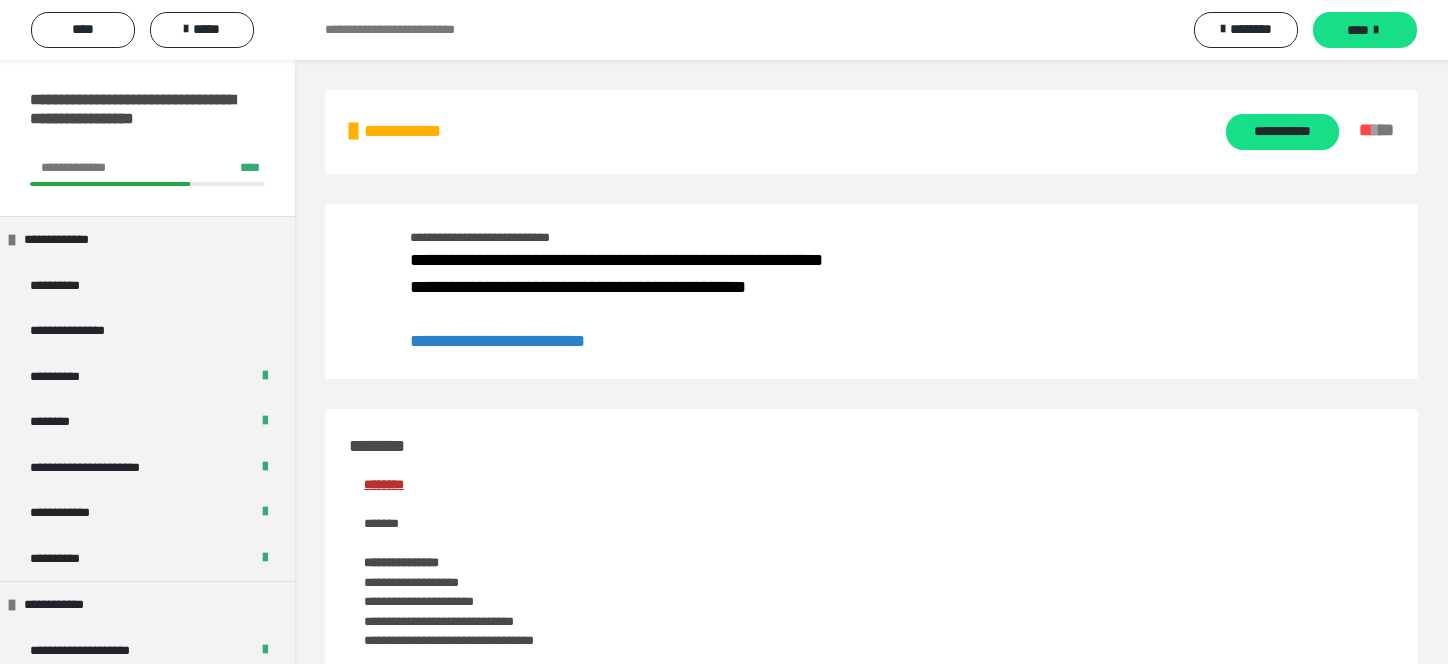scroll, scrollTop: 2152, scrollLeft: 0, axis: vertical 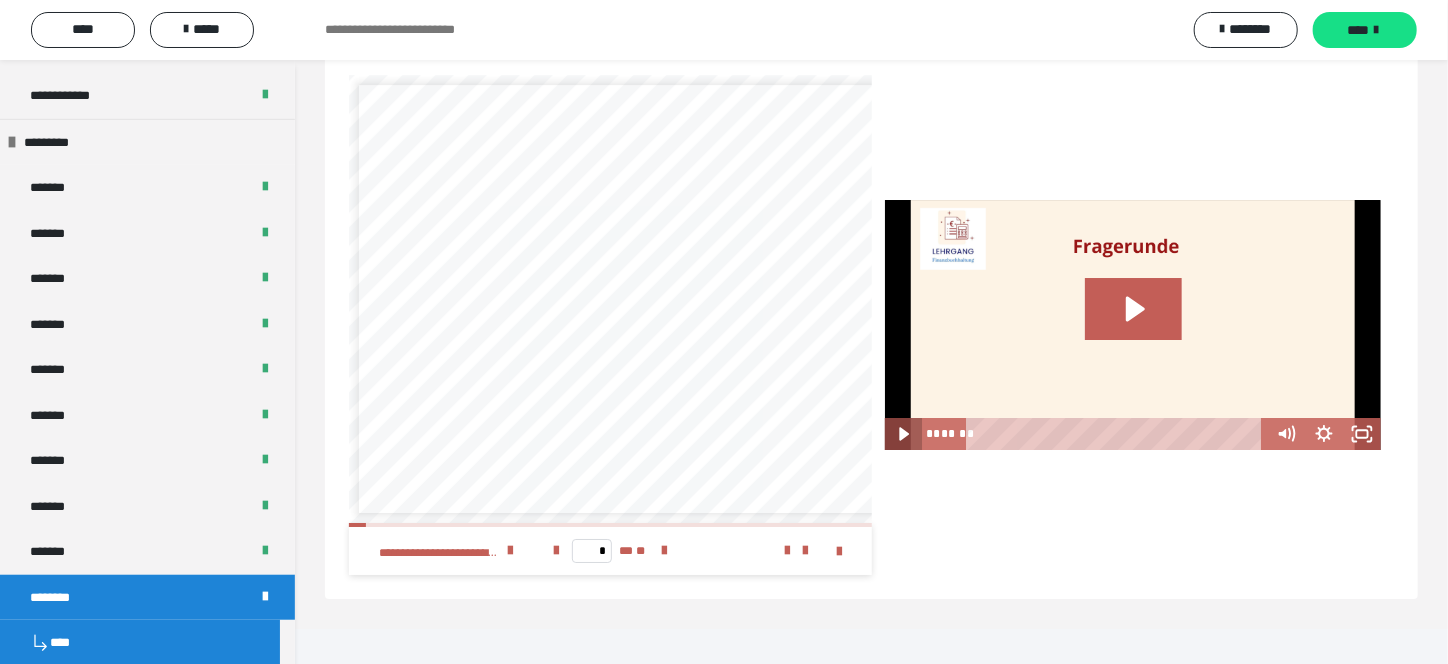 click 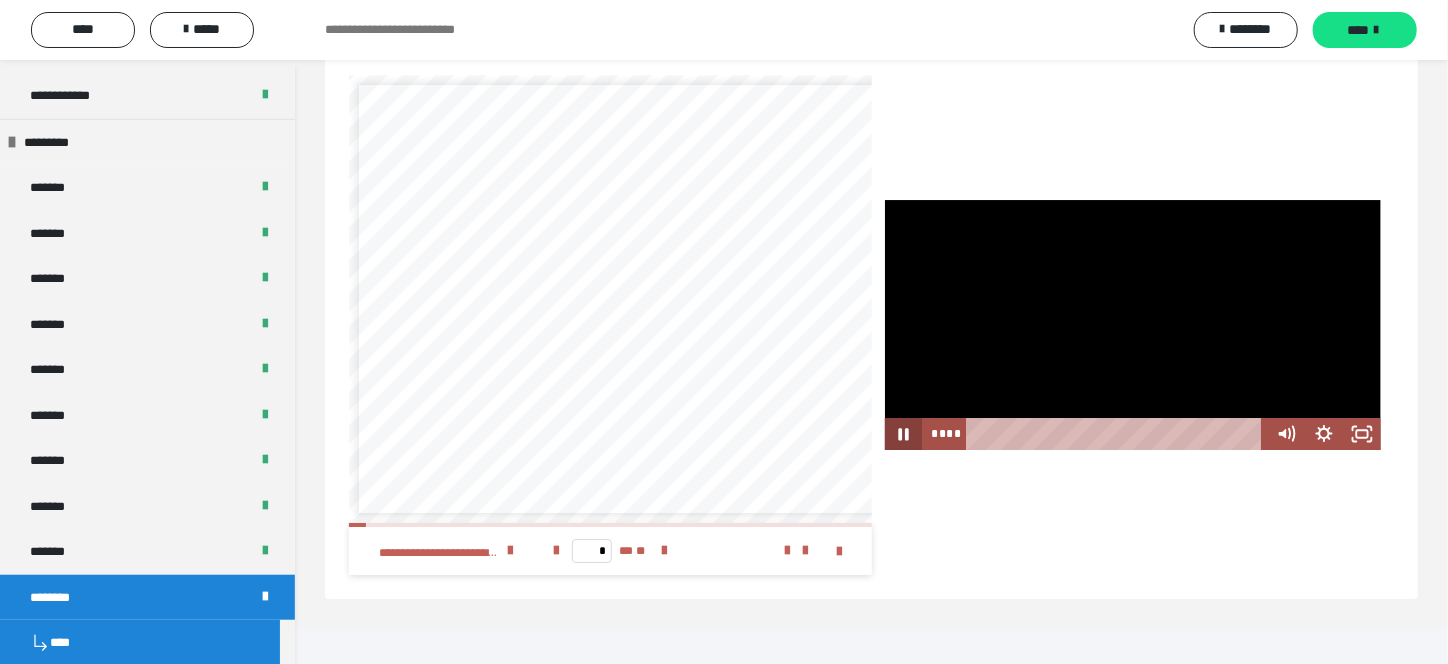 type 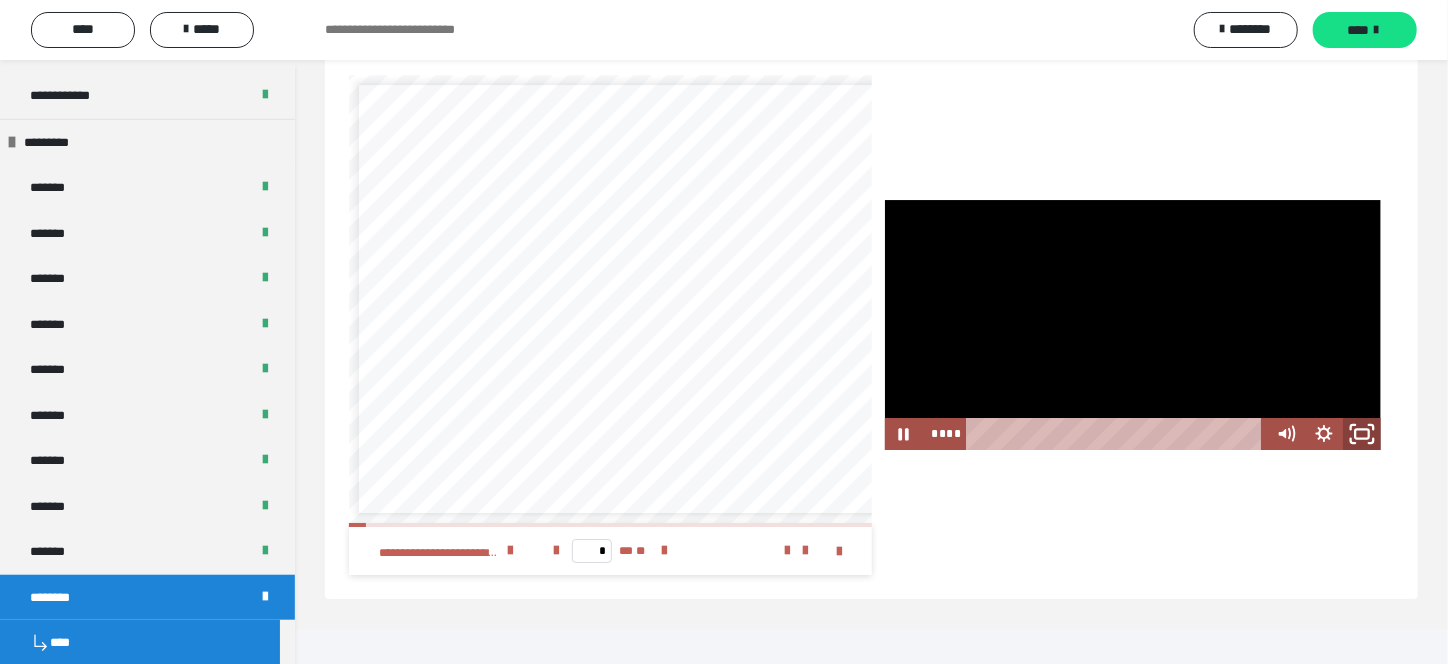 click 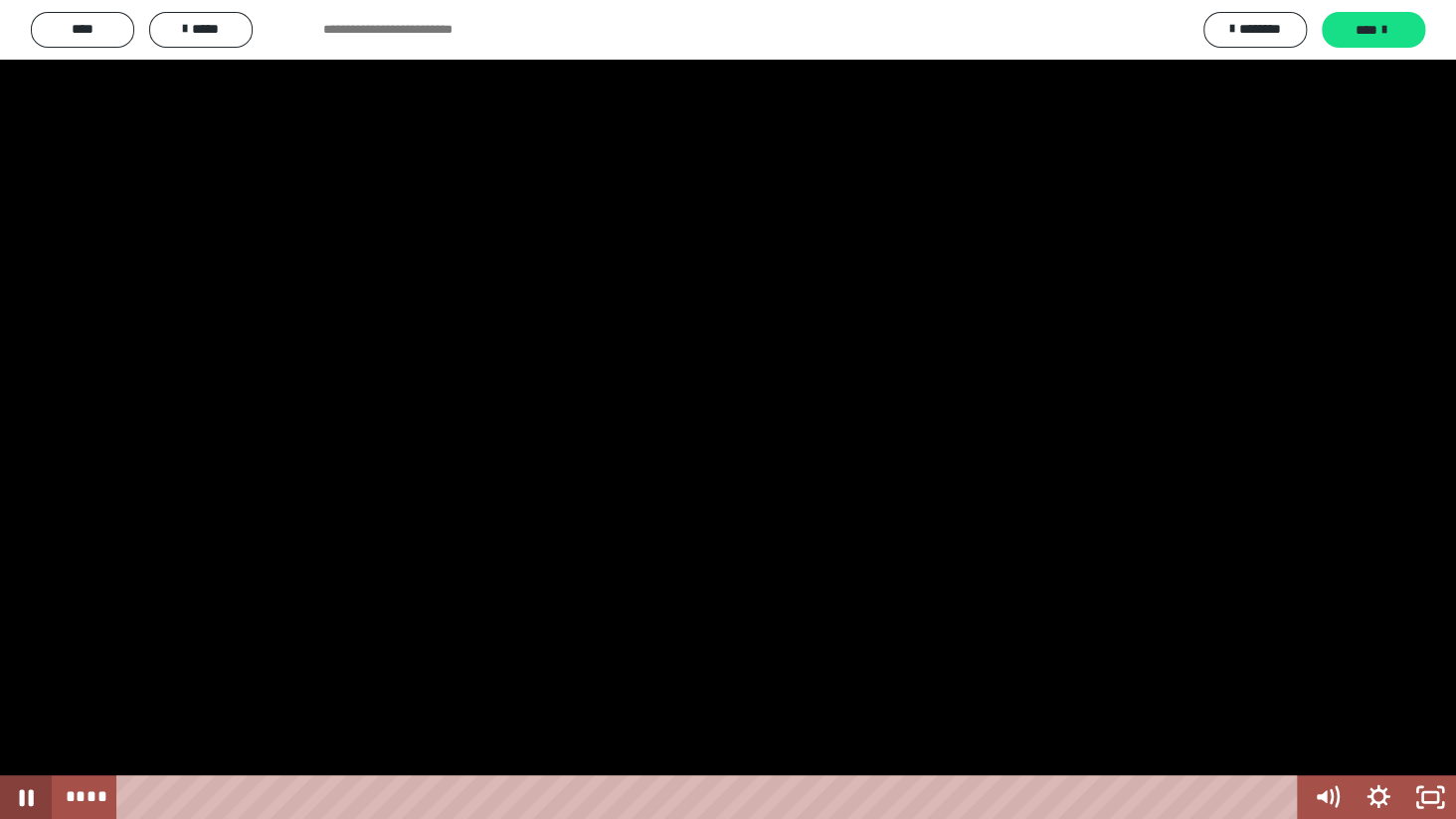 click 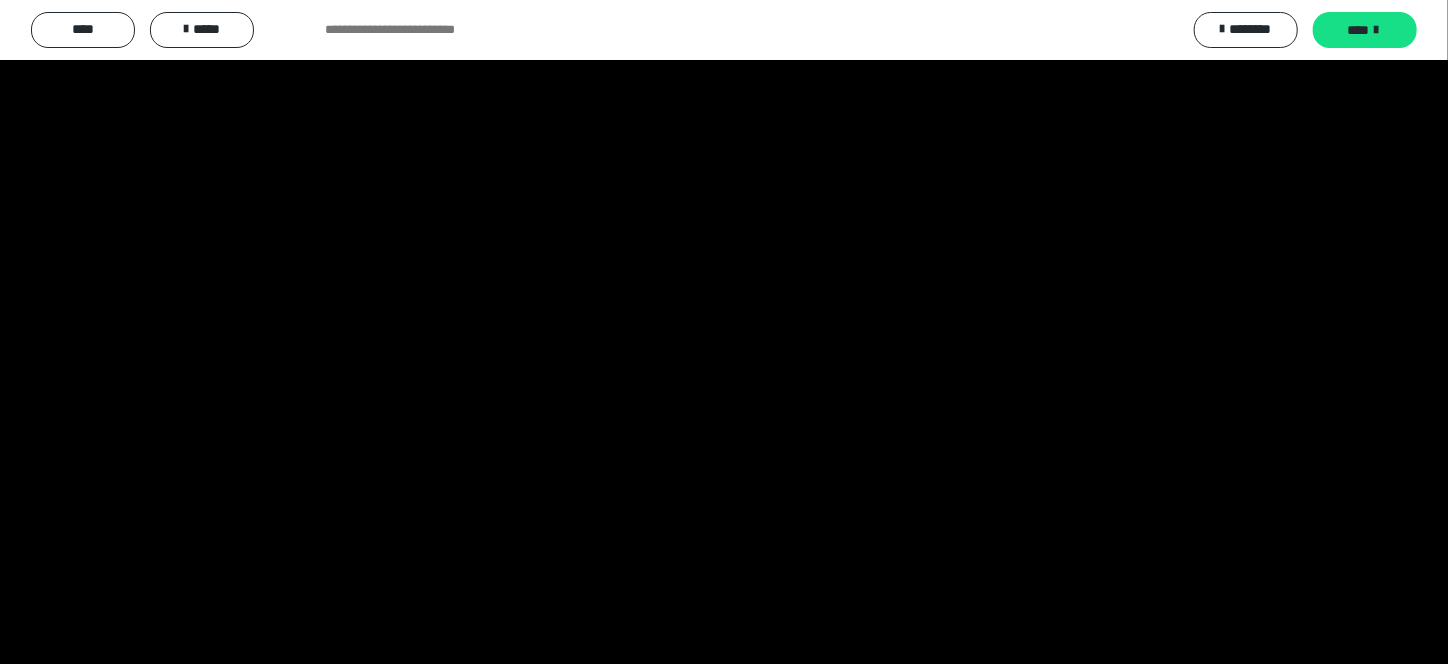 scroll, scrollTop: 0, scrollLeft: 0, axis: both 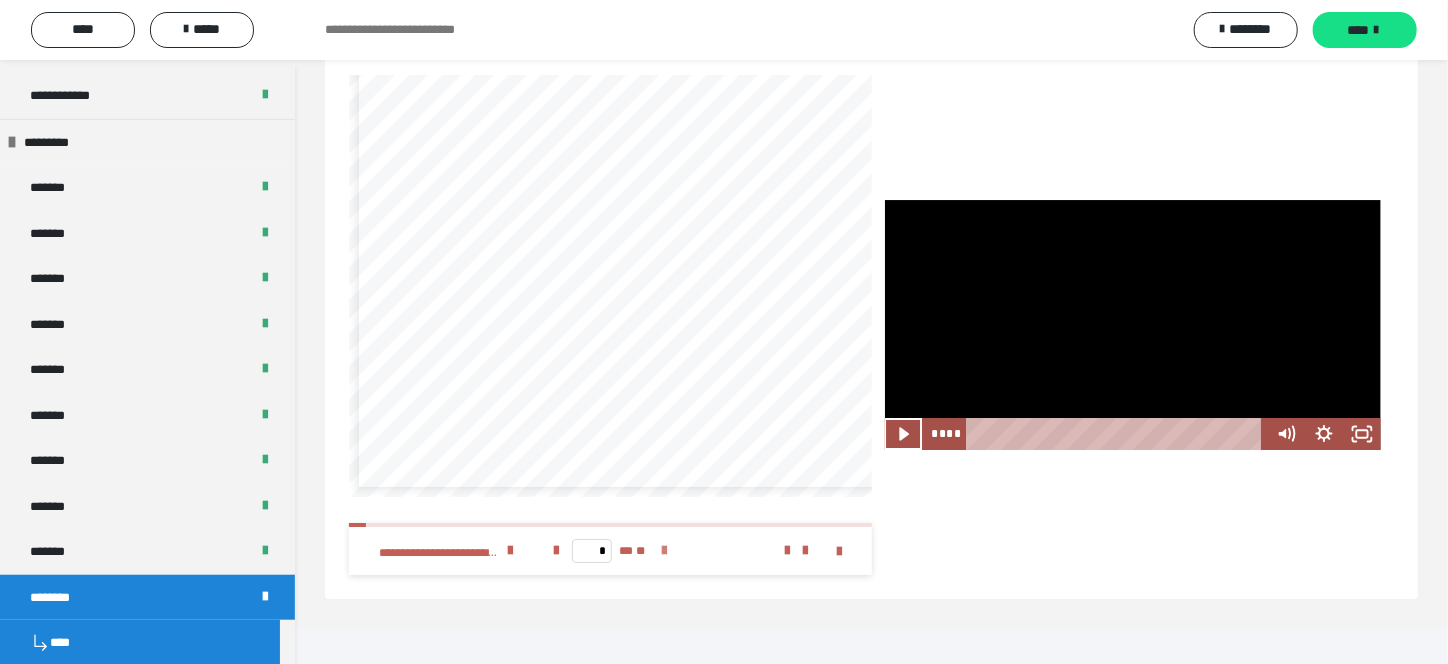click at bounding box center [665, 551] 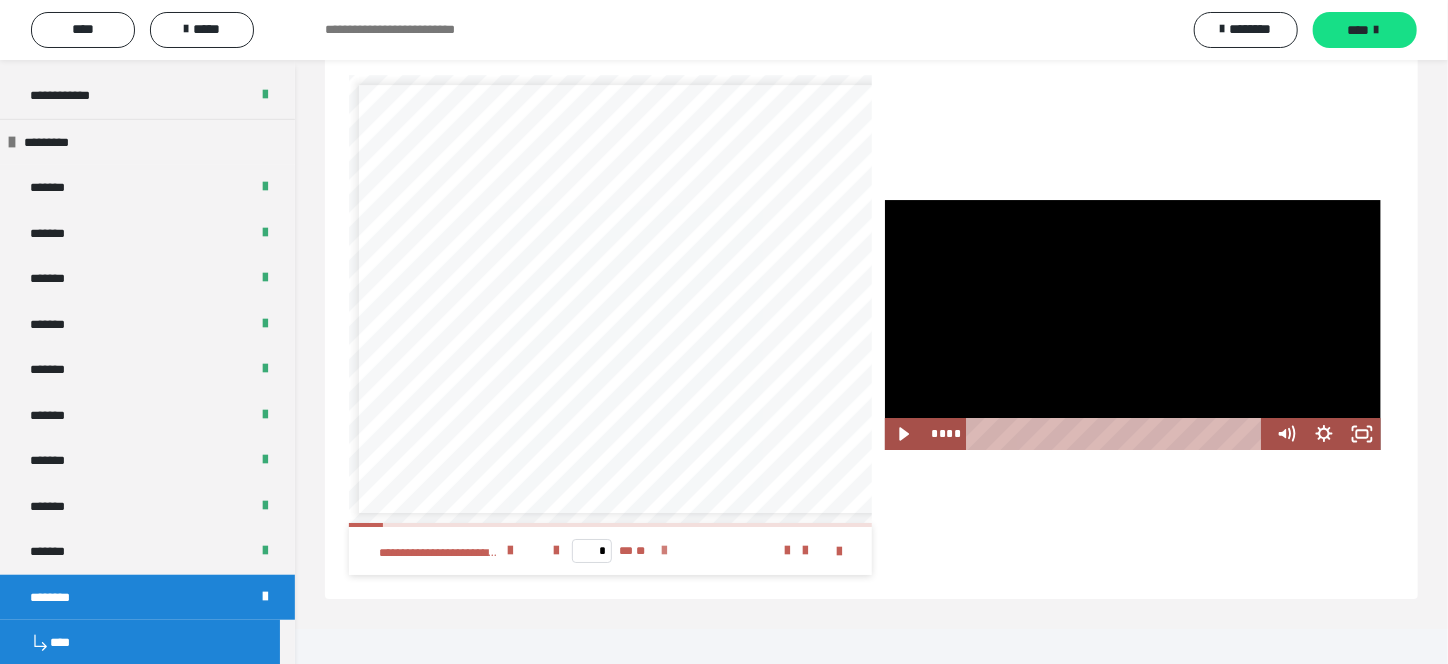 scroll, scrollTop: 0, scrollLeft: 0, axis: both 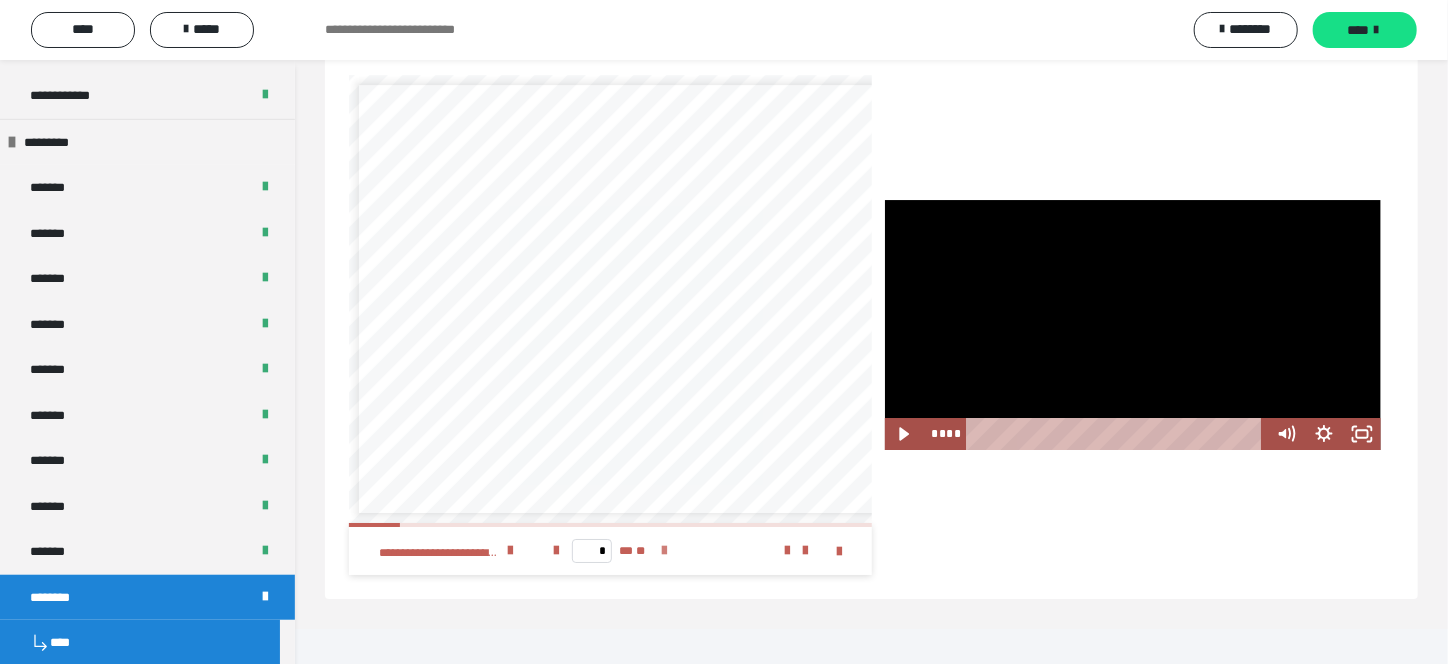click at bounding box center [665, 551] 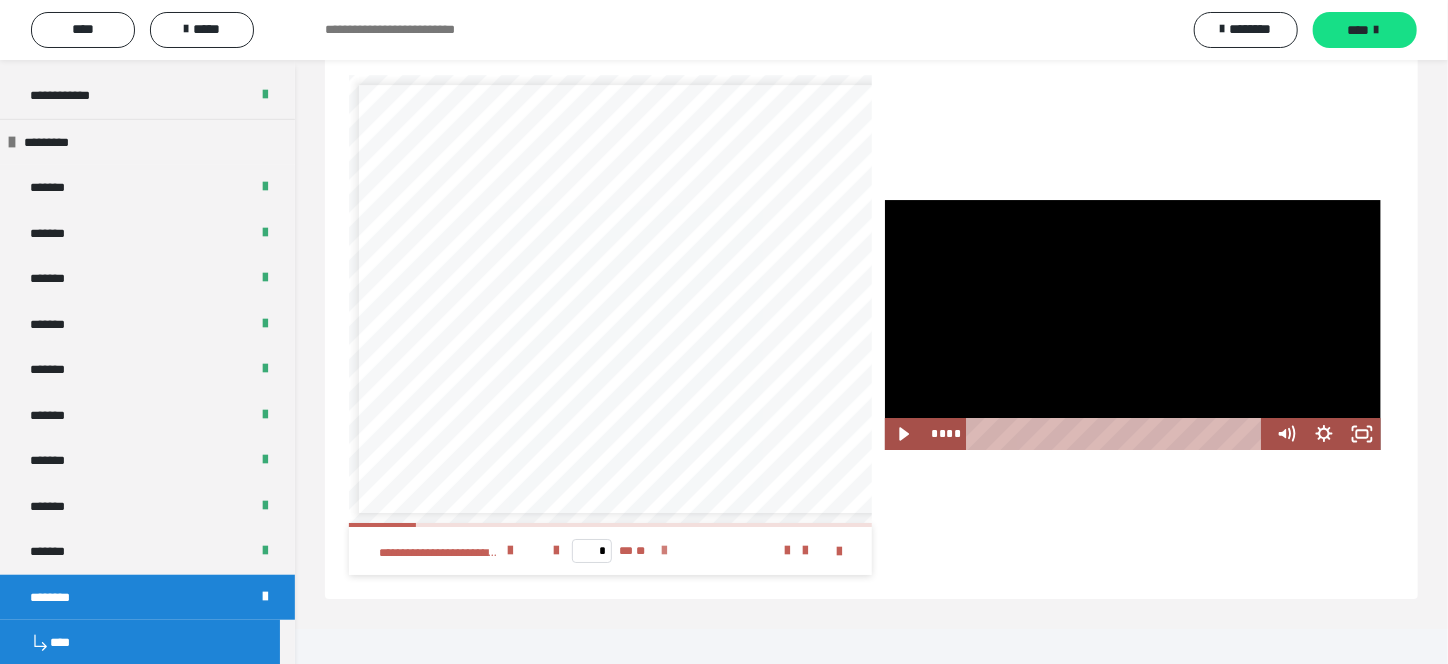 click at bounding box center (665, 551) 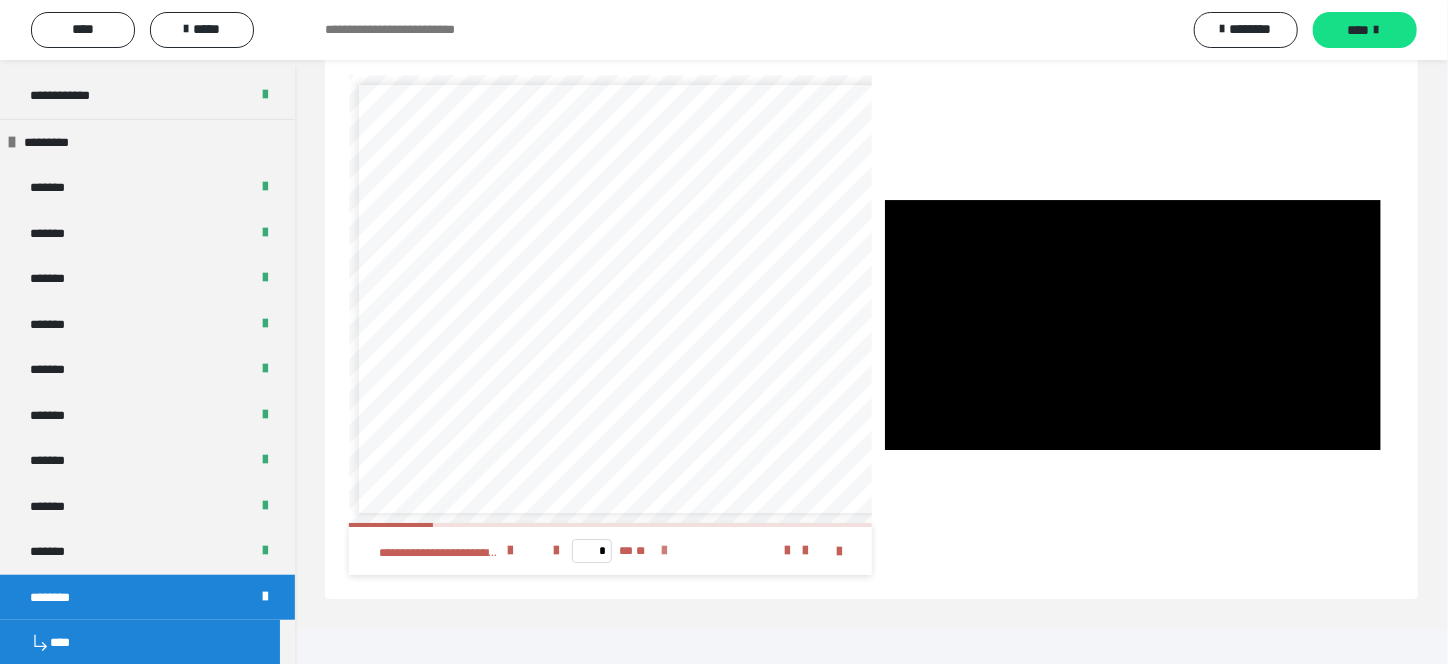click at bounding box center [665, 551] 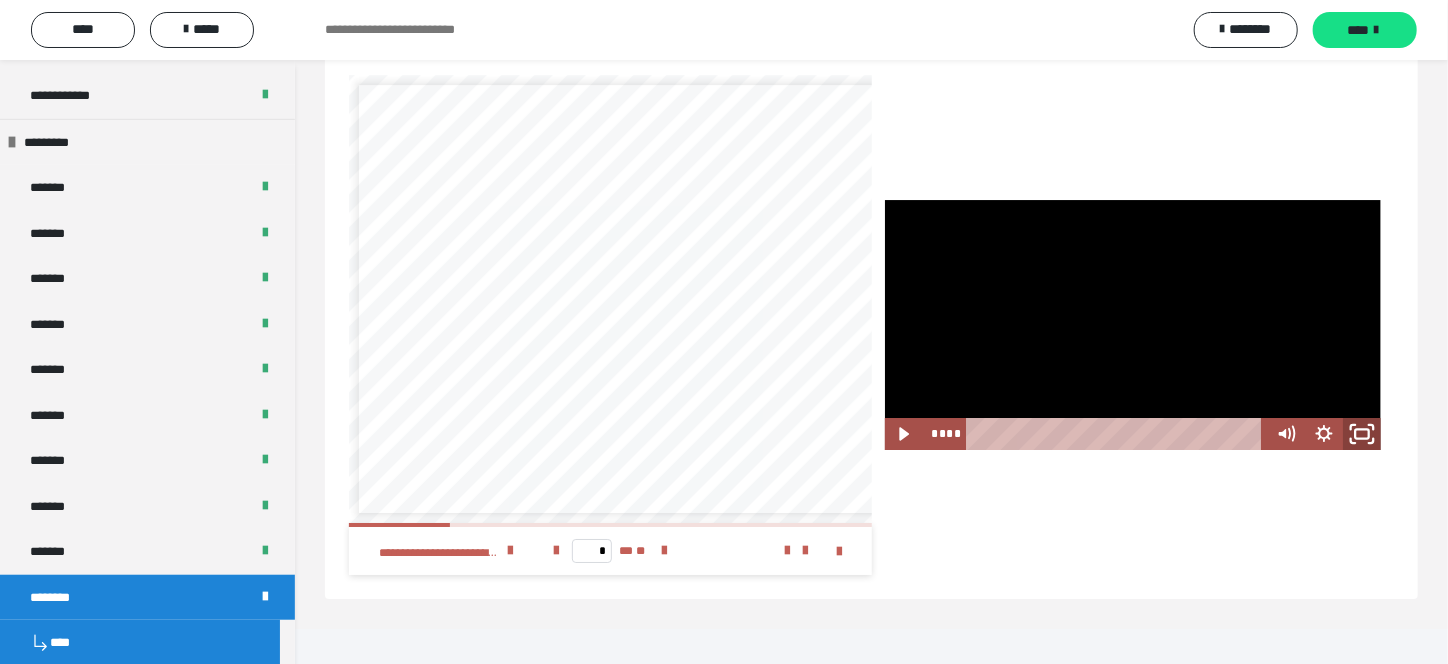 click 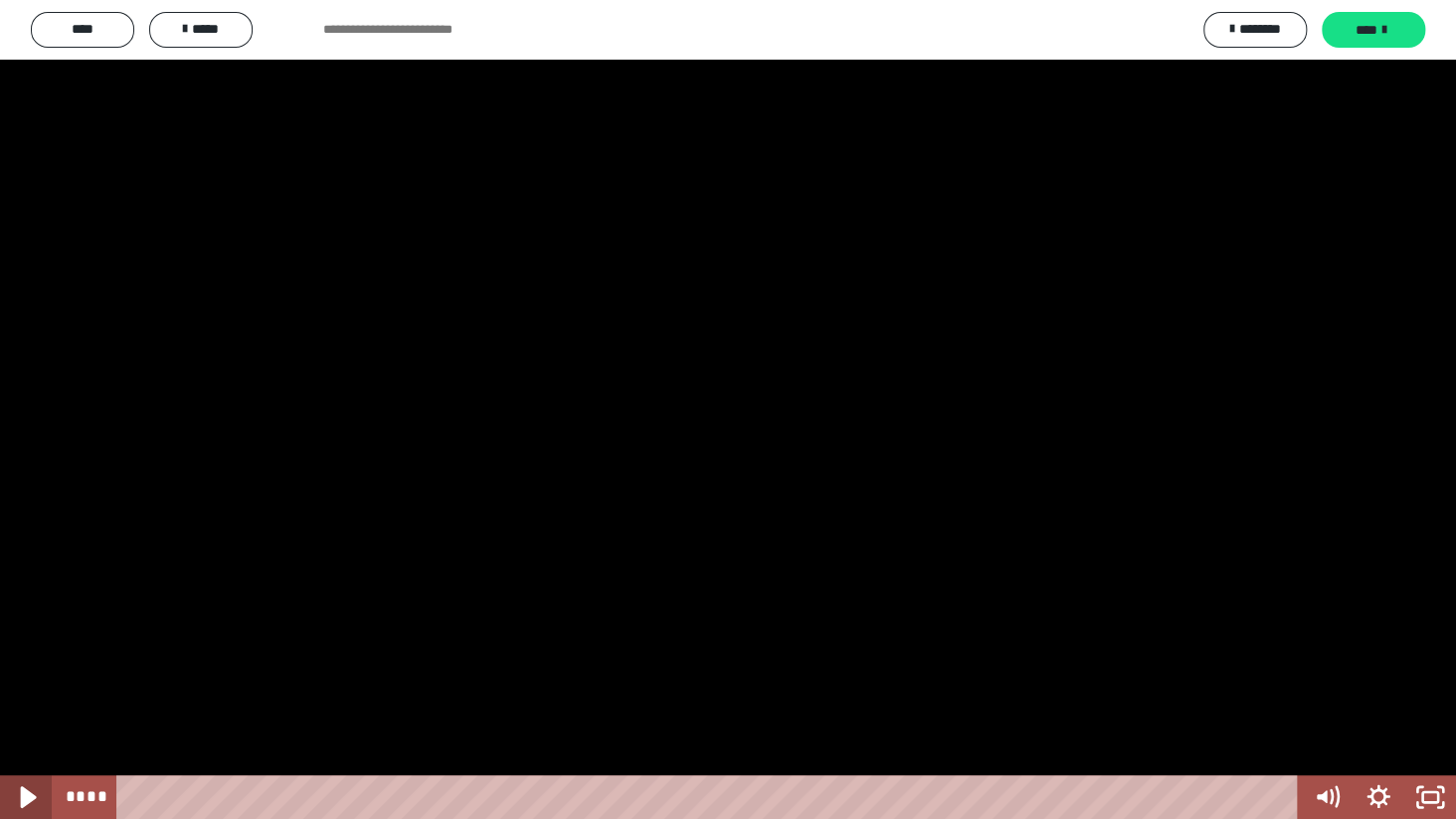 click 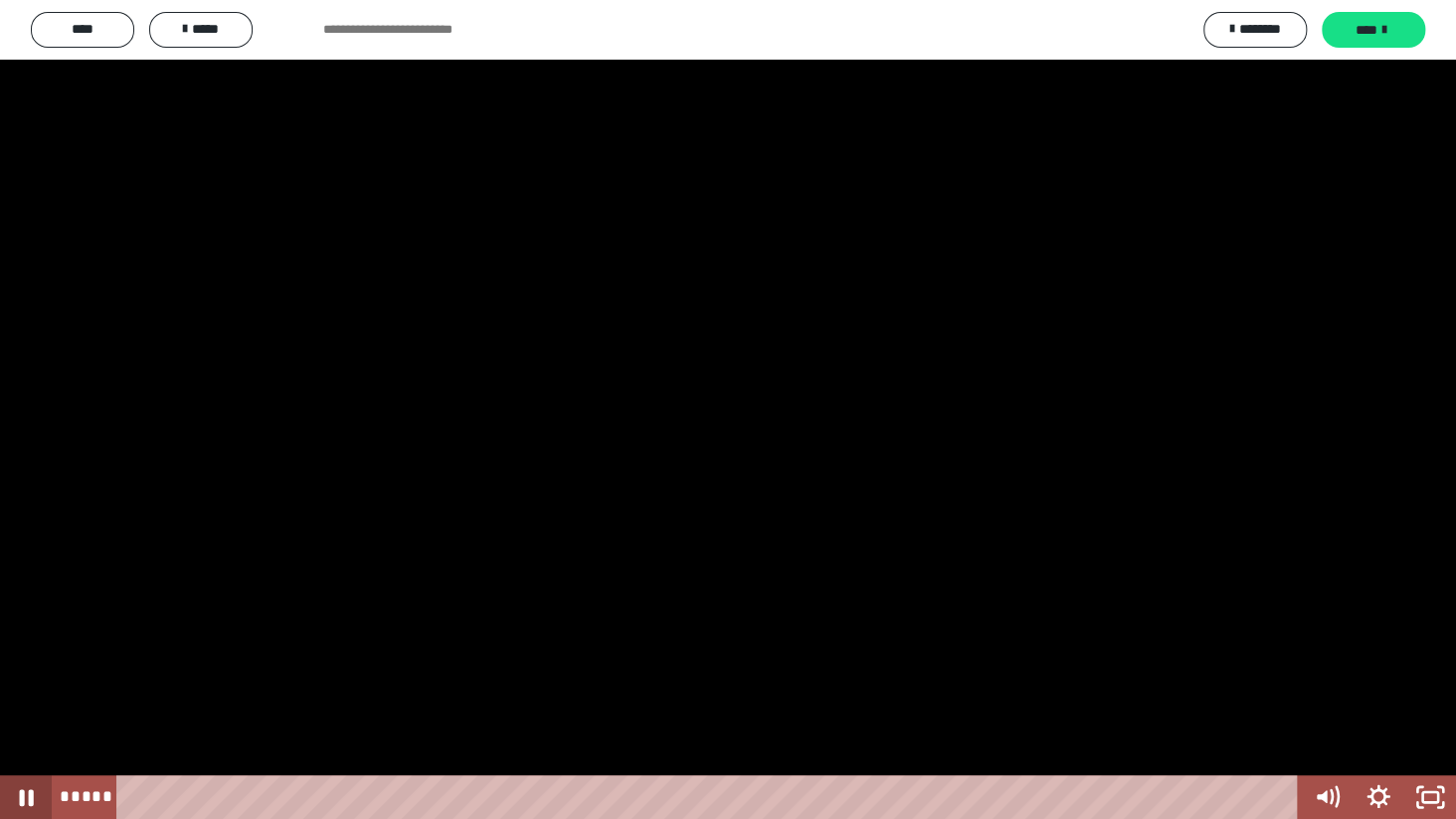 click 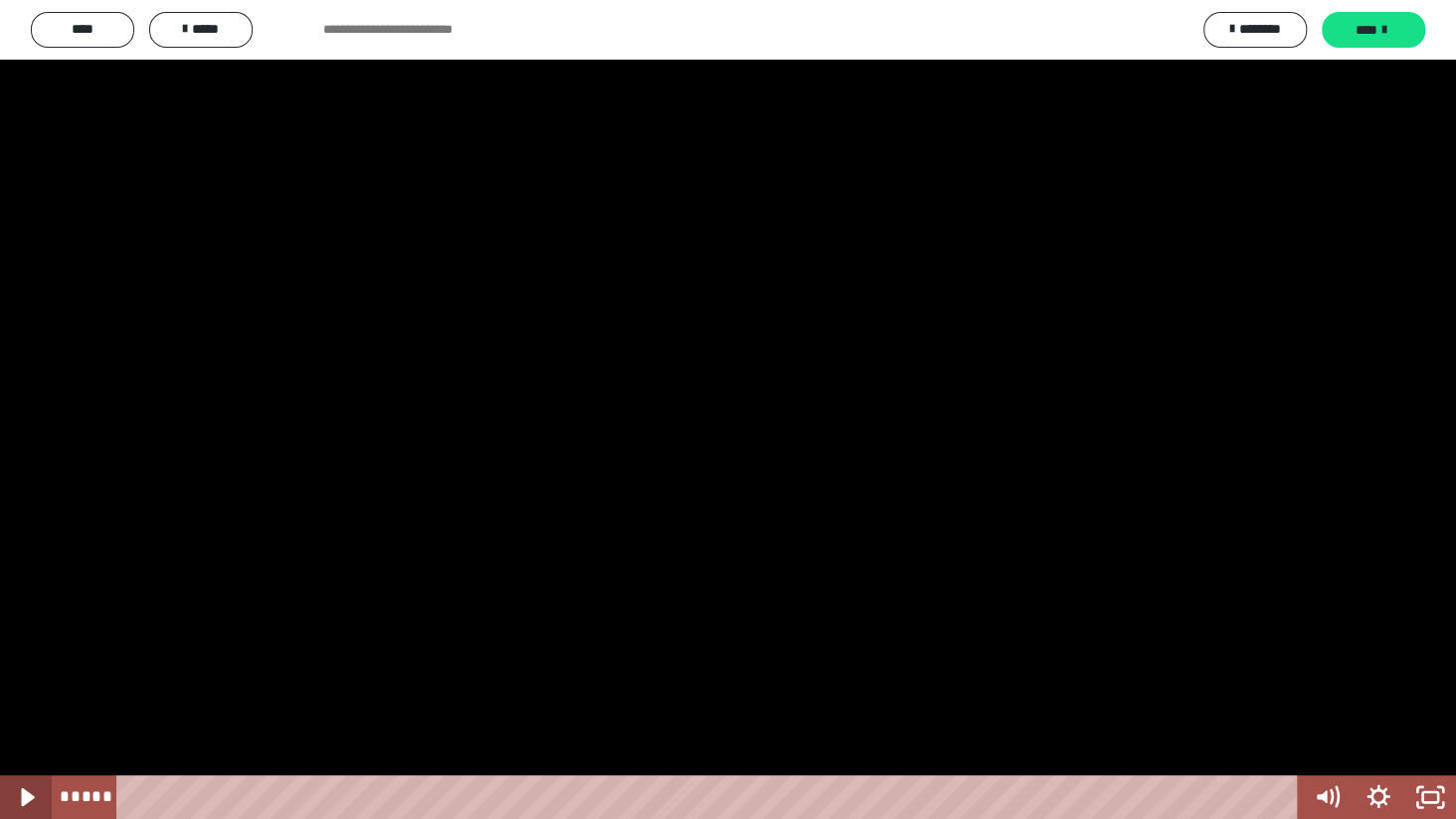 click 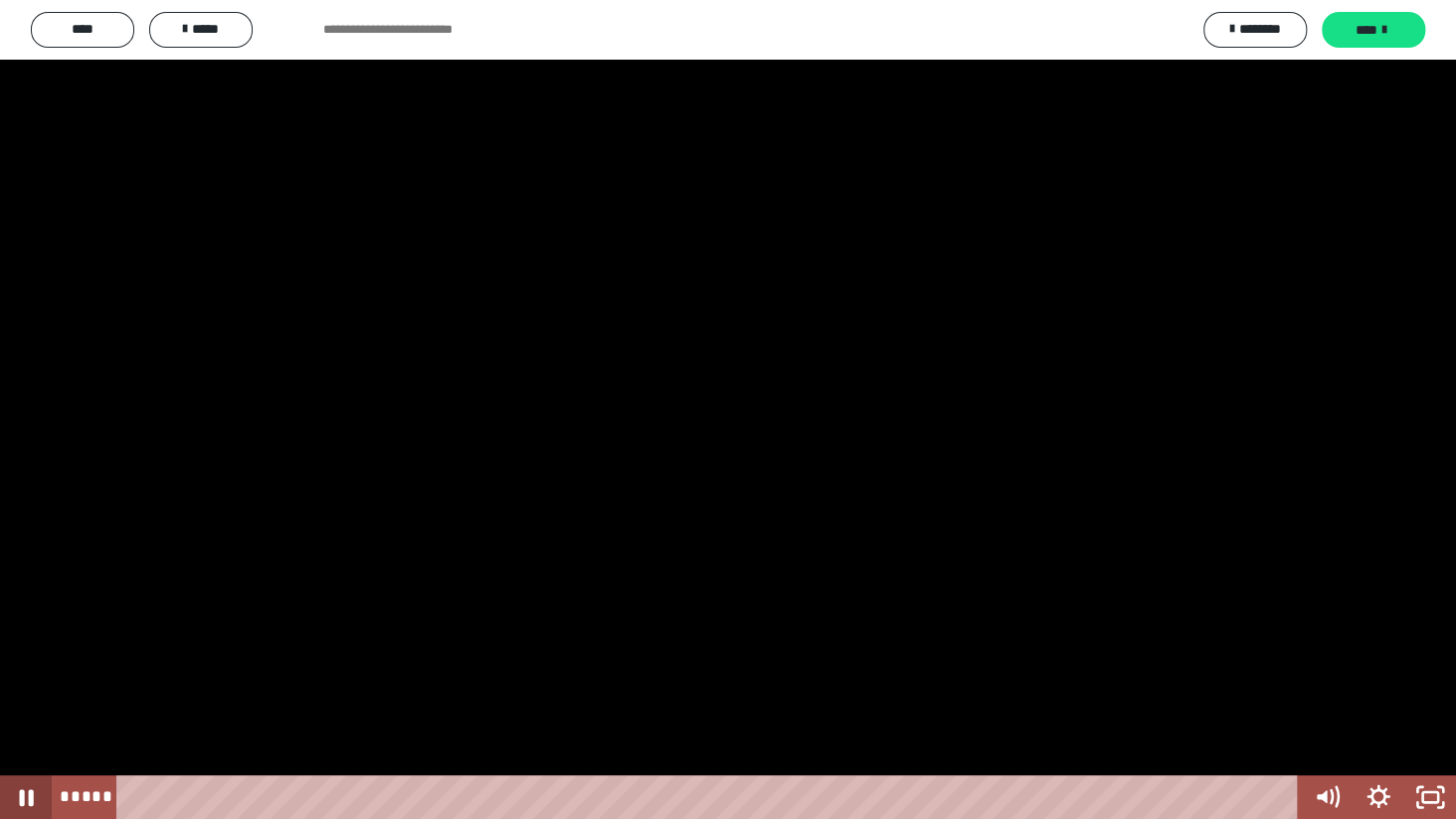 click 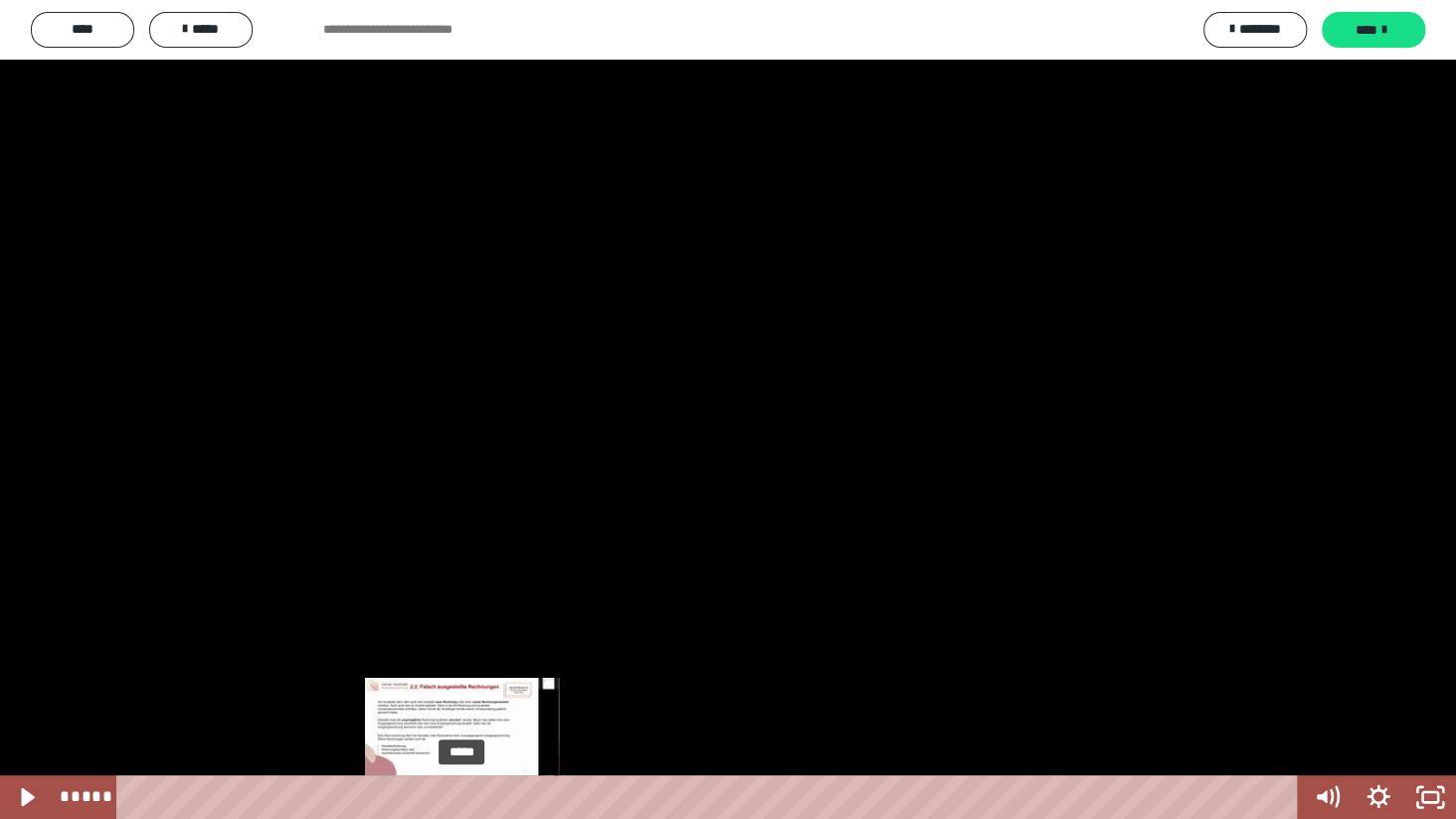 click on "*****" at bounding box center (711, 797) 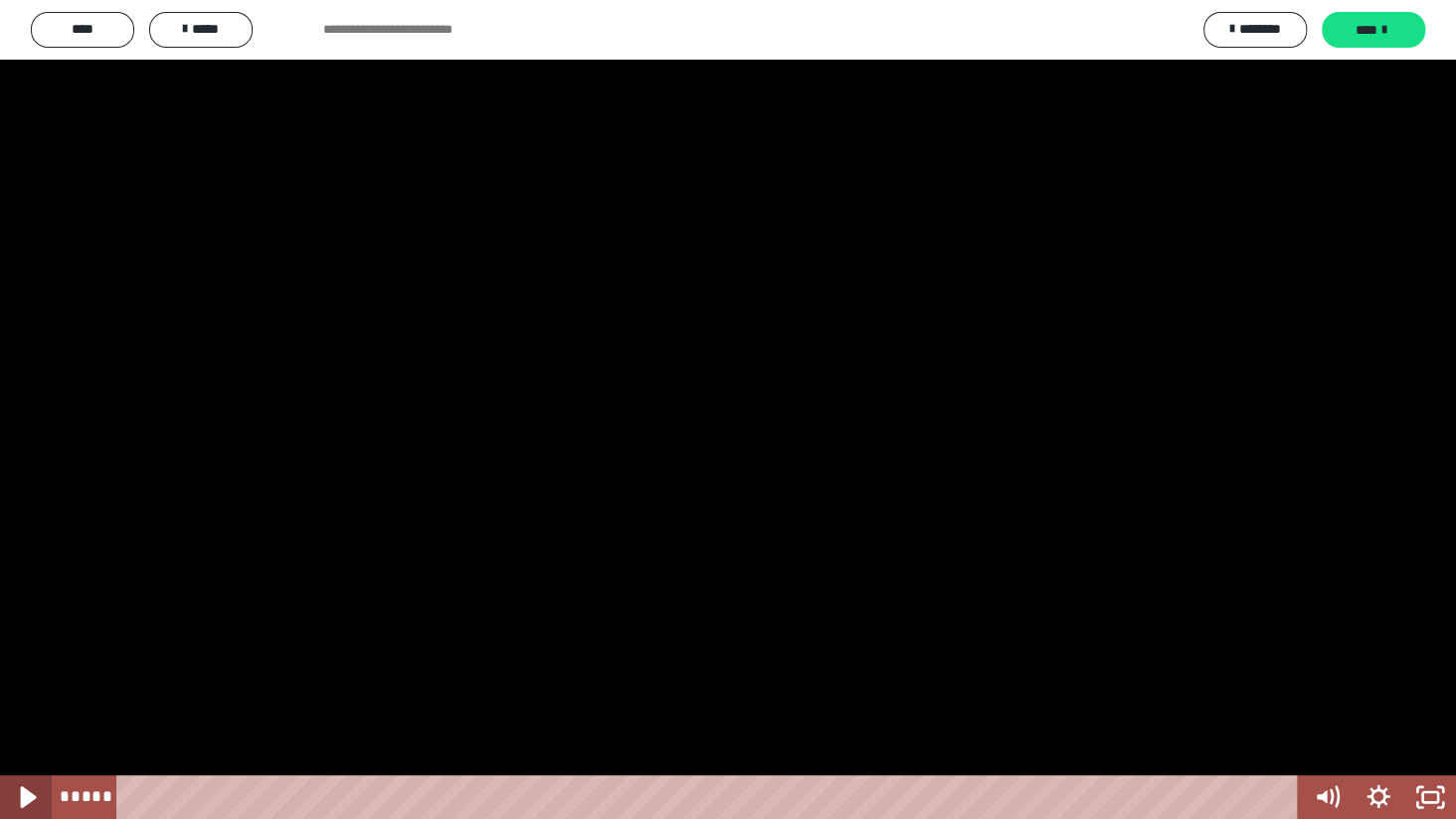 click 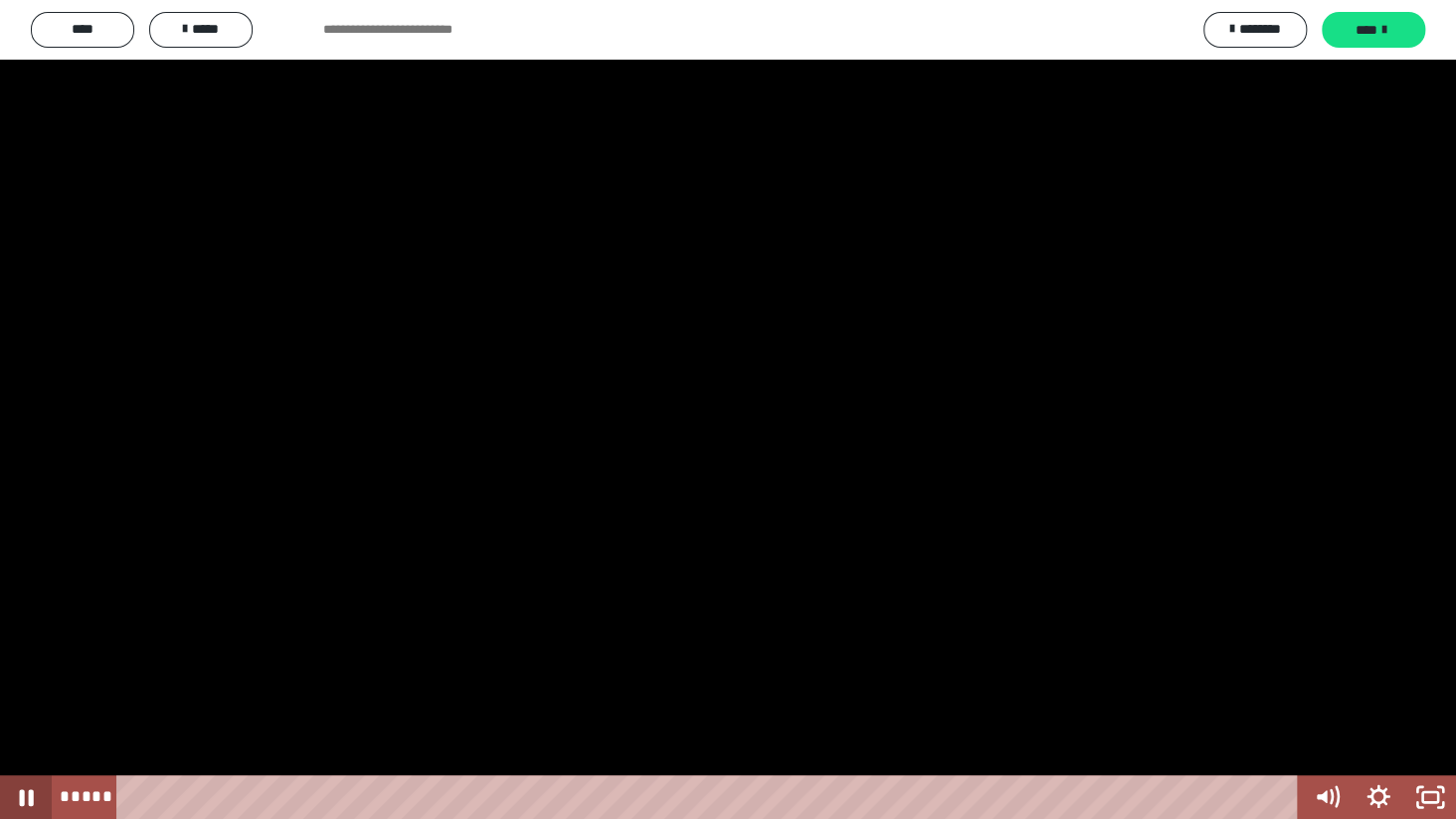 click 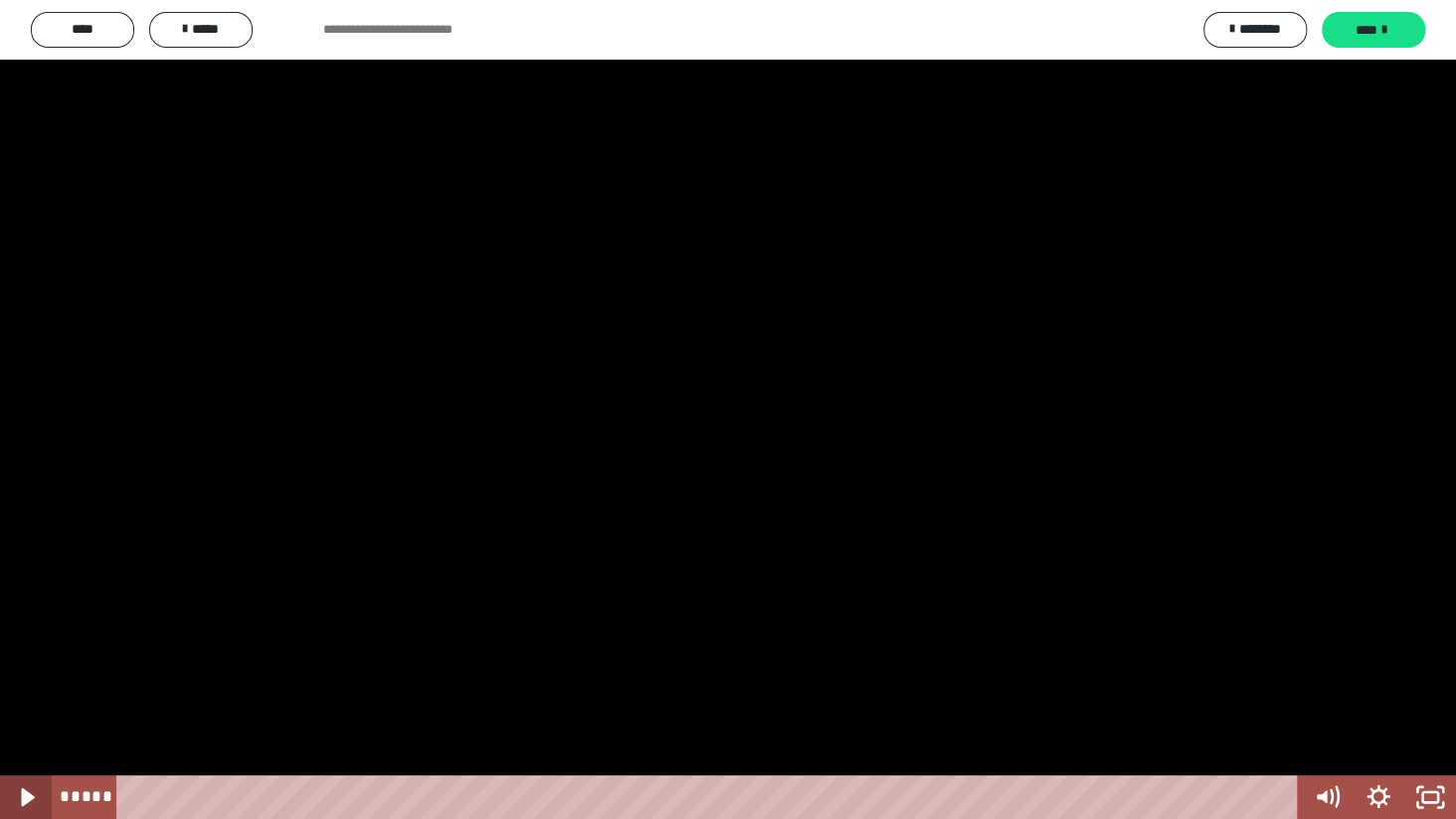 click 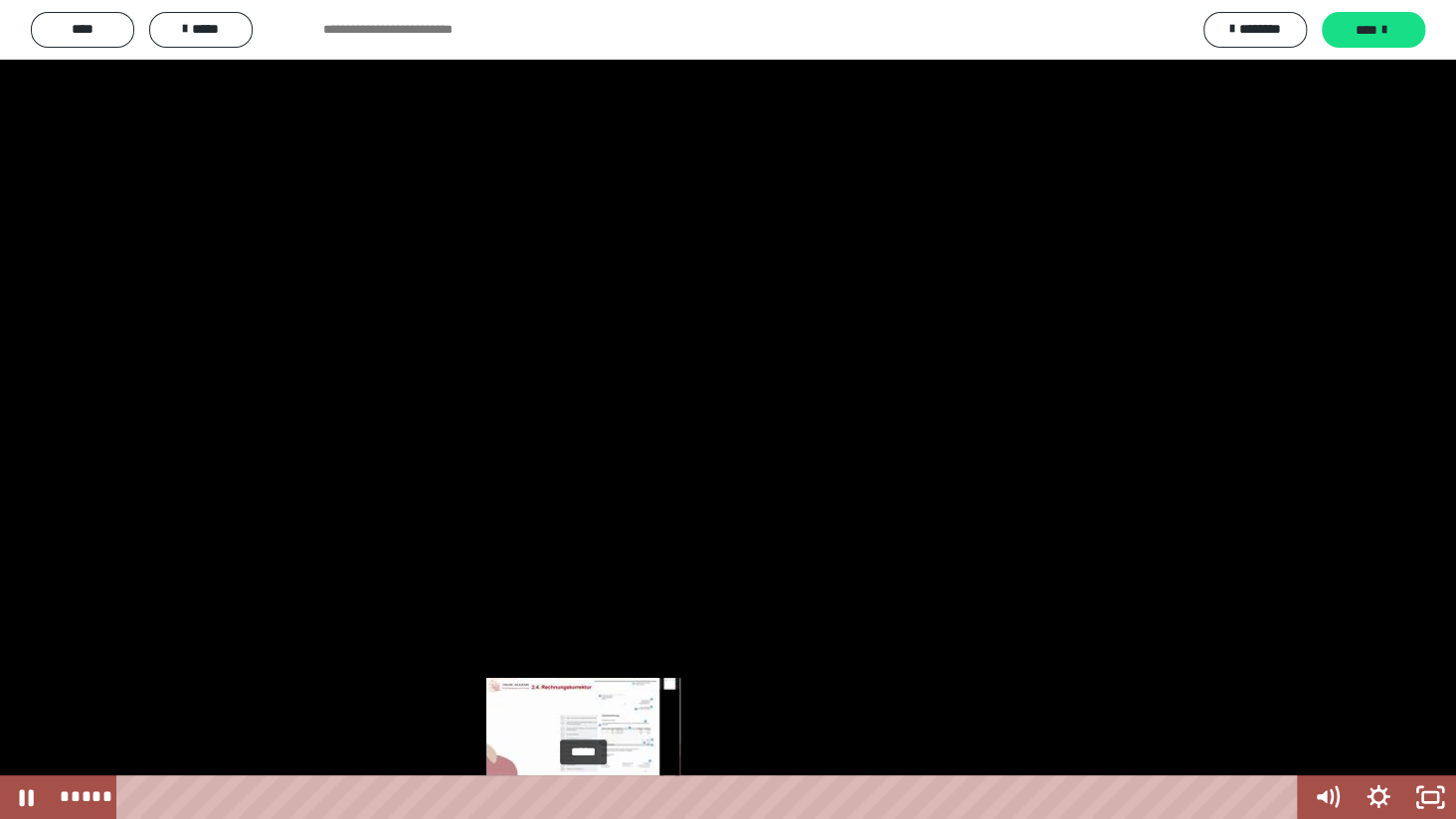 click on "*****" at bounding box center (711, 797) 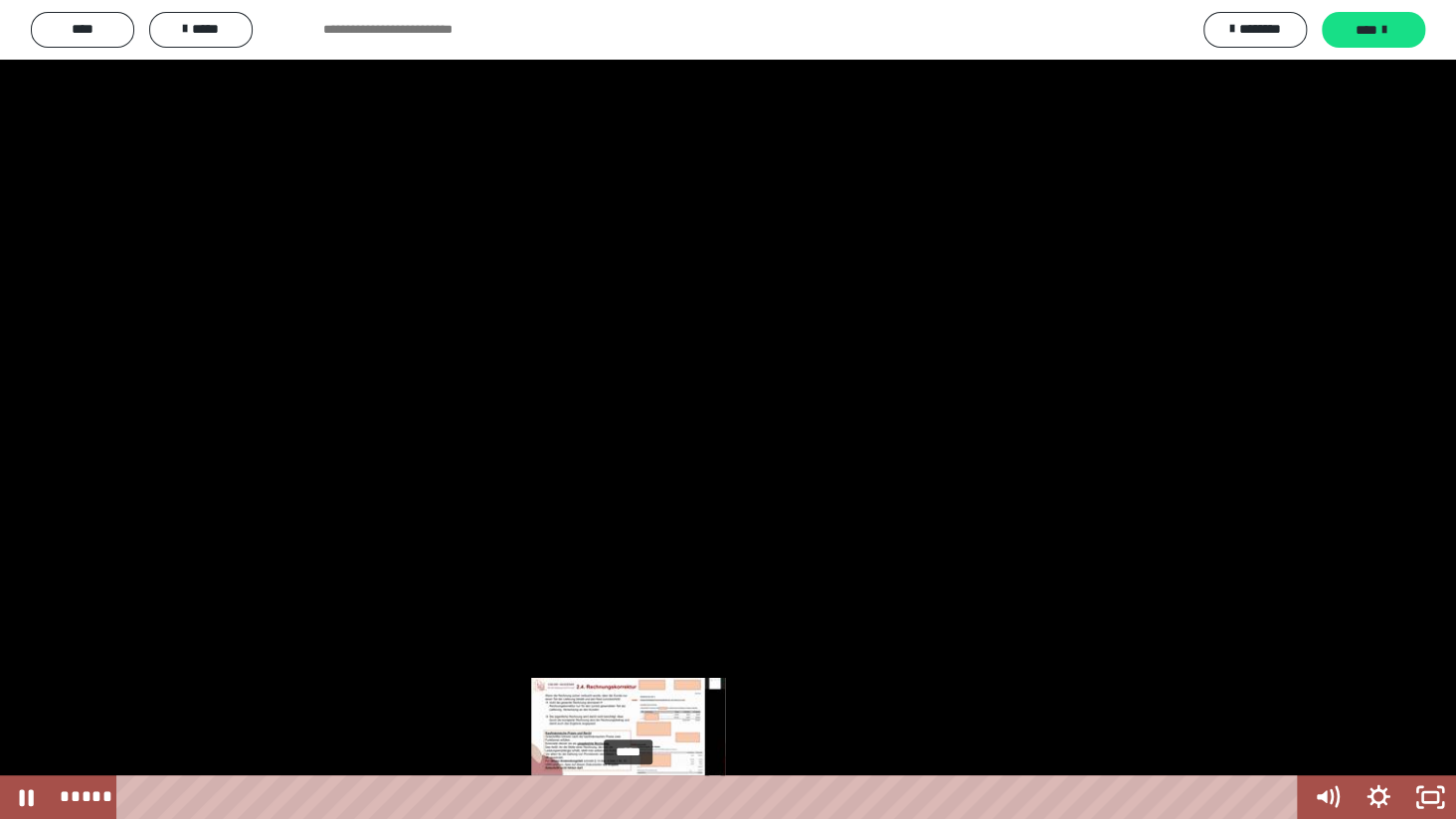 click on "*****" at bounding box center [711, 797] 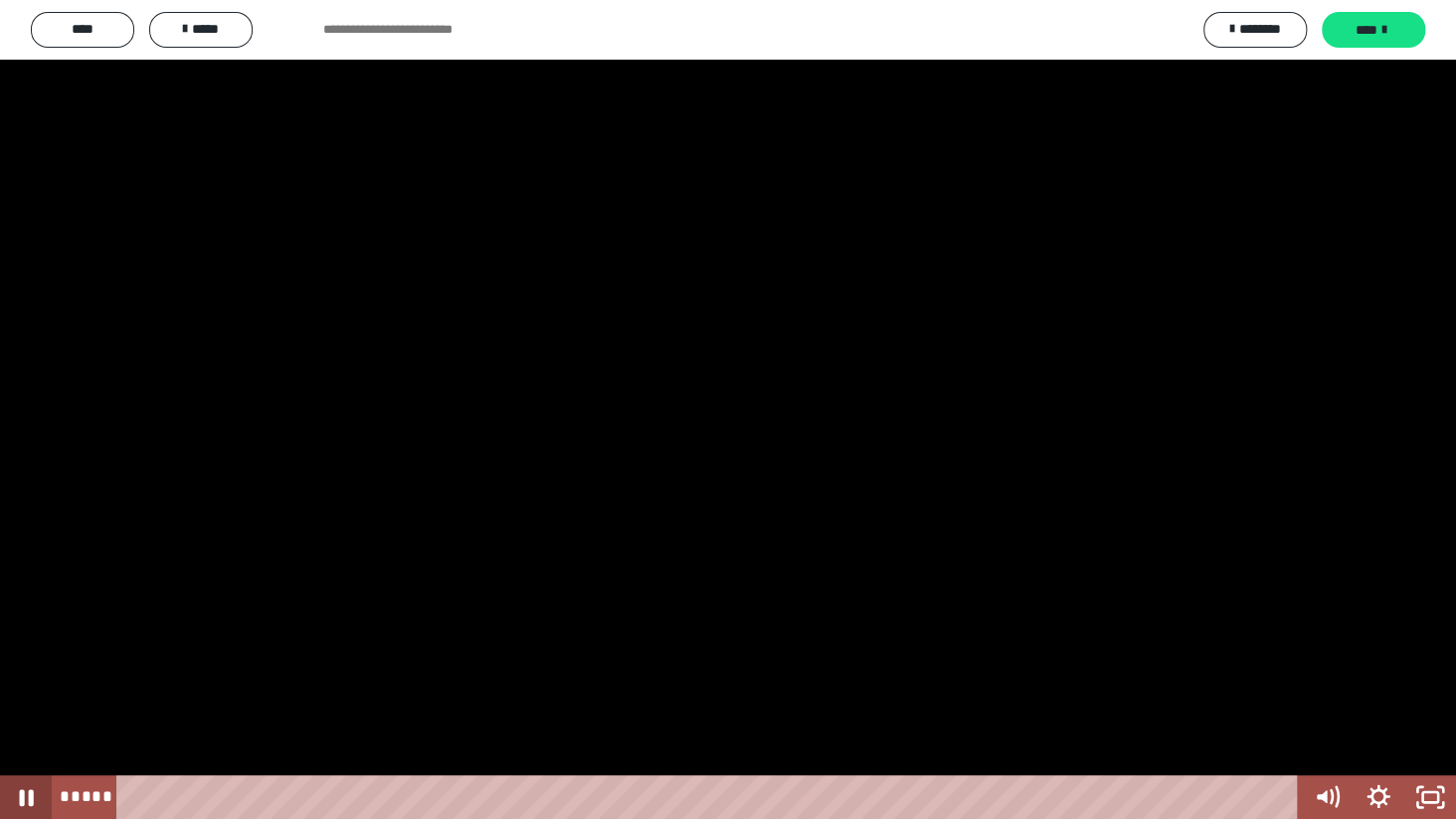 click 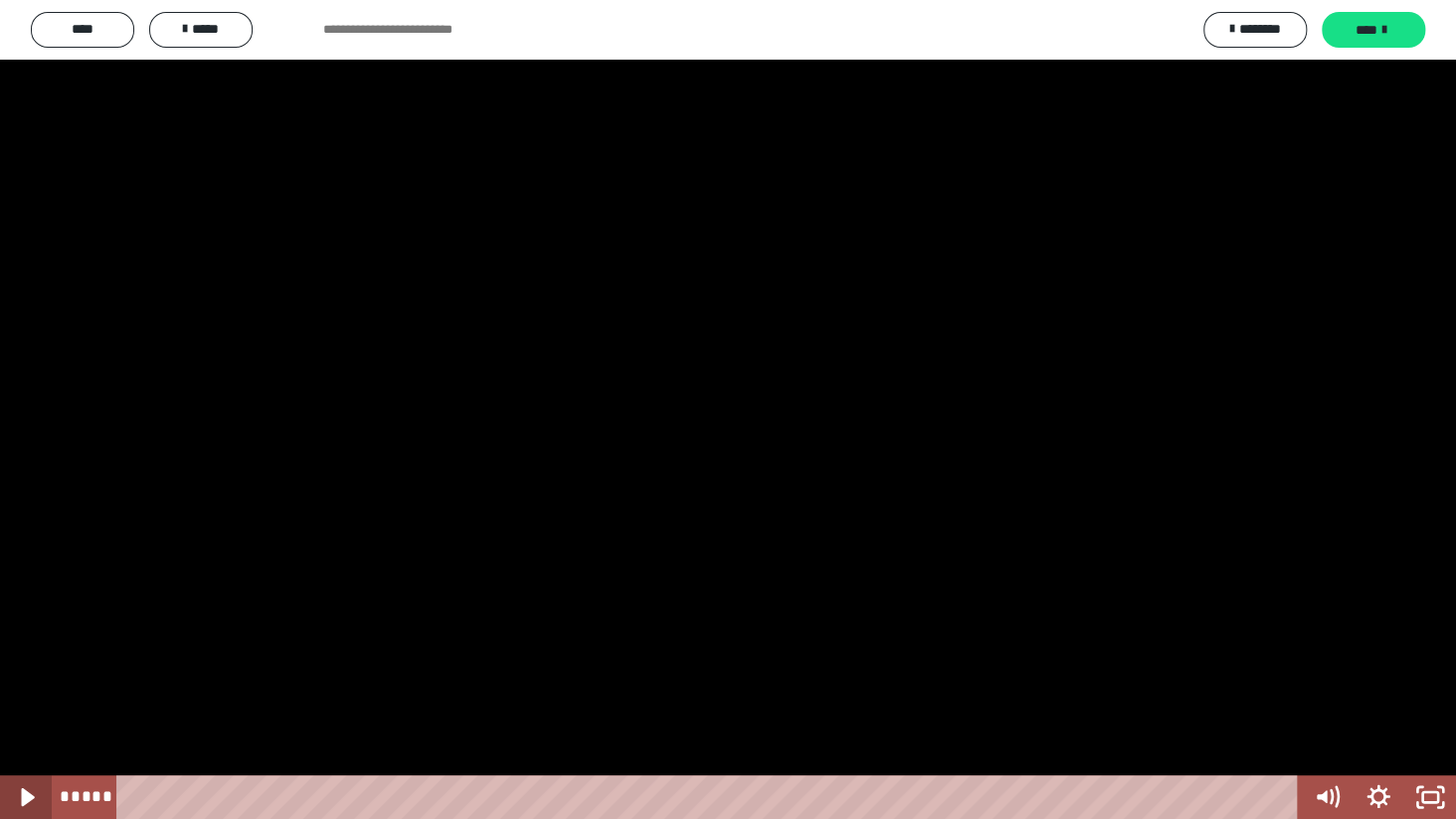 click 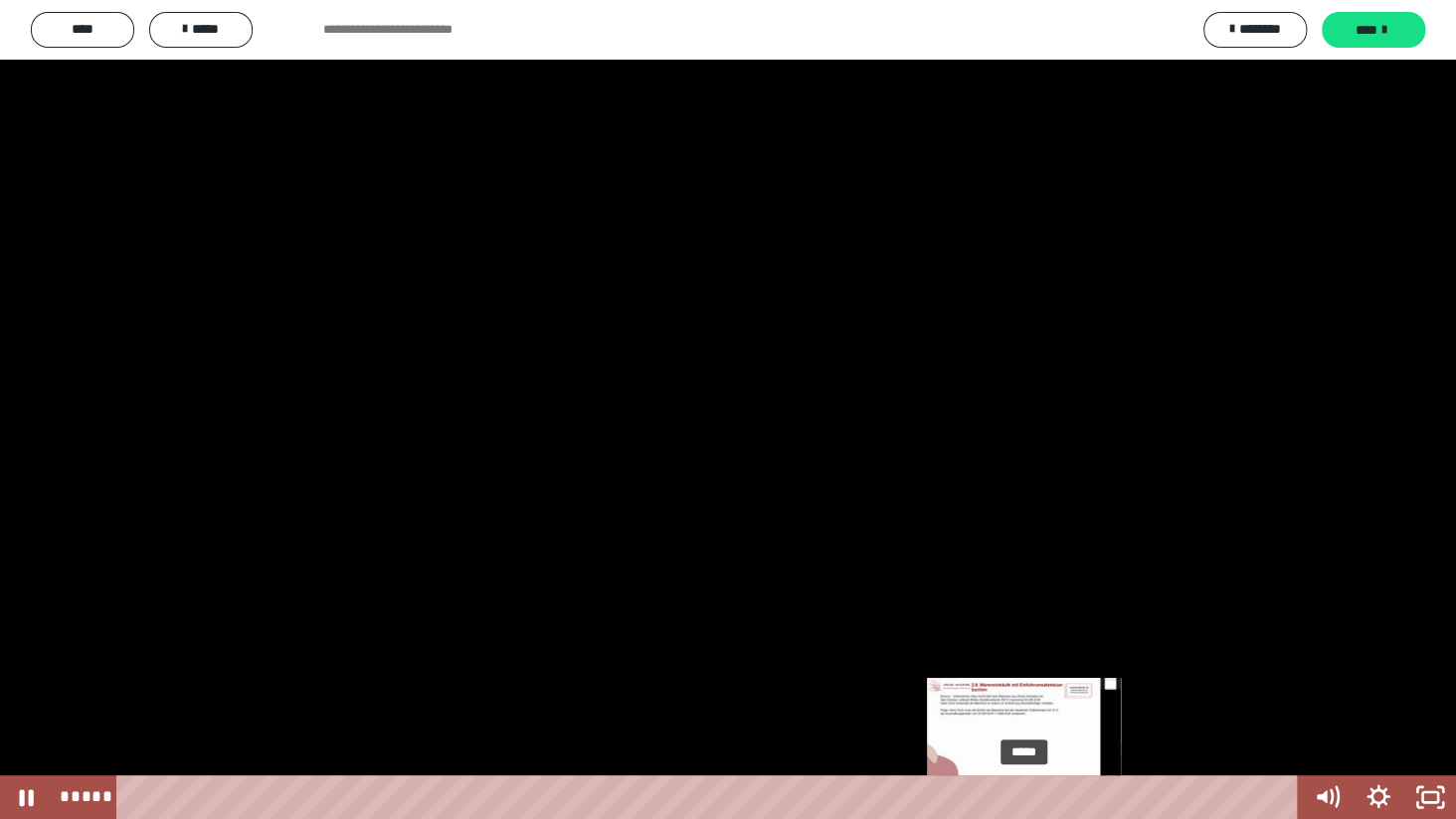 click on "*****" at bounding box center (711, 797) 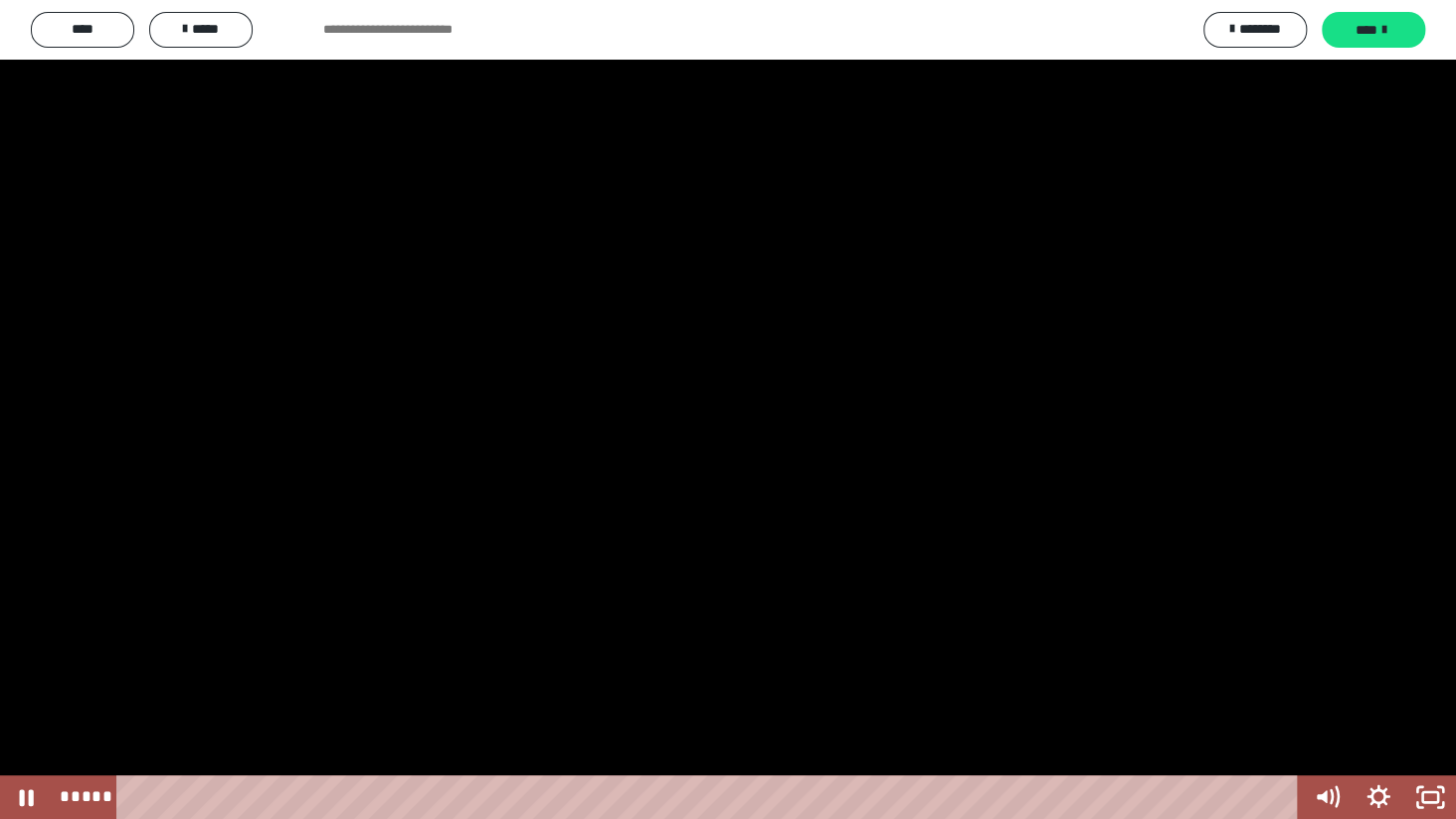 drag, startPoint x: 85, startPoint y: 805, endPoint x: 47, endPoint y: 798, distance: 38.63936 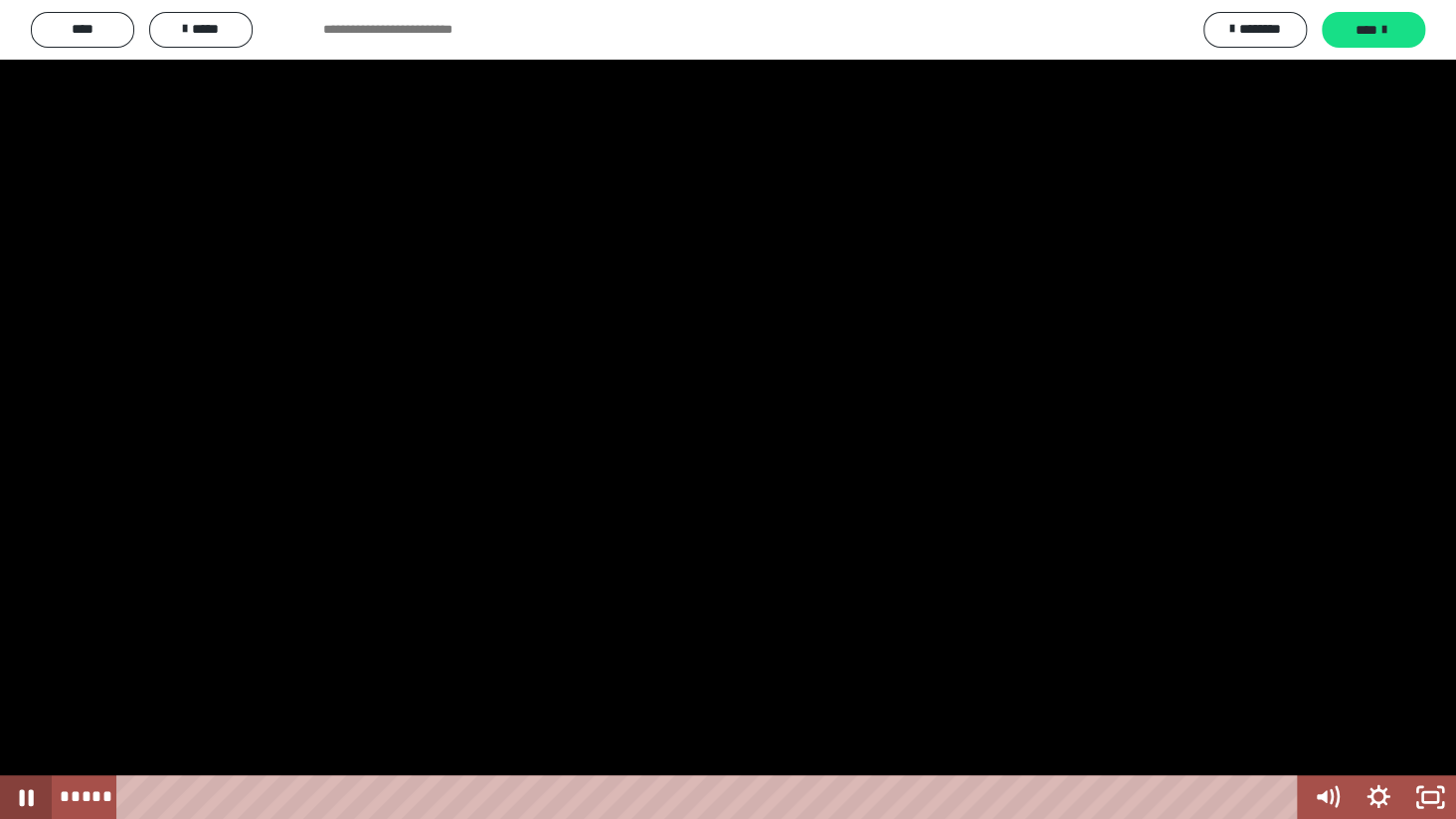 click 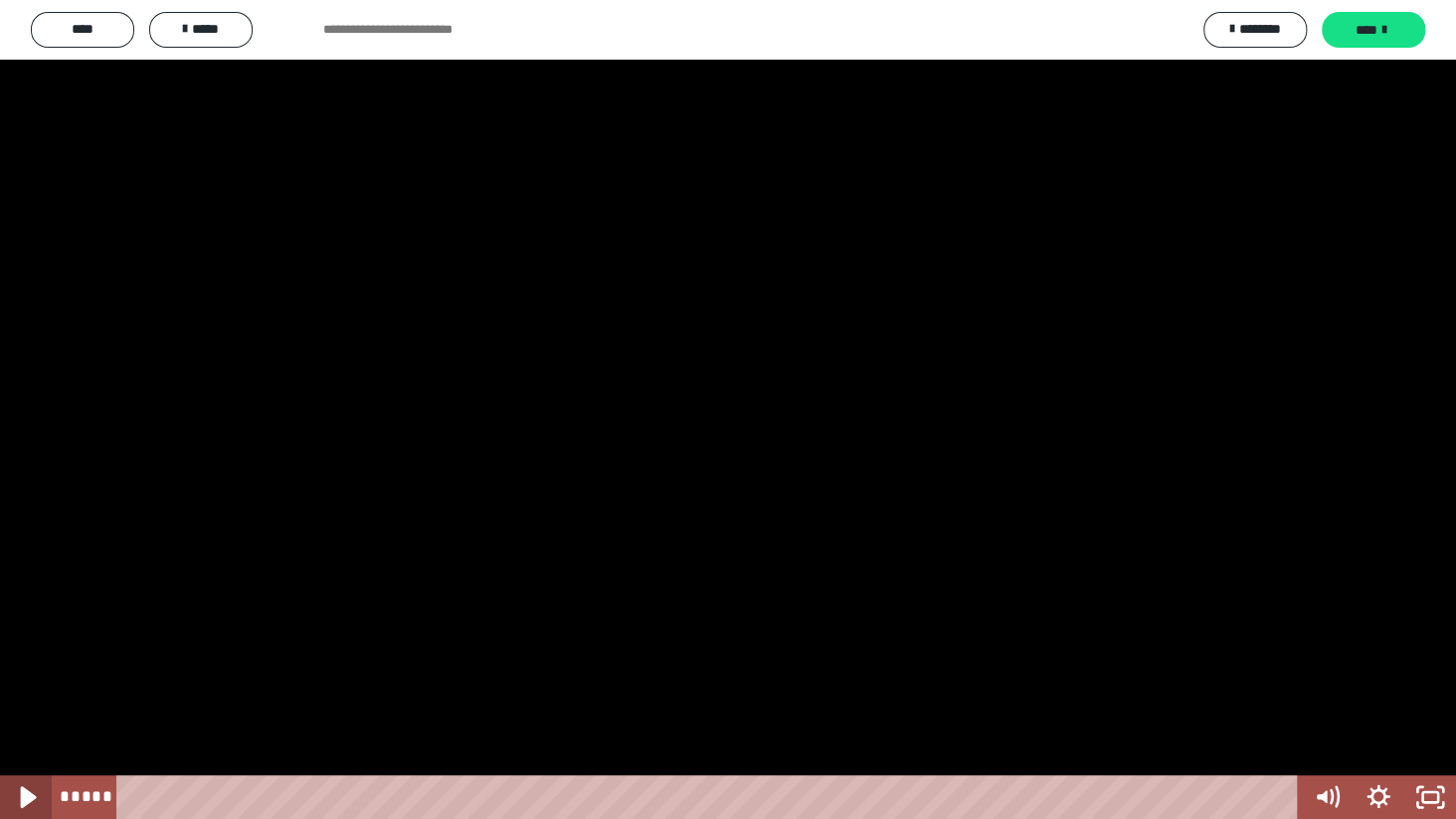 click 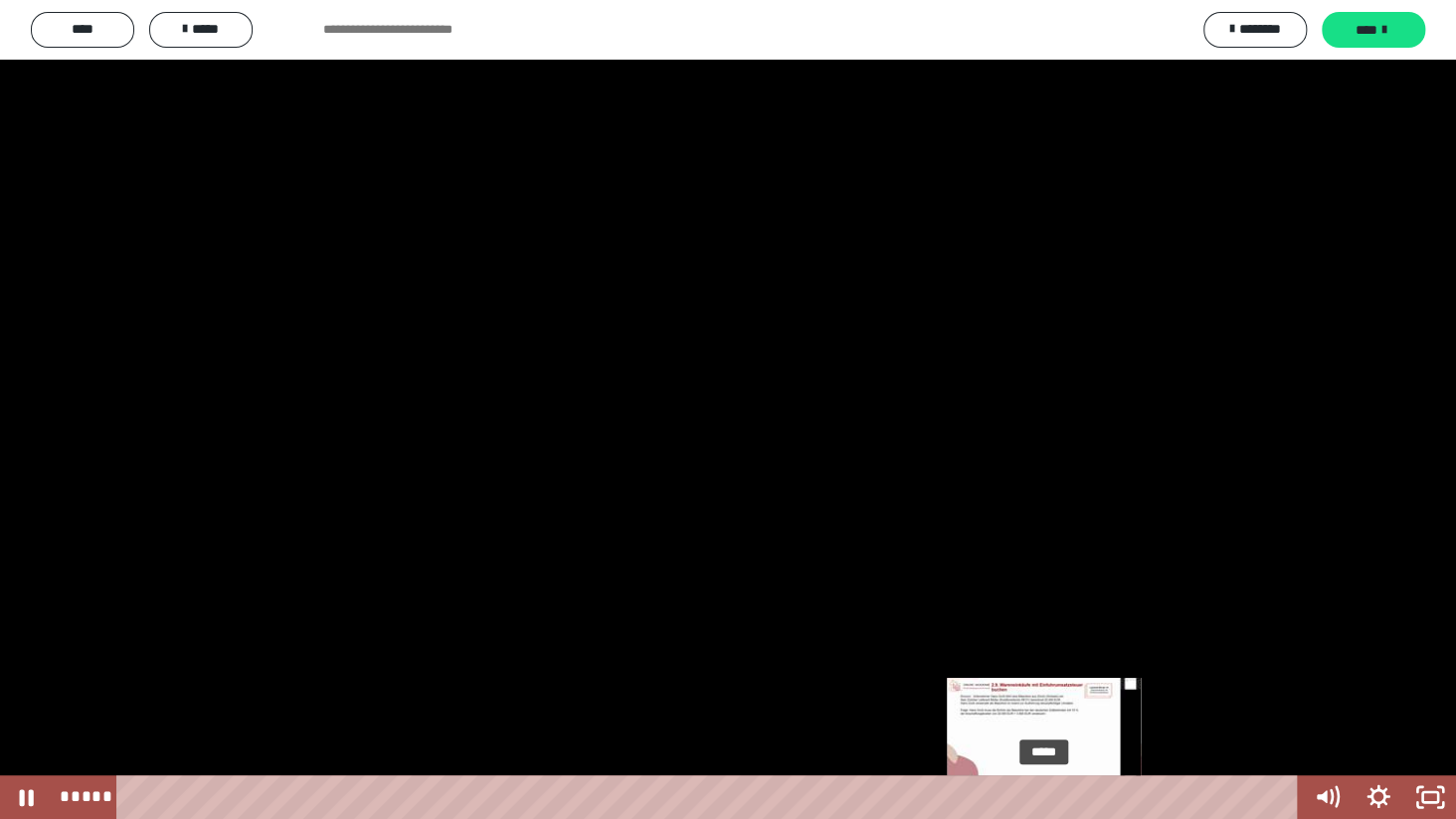 click on "*****" at bounding box center [711, 797] 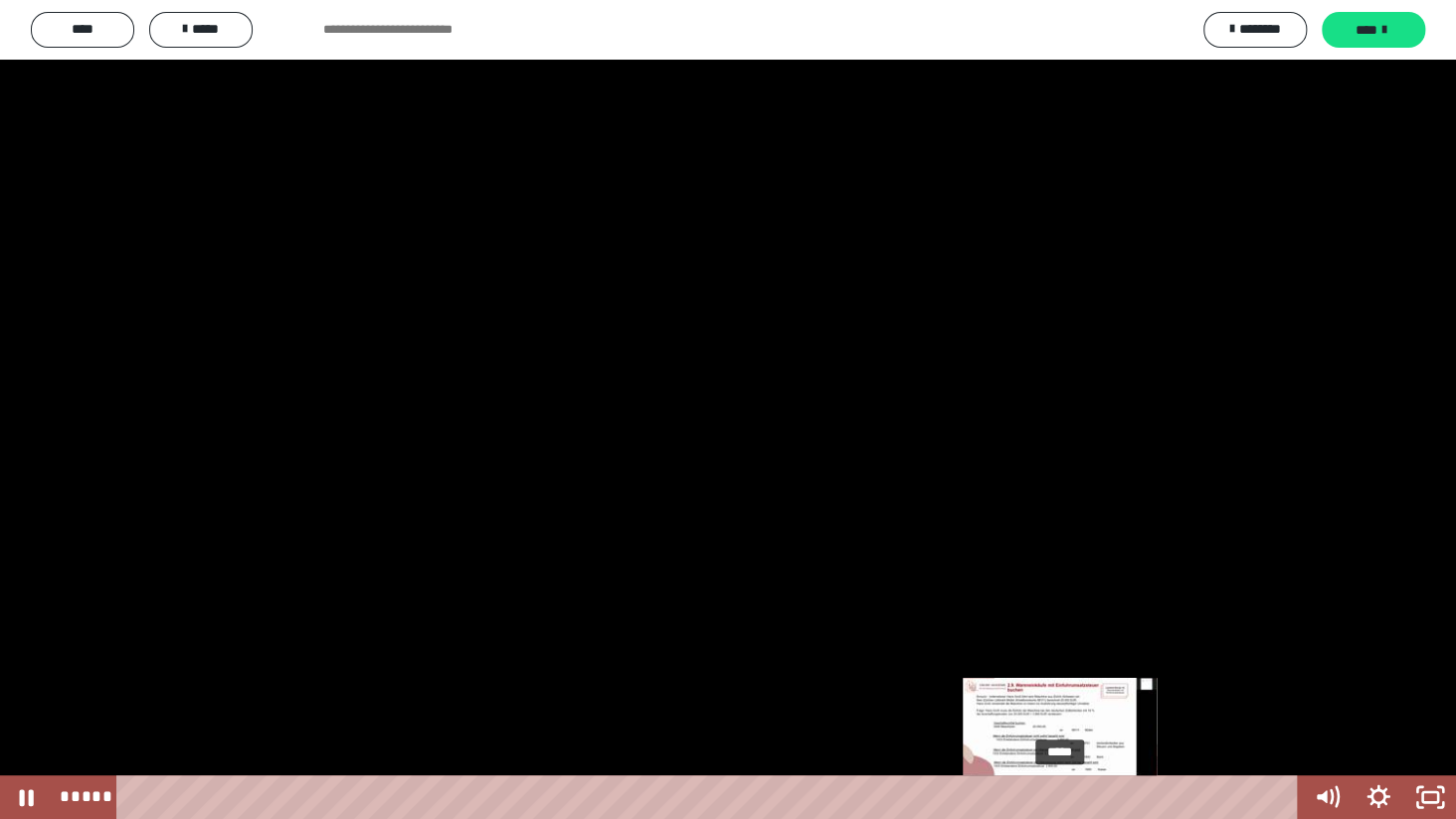 click on "*****" at bounding box center [711, 797] 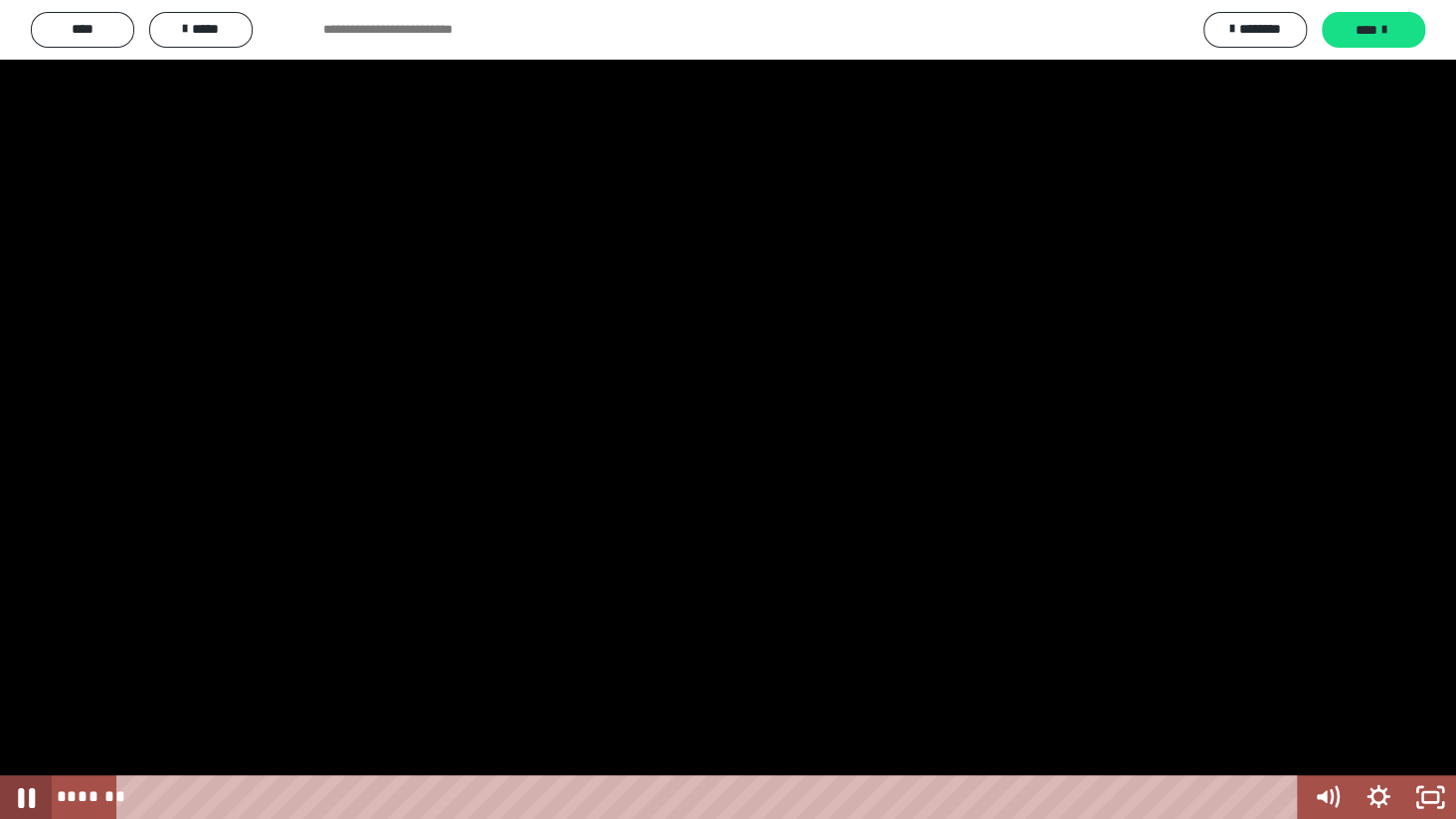 click 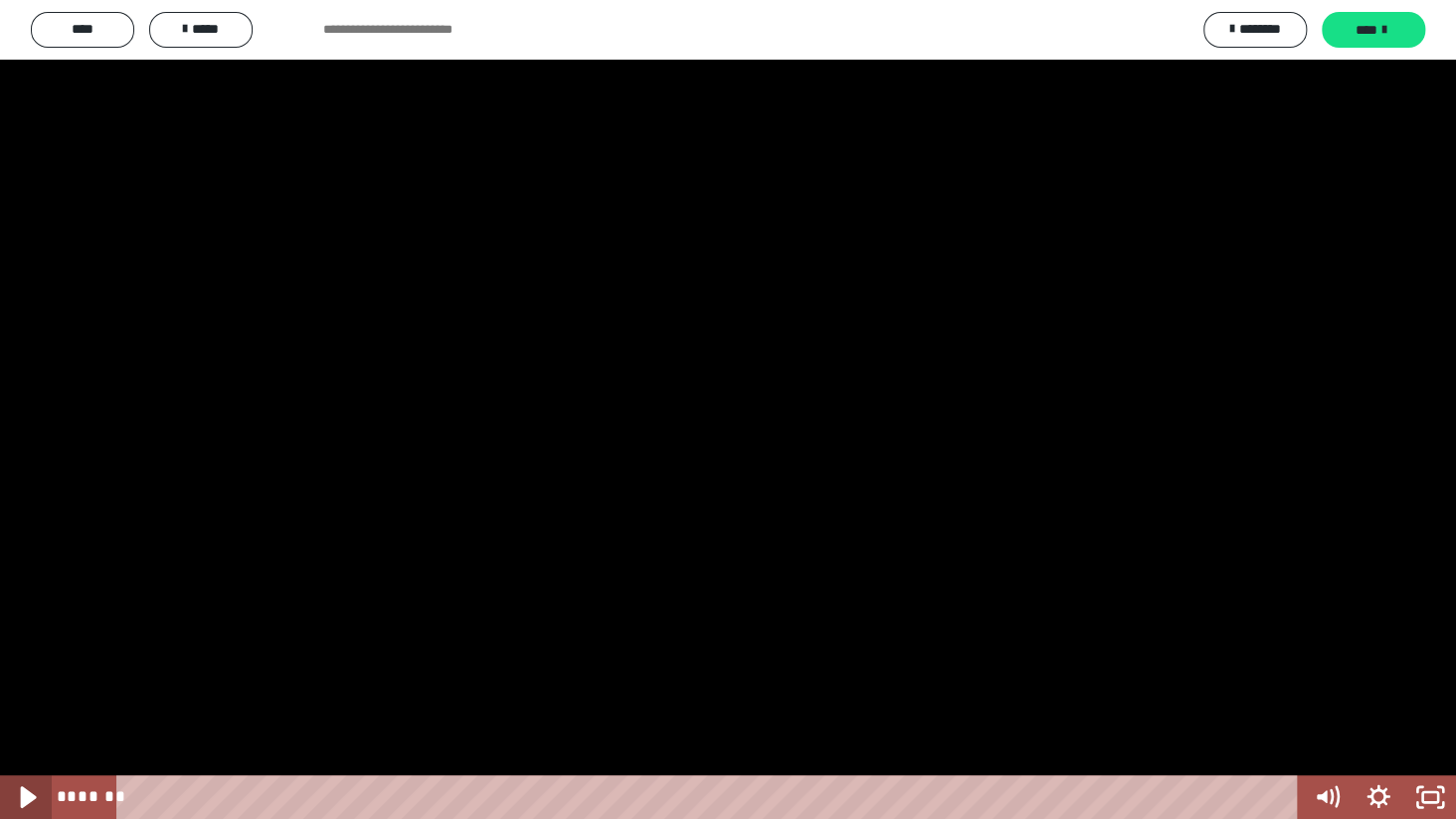click 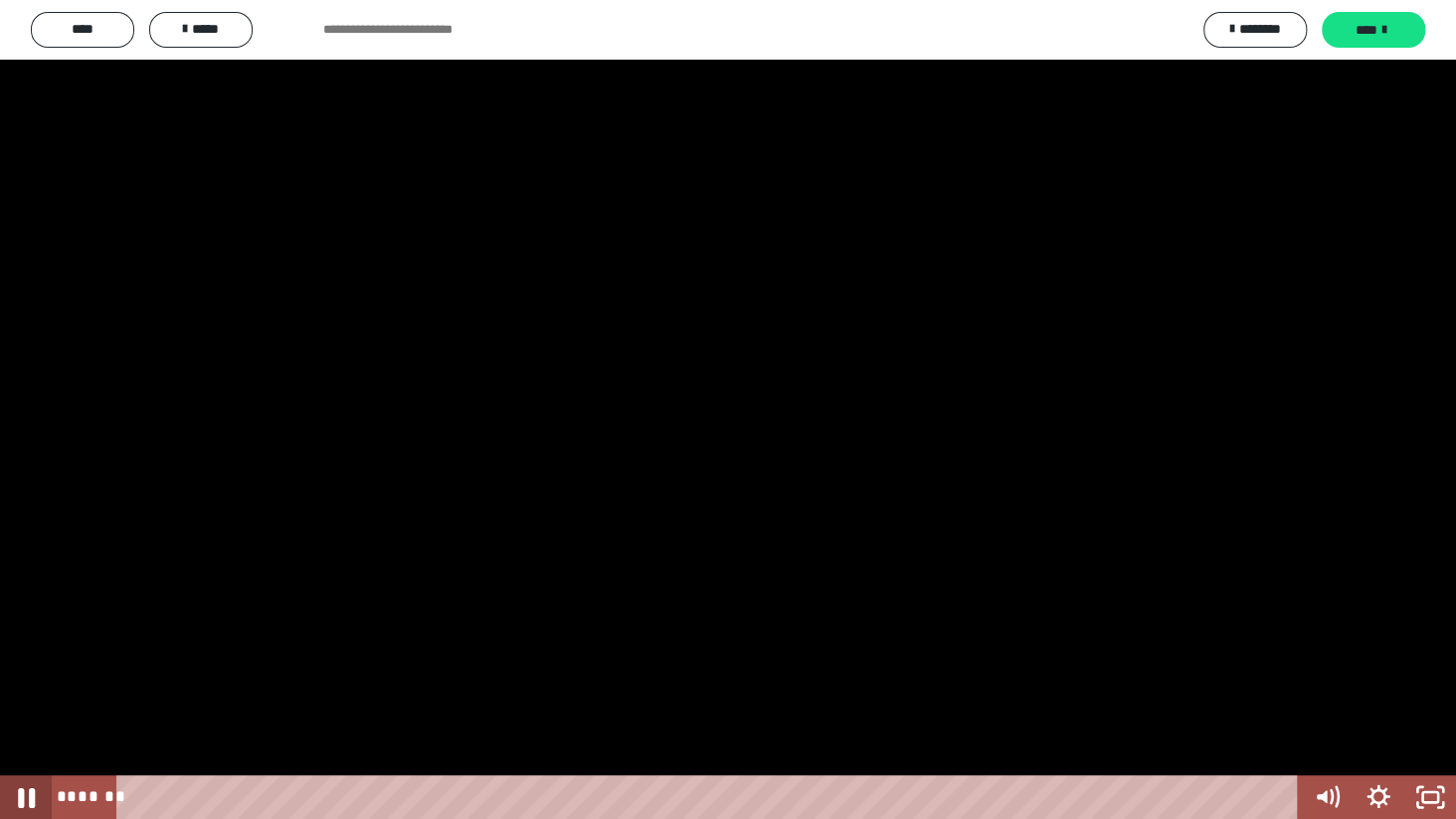 click 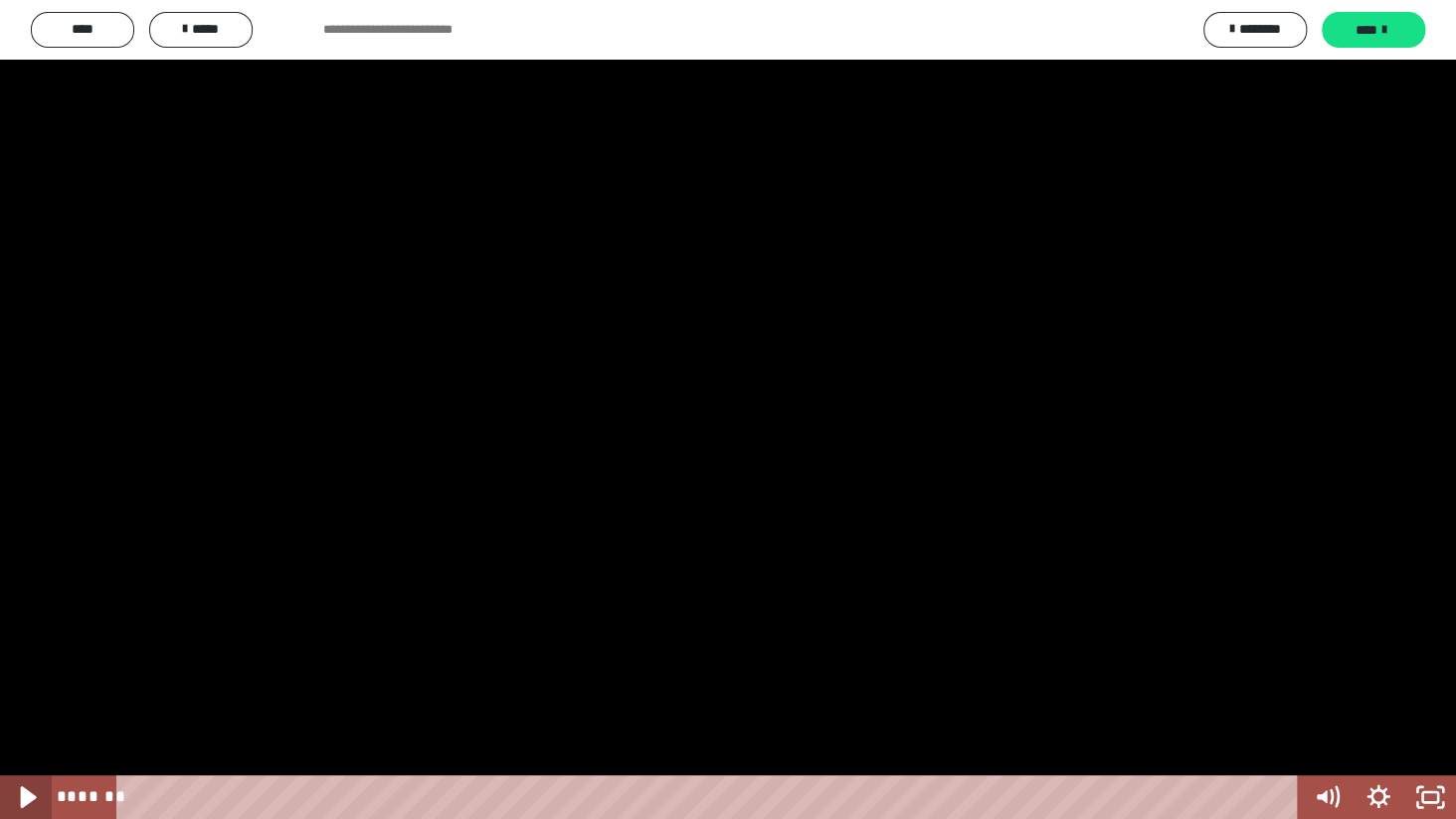 click 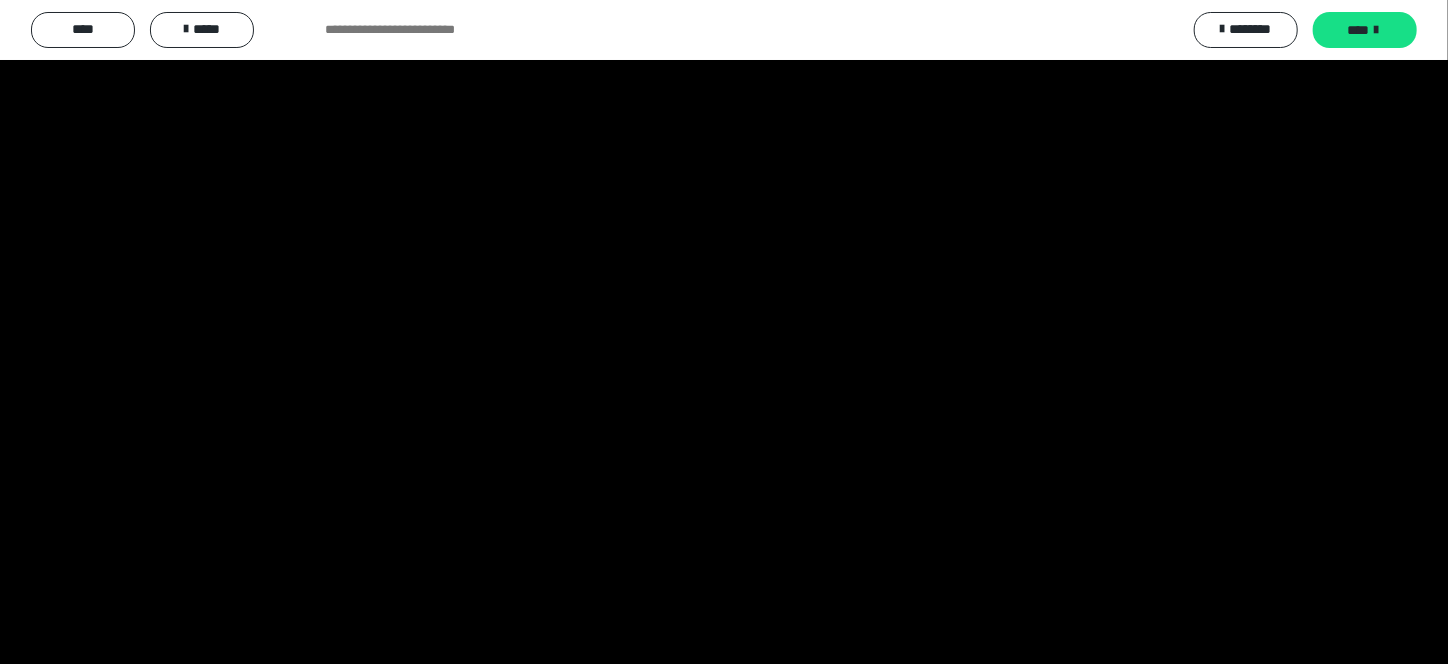 scroll, scrollTop: 33, scrollLeft: 0, axis: vertical 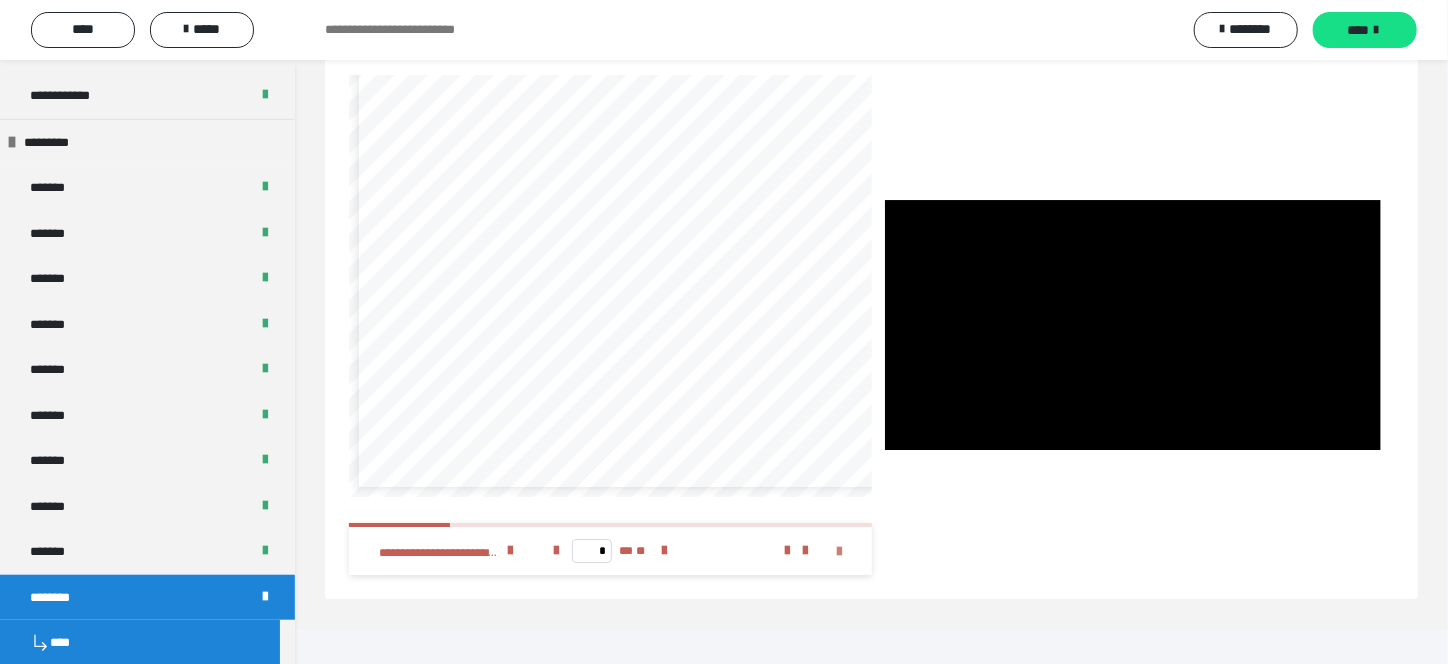 click at bounding box center [840, 552] 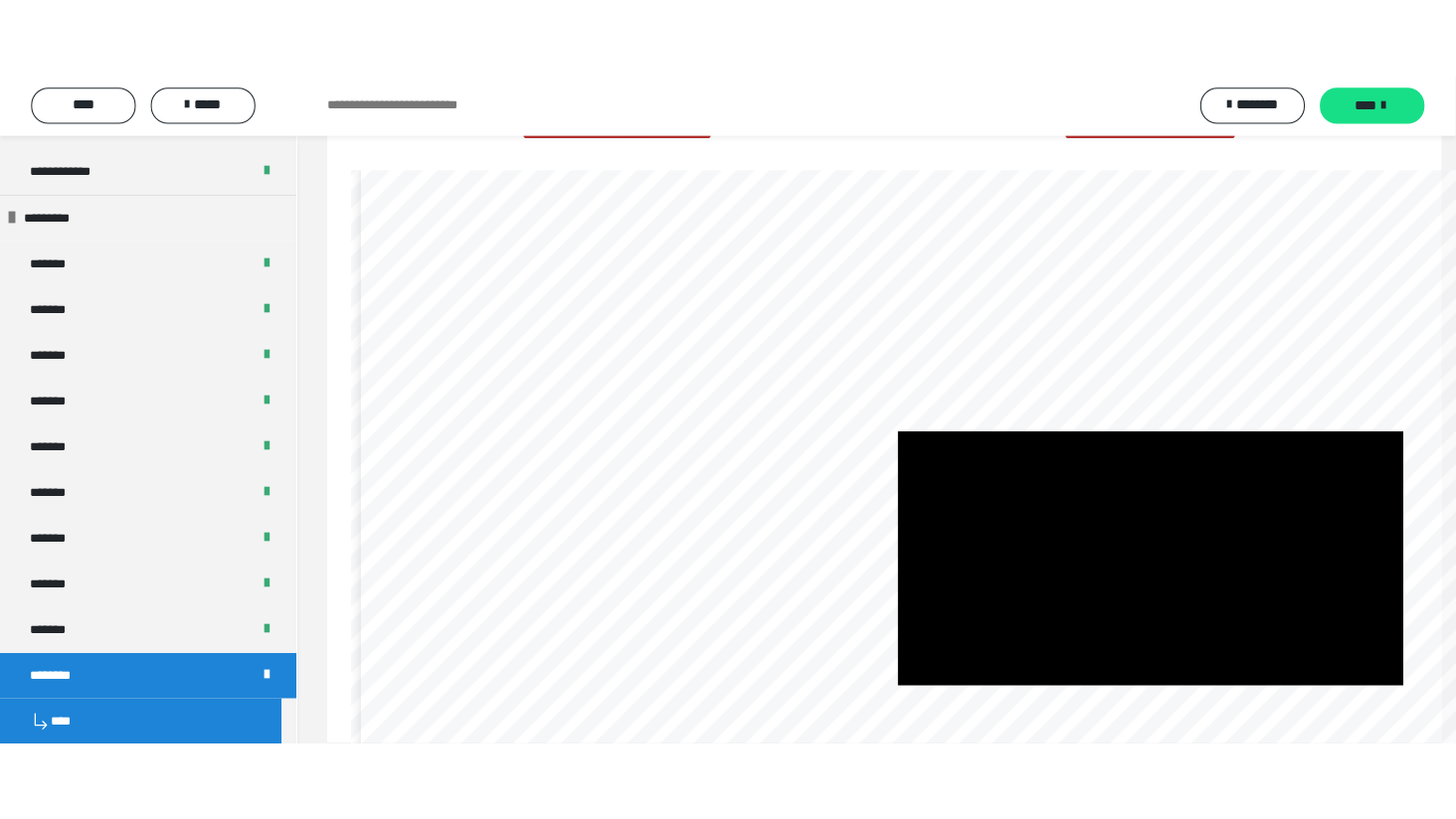 scroll, scrollTop: 3193, scrollLeft: 0, axis: vertical 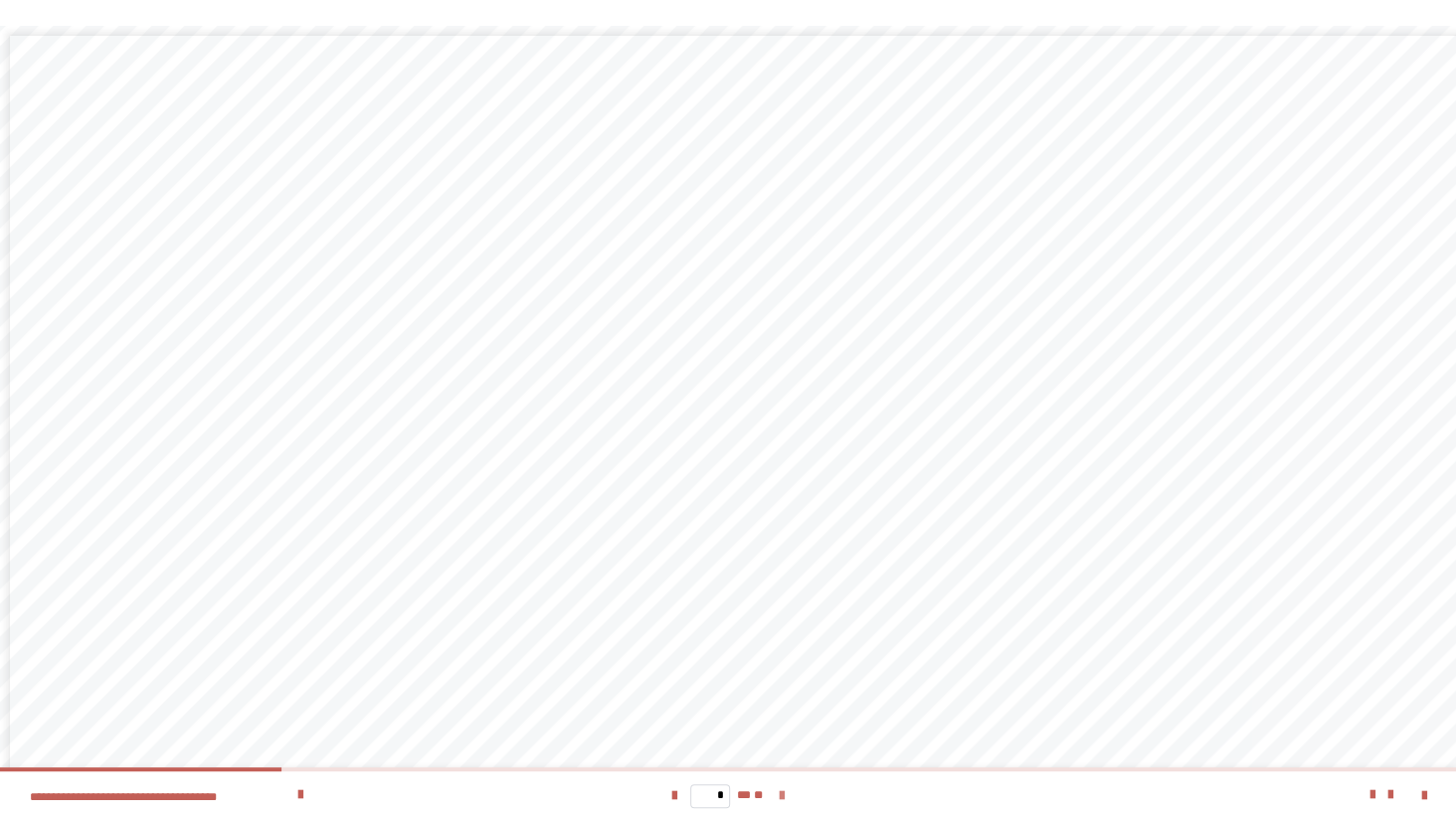 click at bounding box center [782, 796] 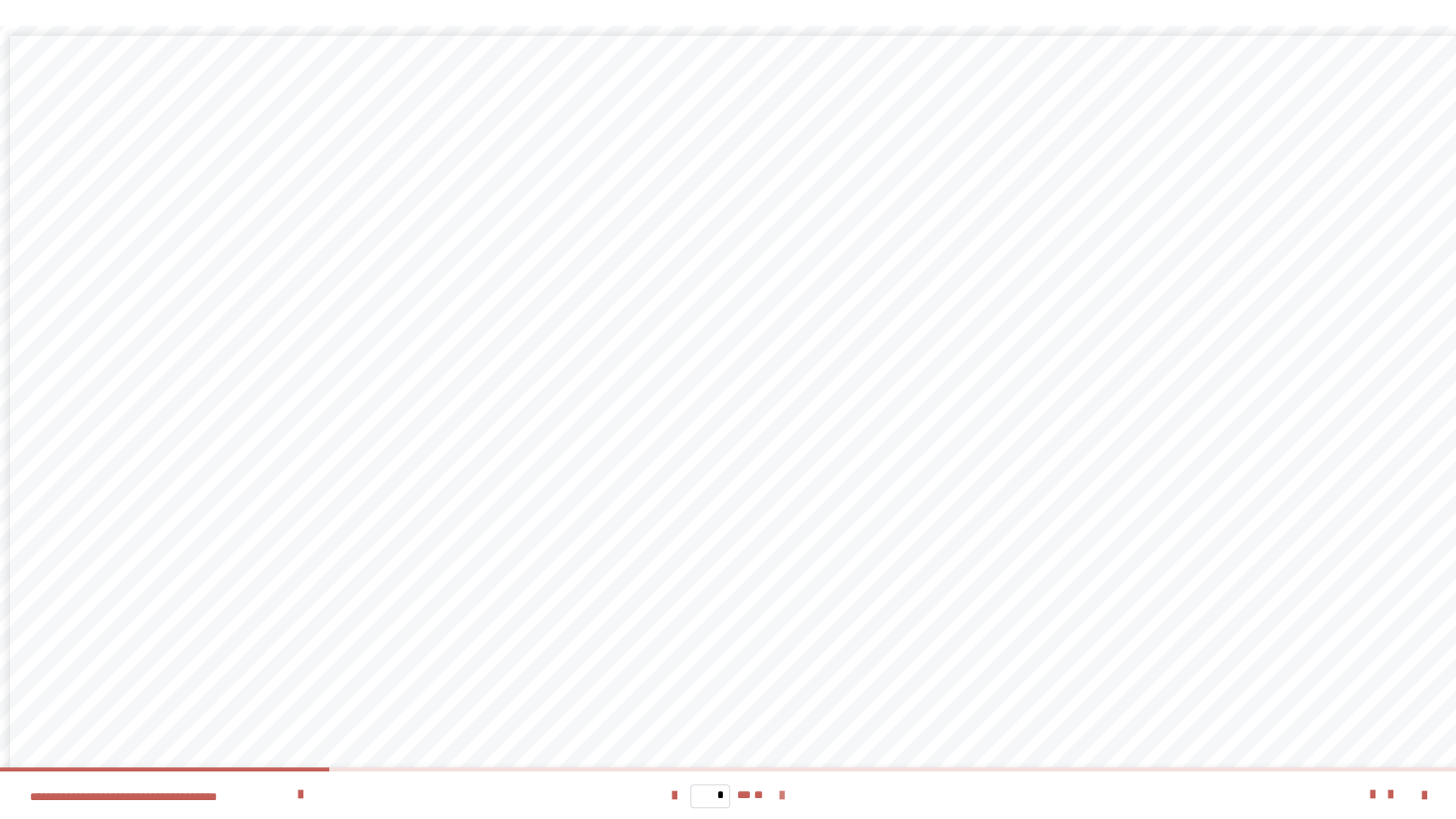 click at bounding box center [782, 796] 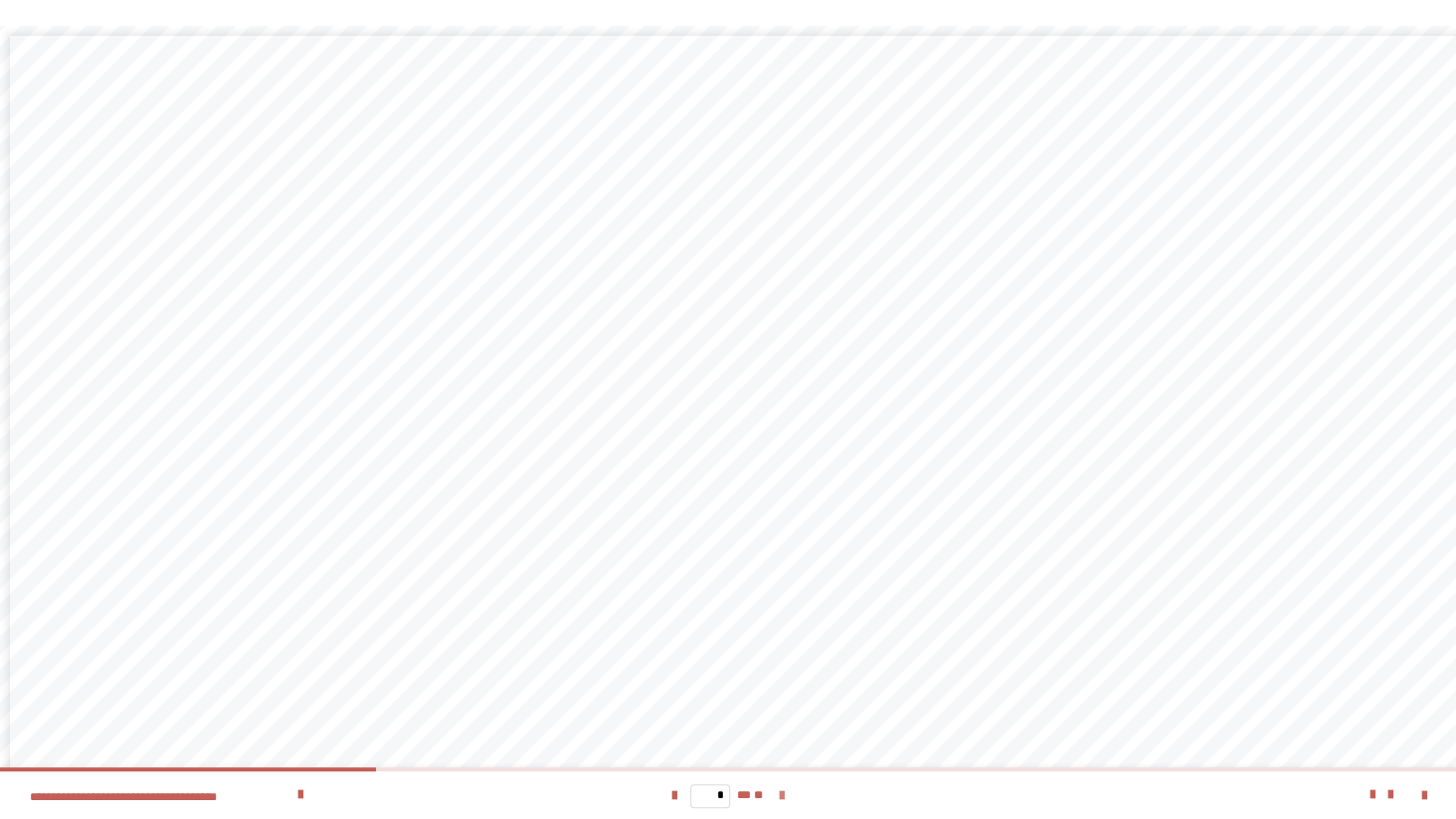 click at bounding box center [782, 796] 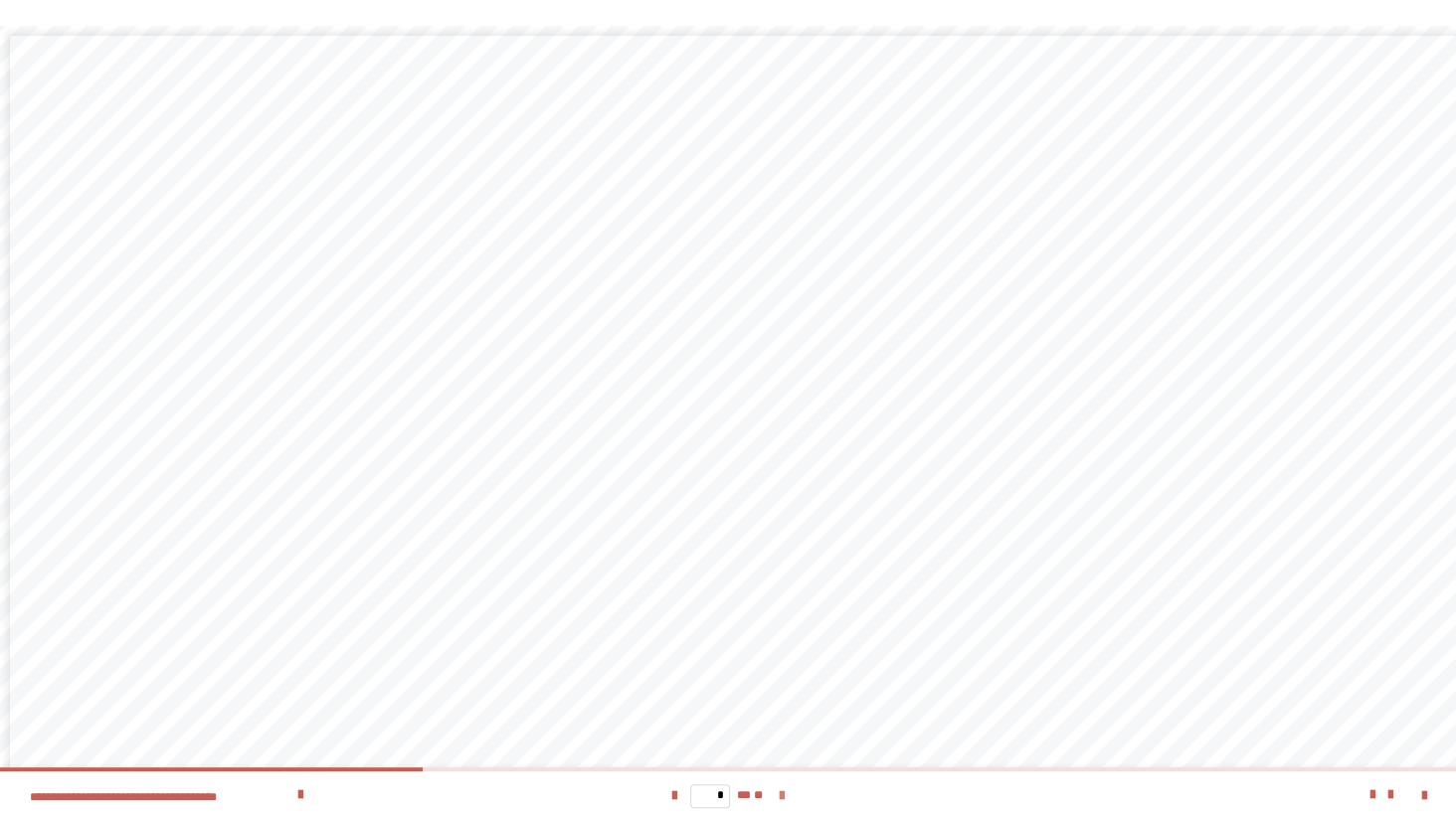 click at bounding box center [782, 796] 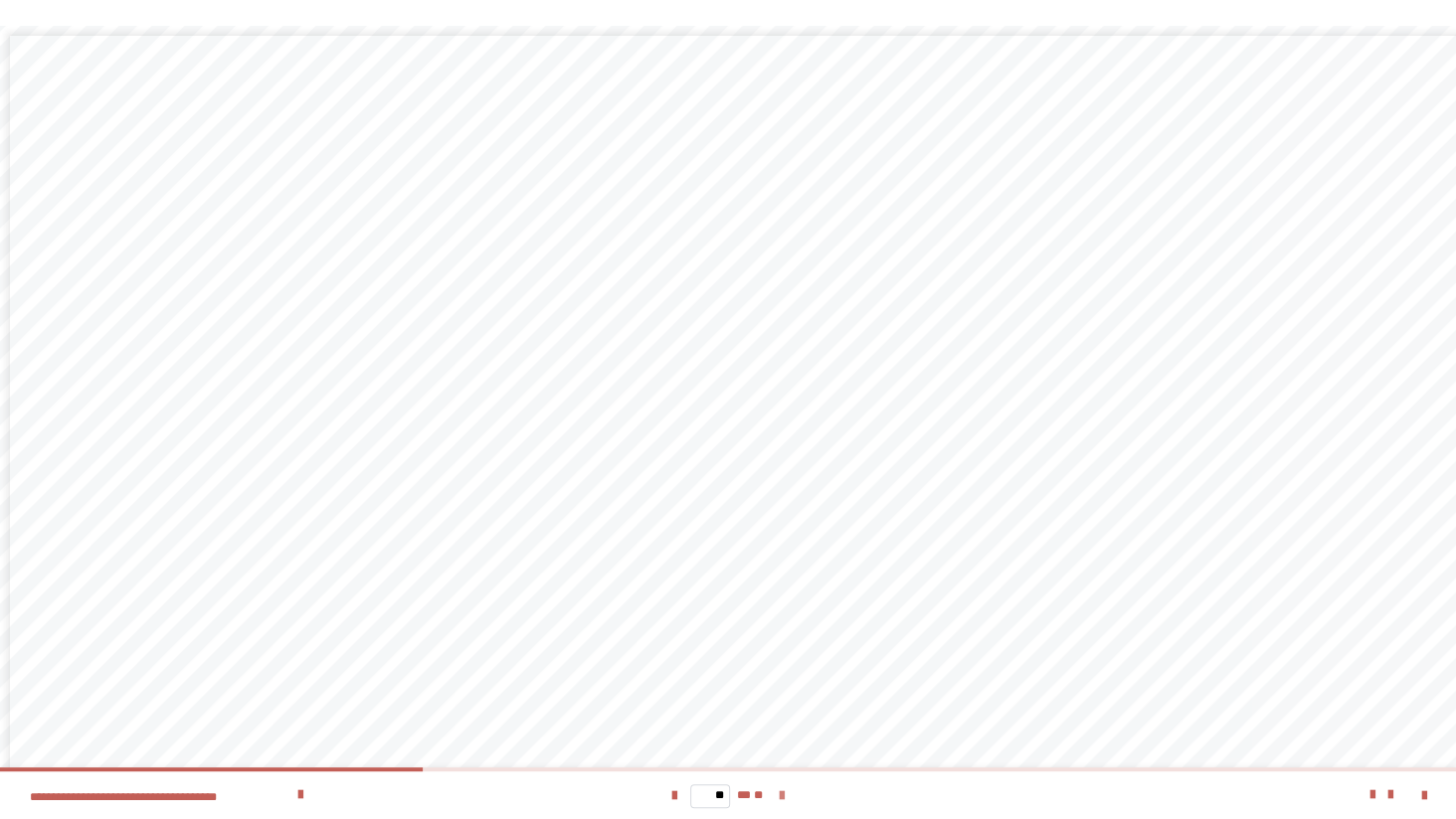 click at bounding box center [782, 796] 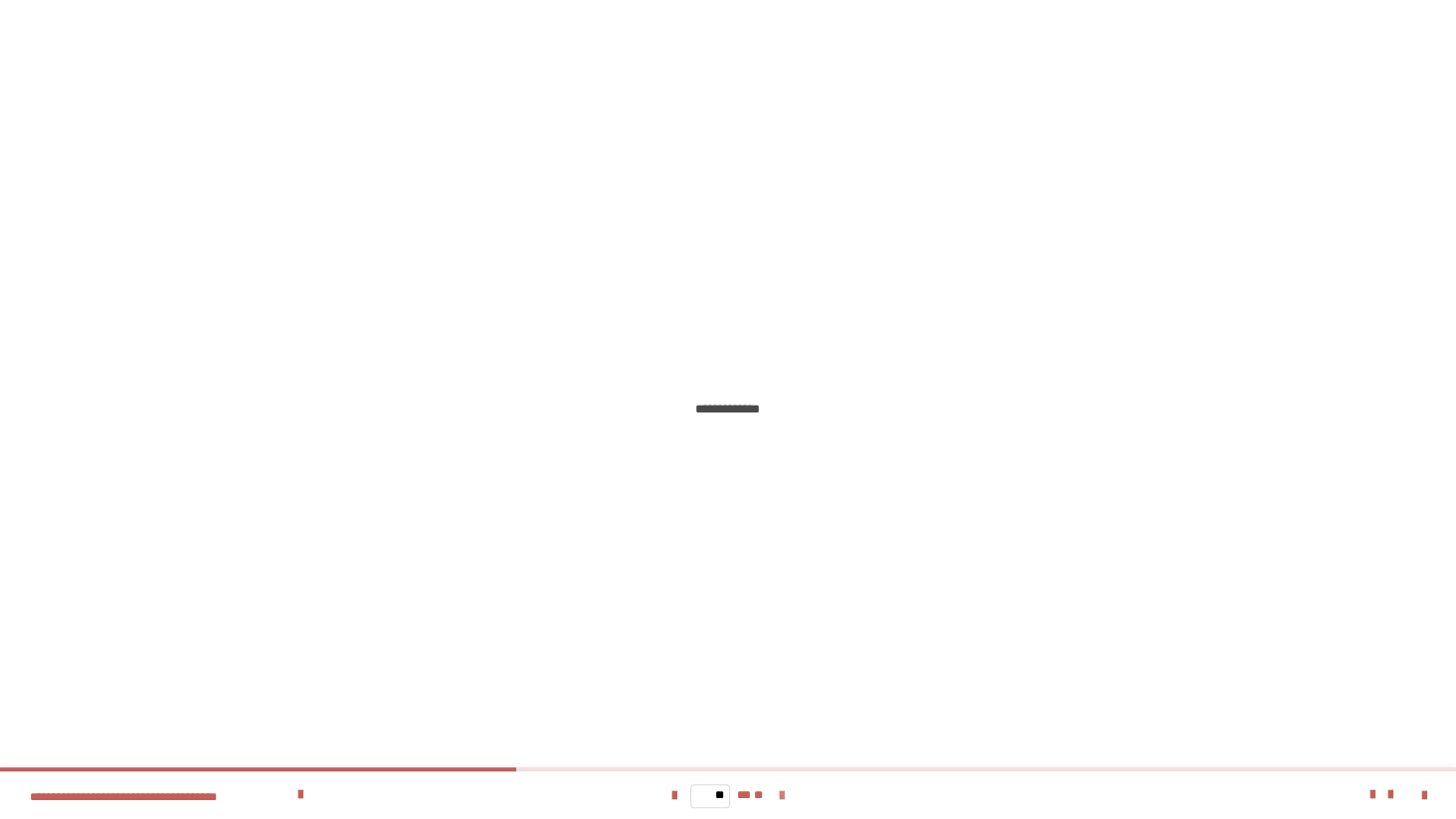 click at bounding box center (782, 796) 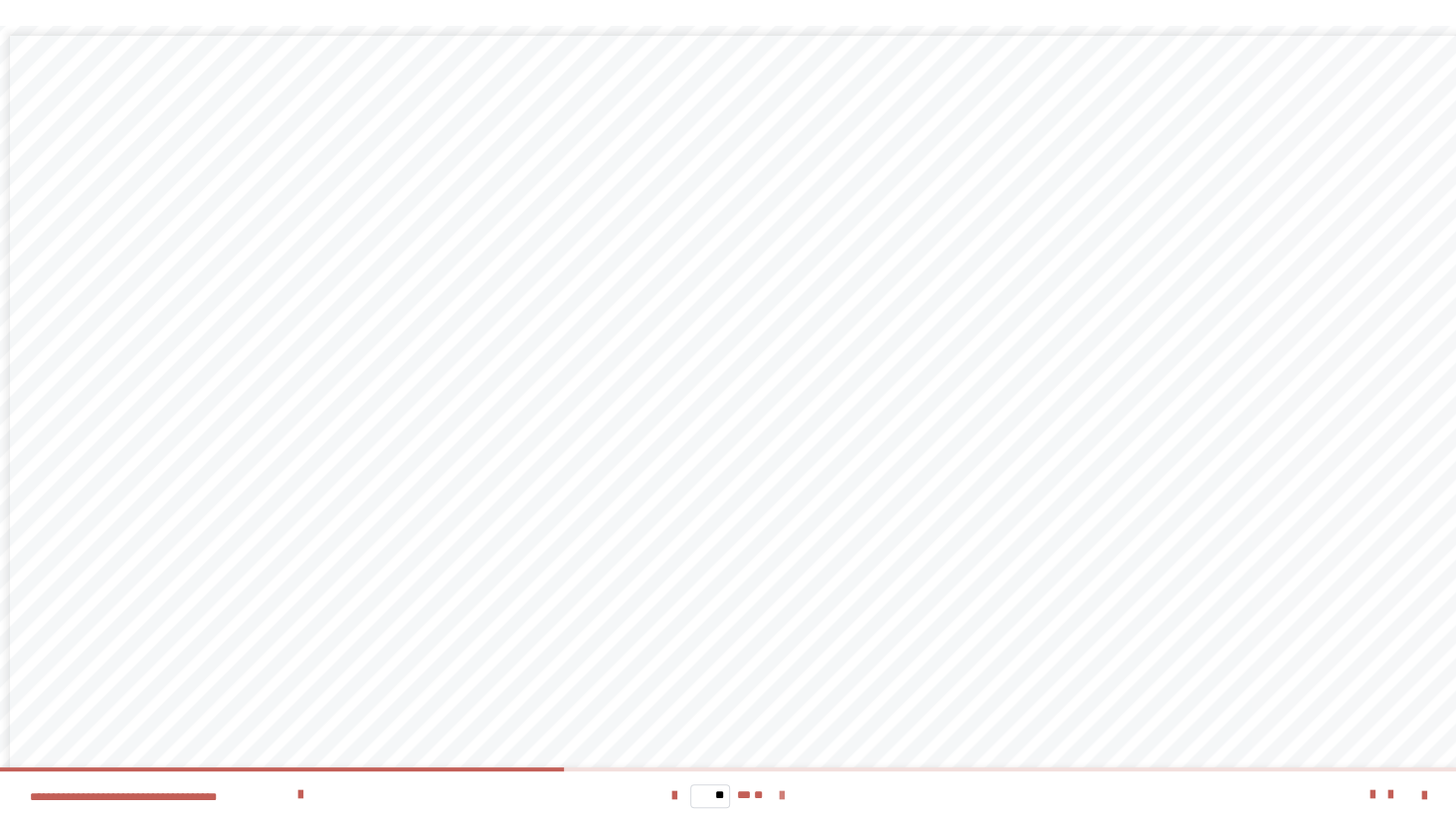 click at bounding box center [782, 796] 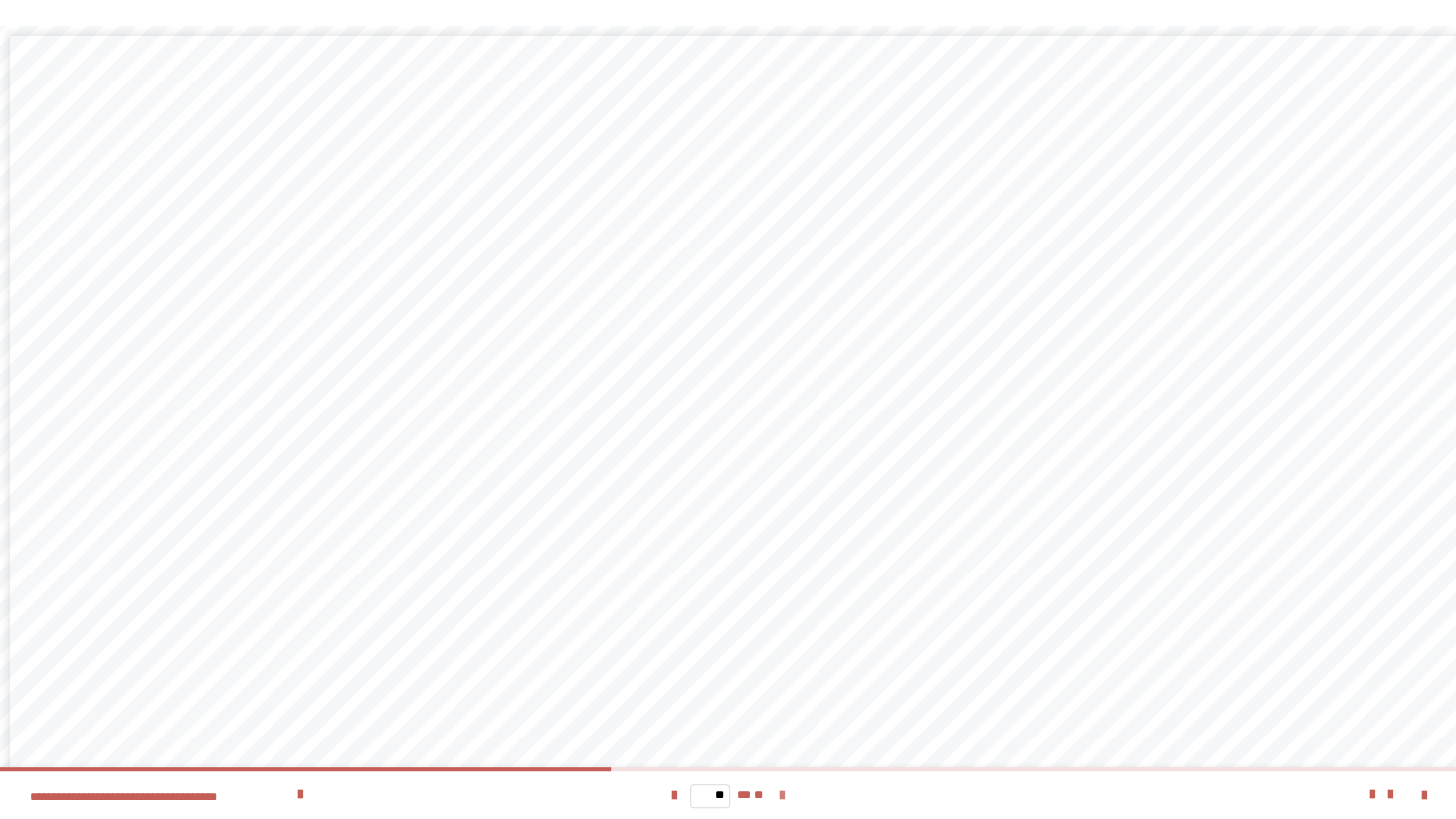 click at bounding box center [782, 796] 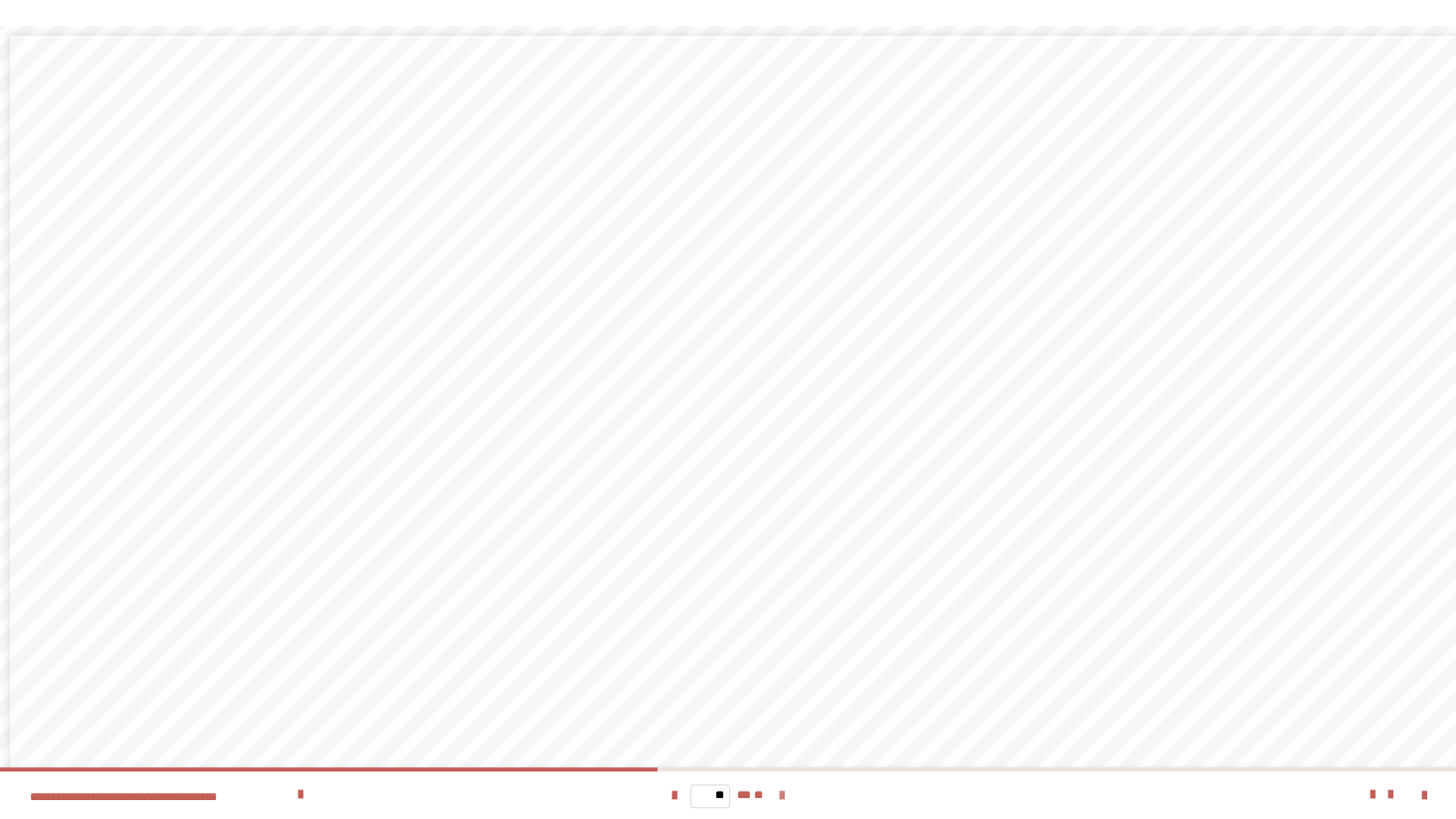 click at bounding box center (782, 796) 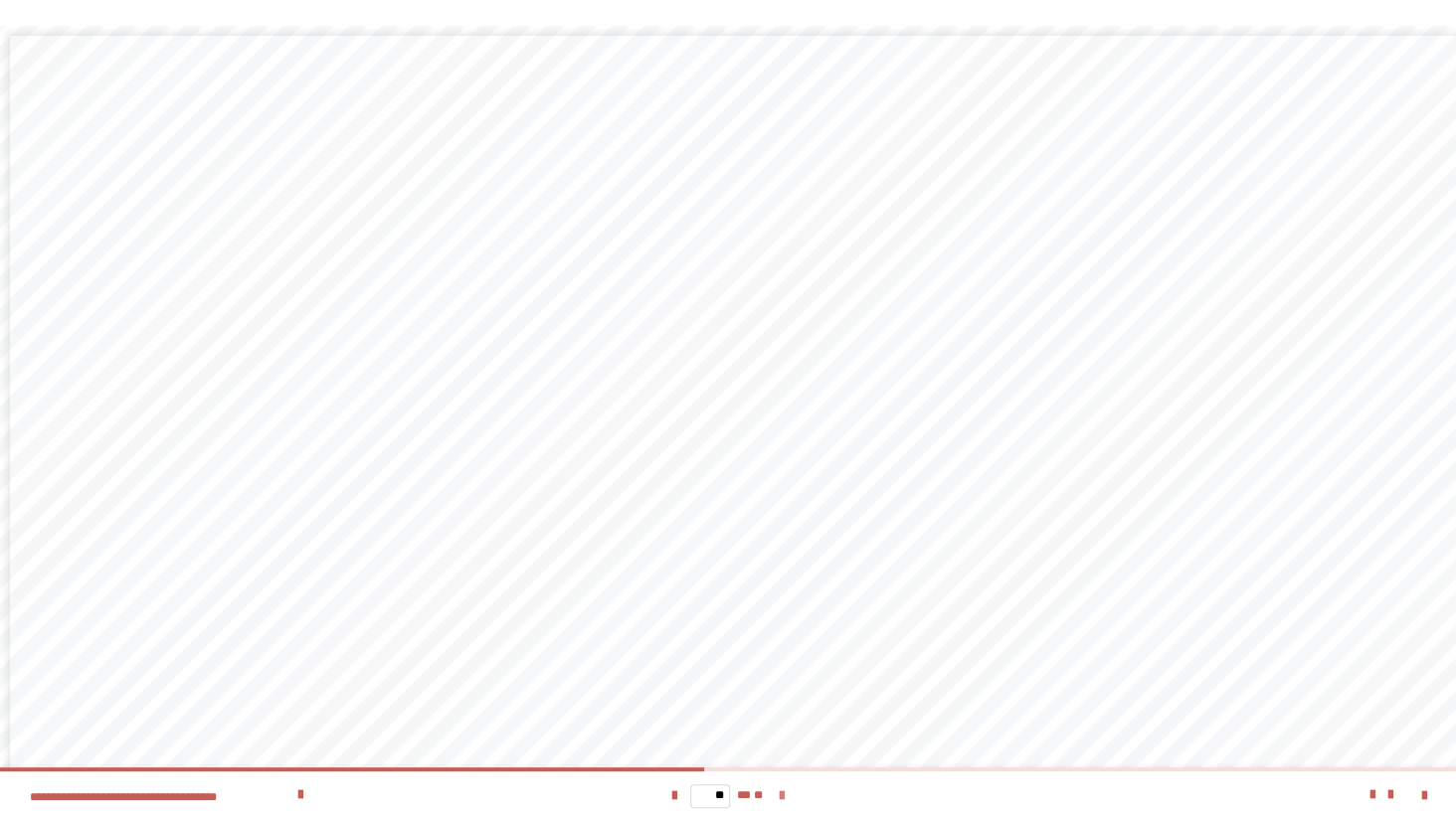click at bounding box center [782, 796] 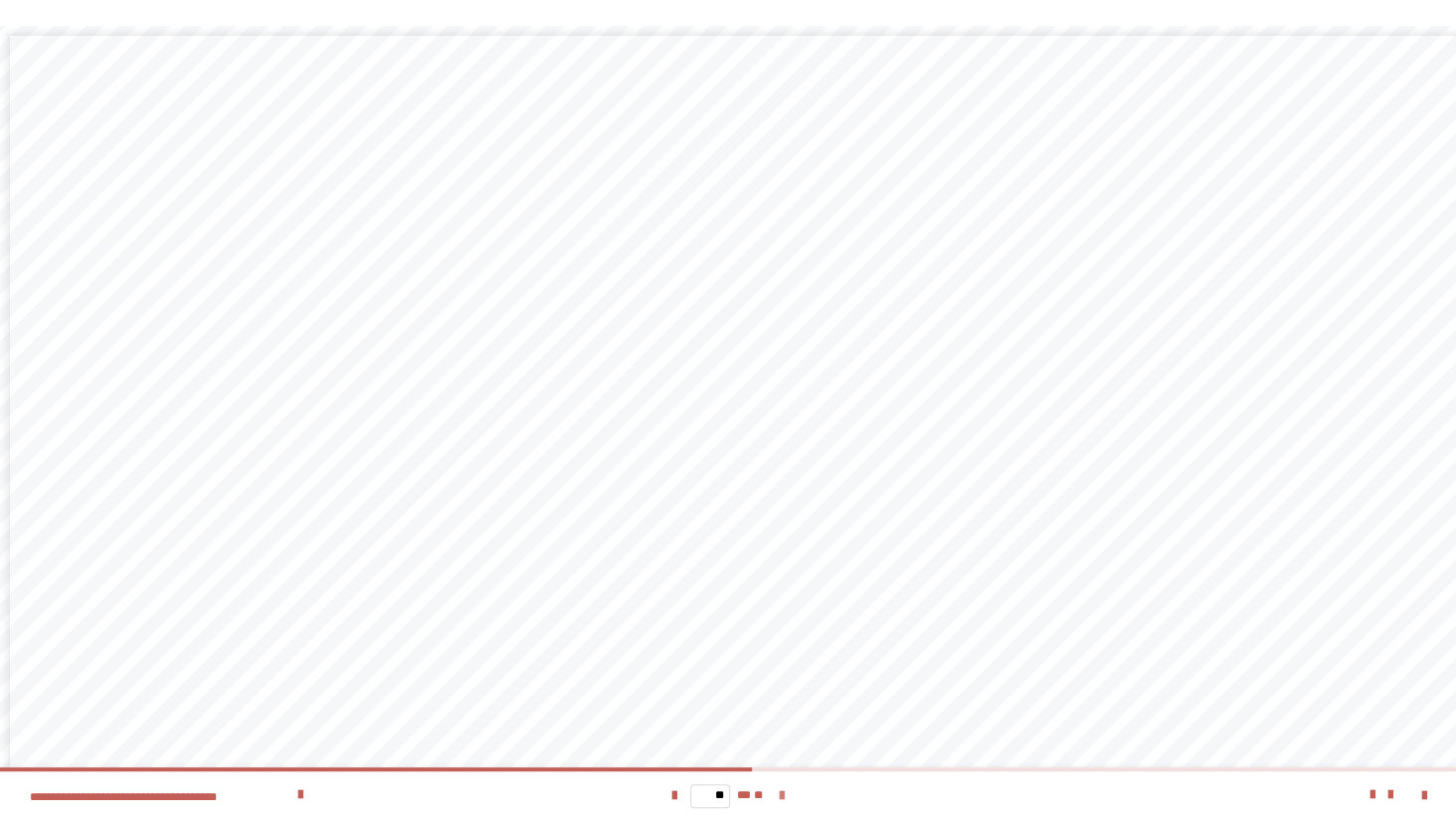 click at bounding box center [782, 796] 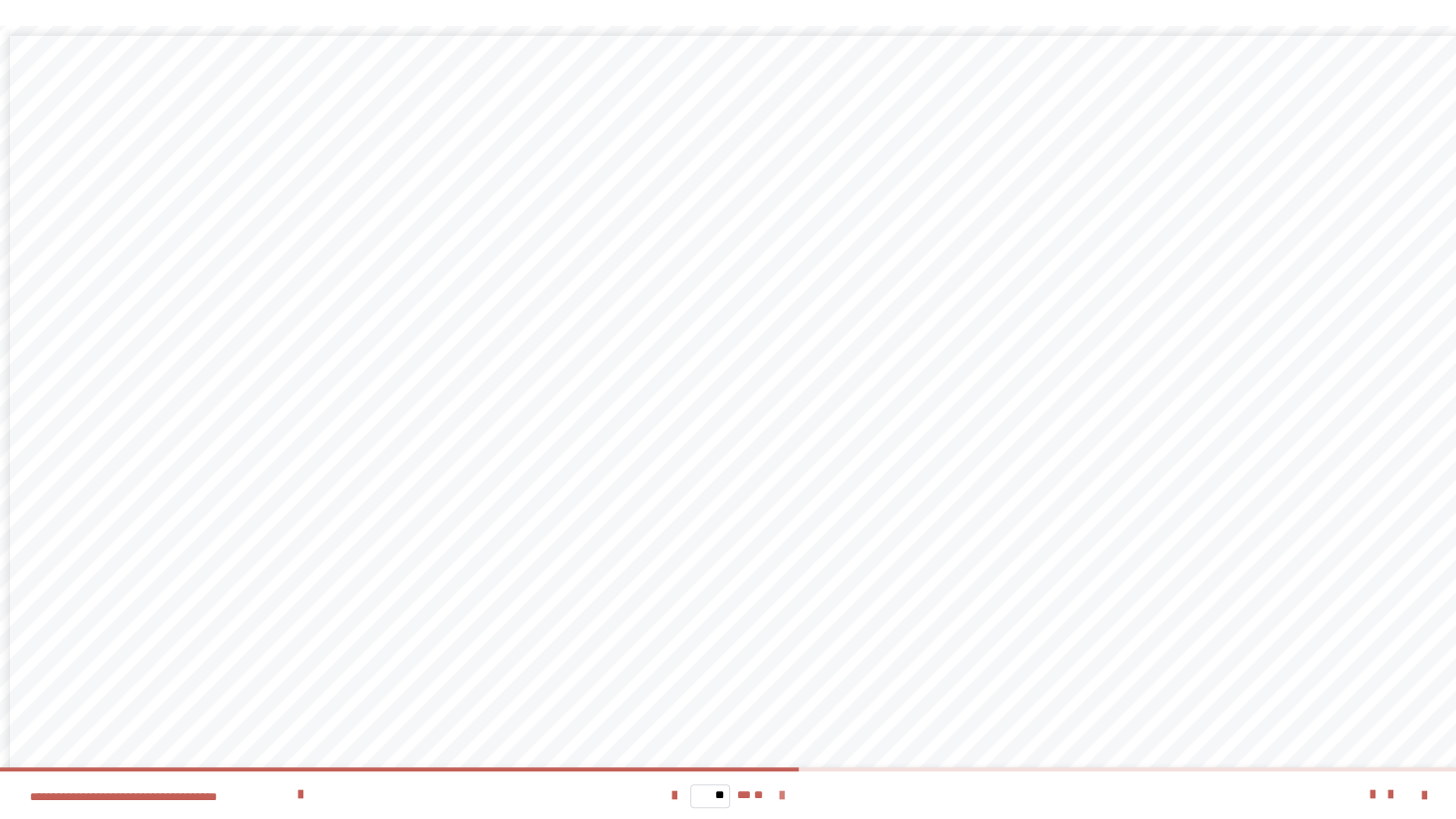 click at bounding box center [782, 796] 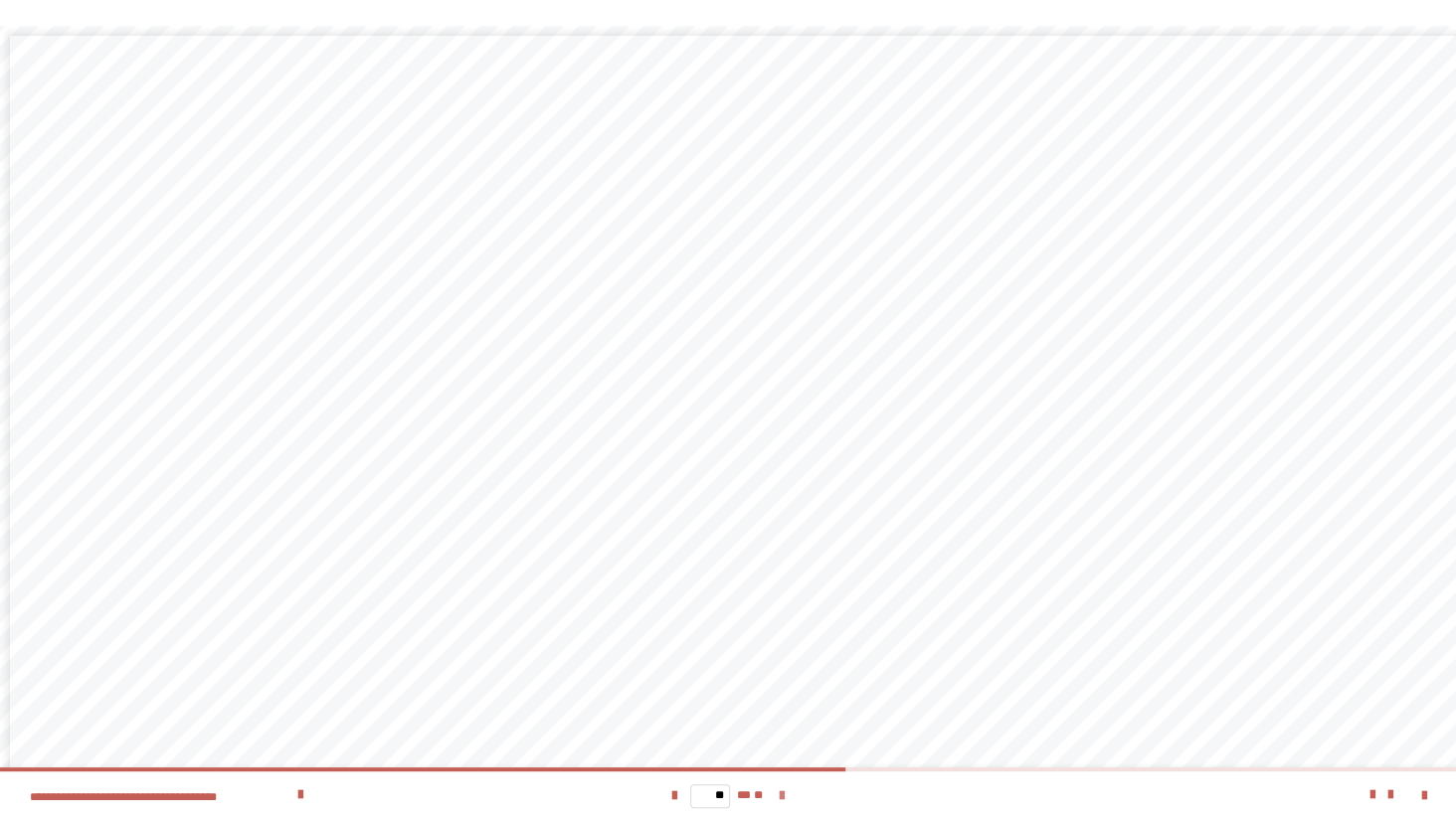 click at bounding box center [782, 796] 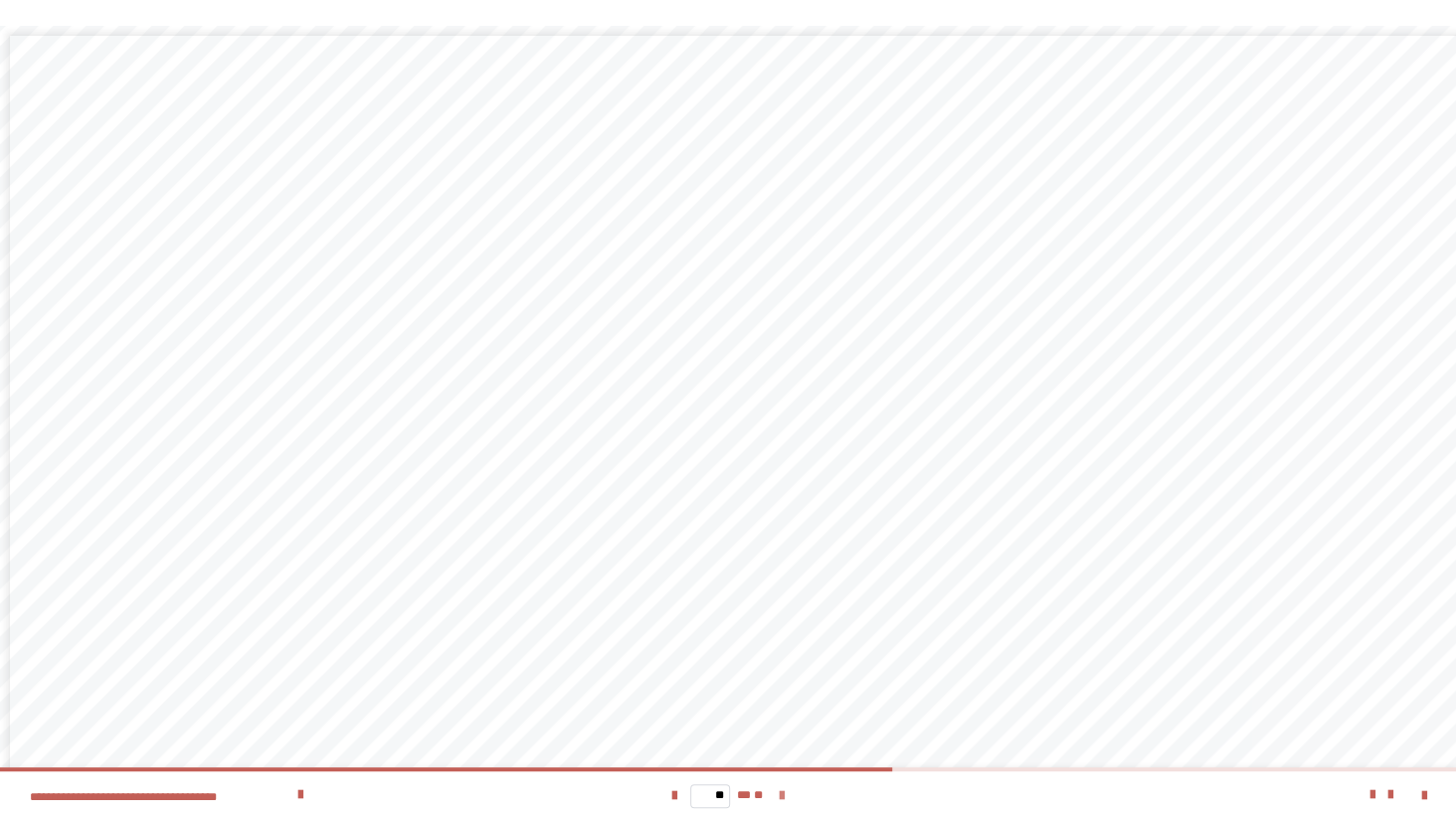 click at bounding box center (782, 796) 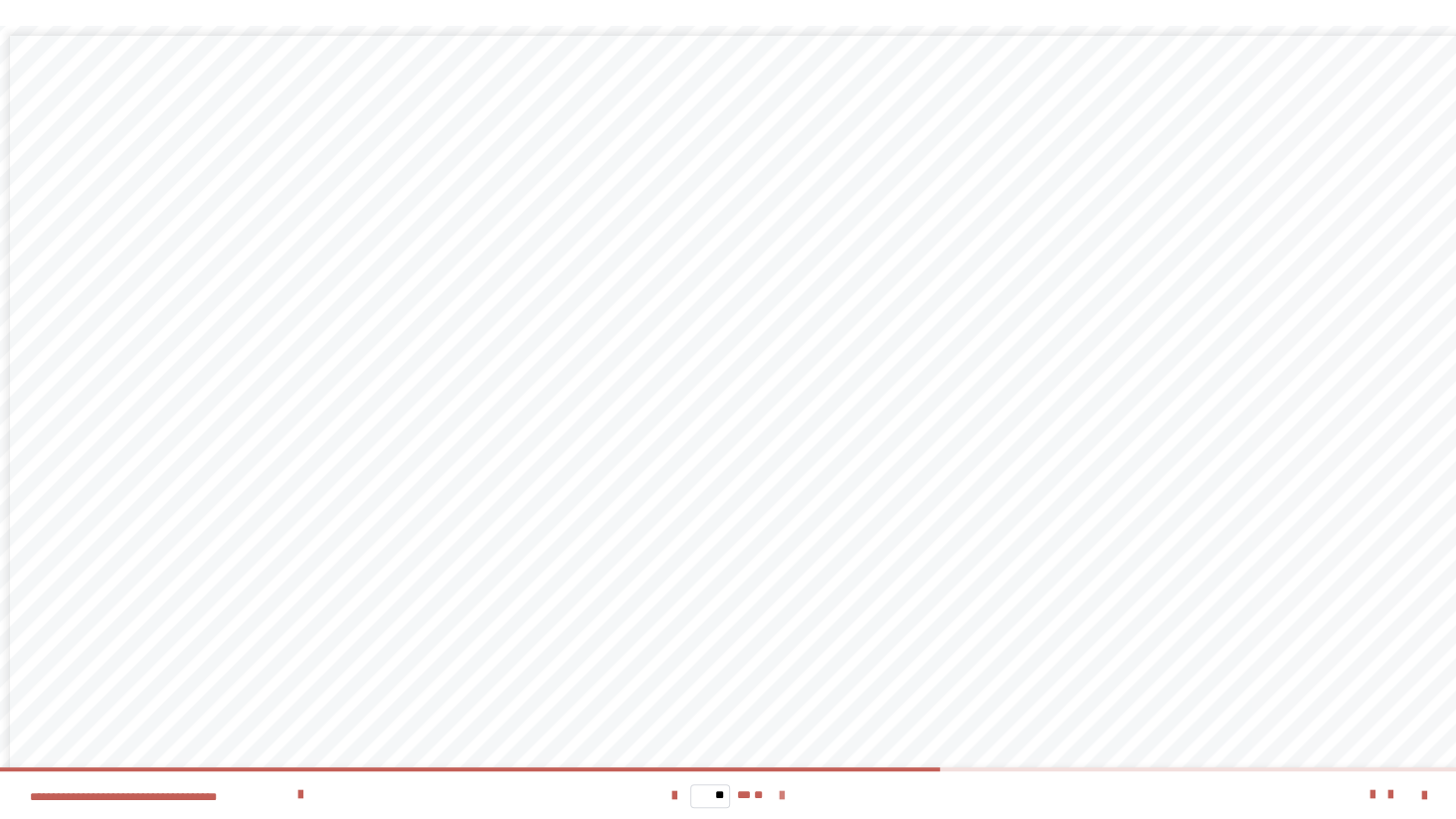 click at bounding box center (782, 796) 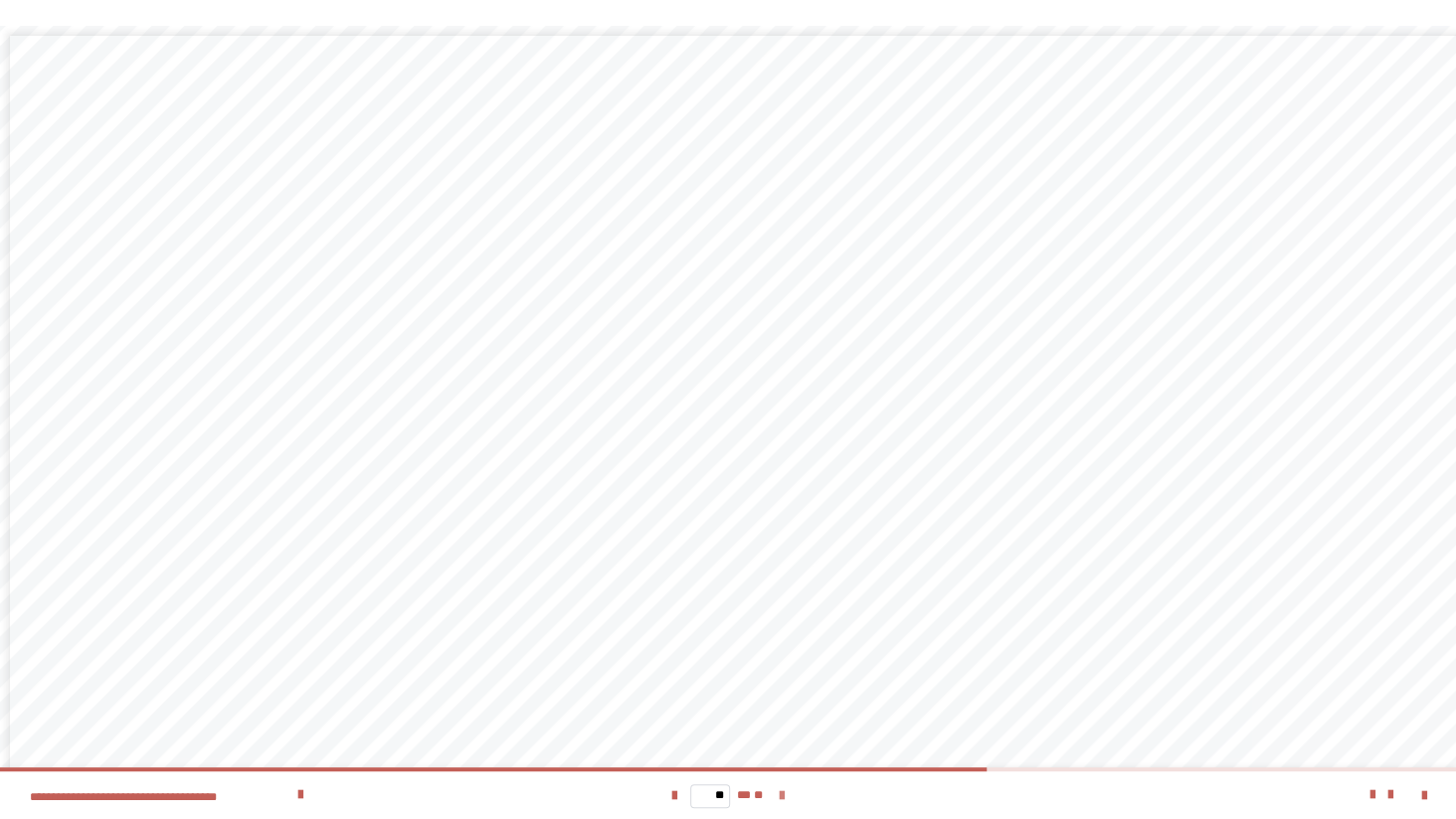 click at bounding box center (782, 796) 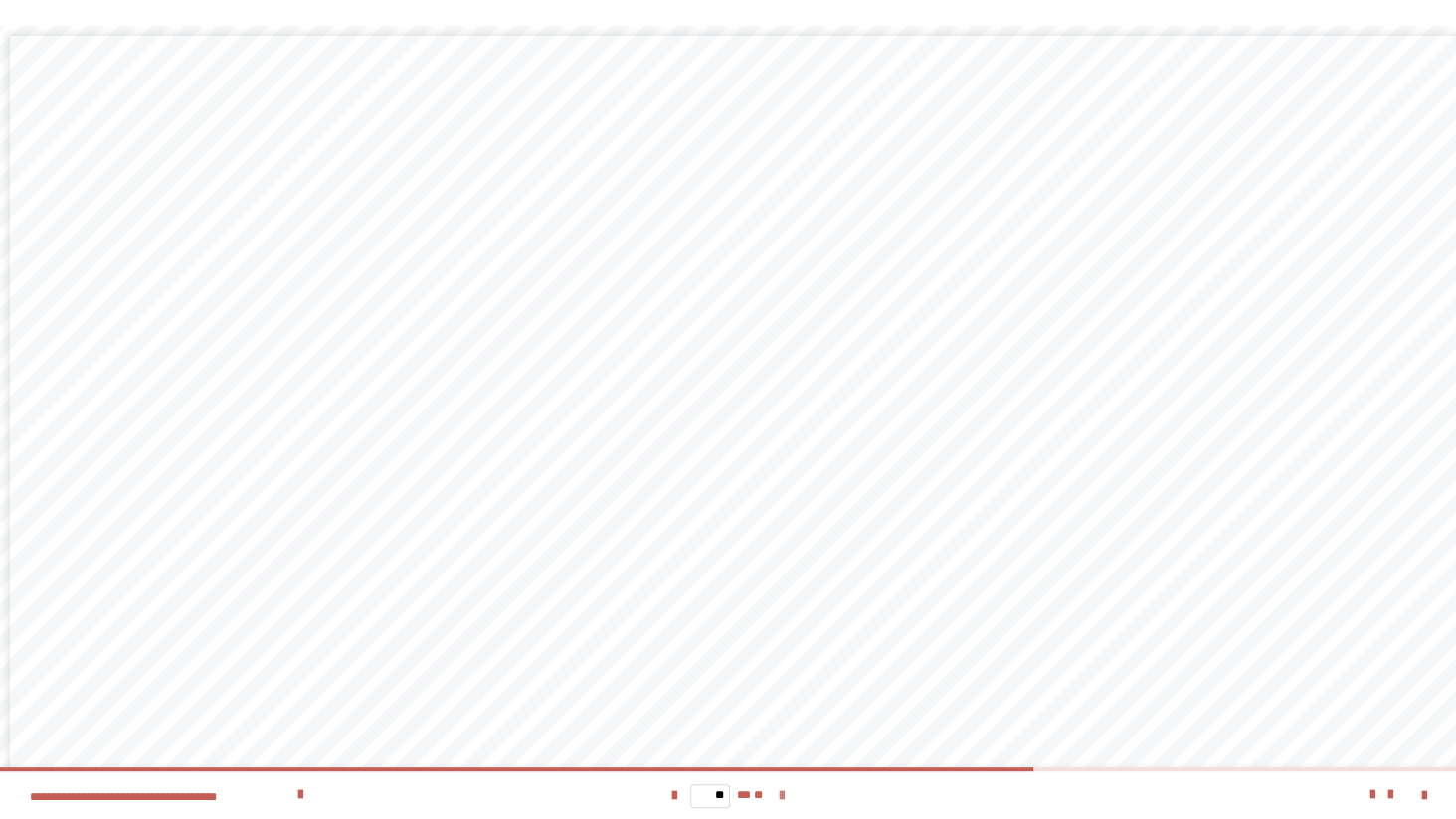click at bounding box center [782, 796] 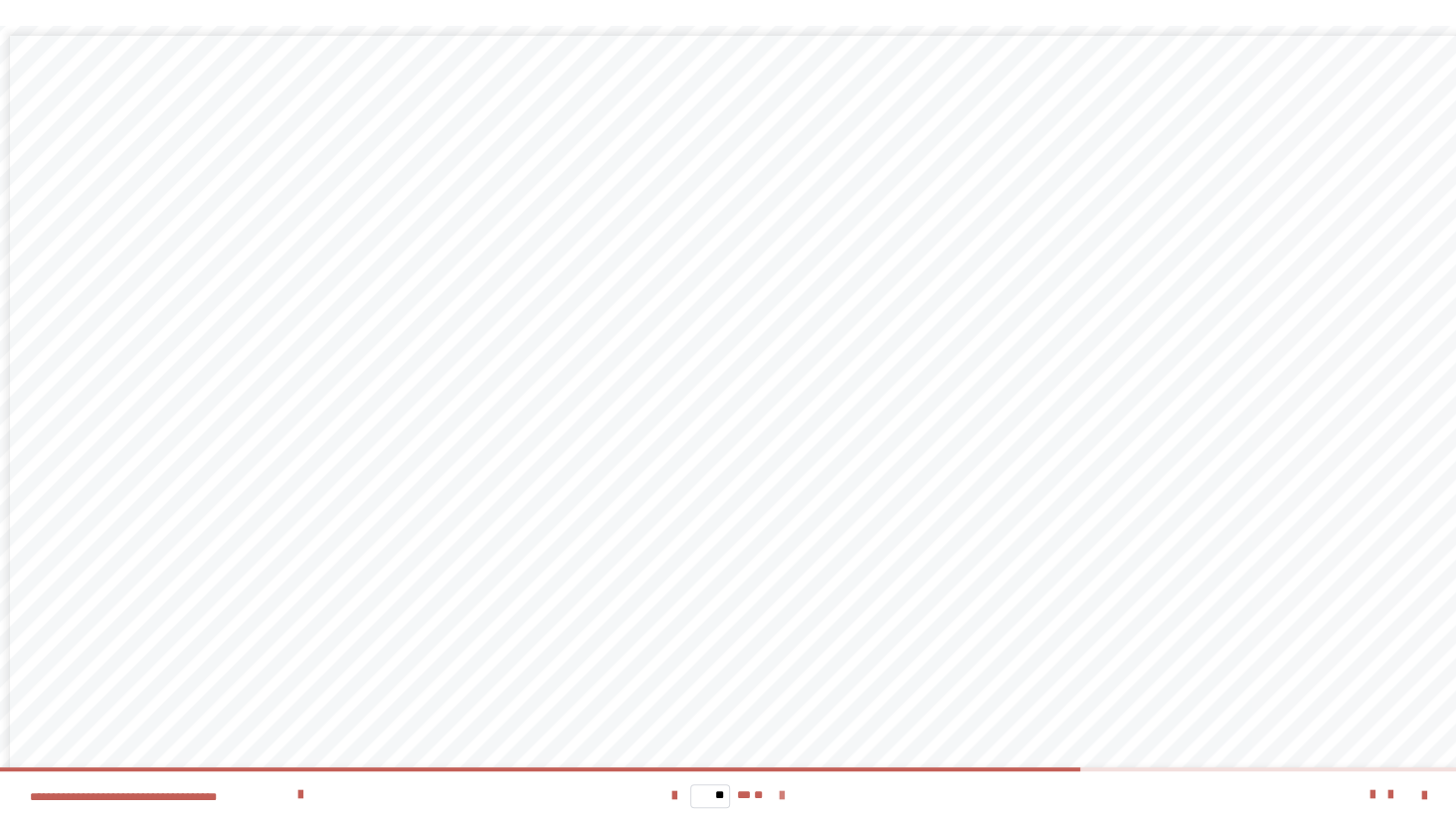 click at bounding box center (782, 796) 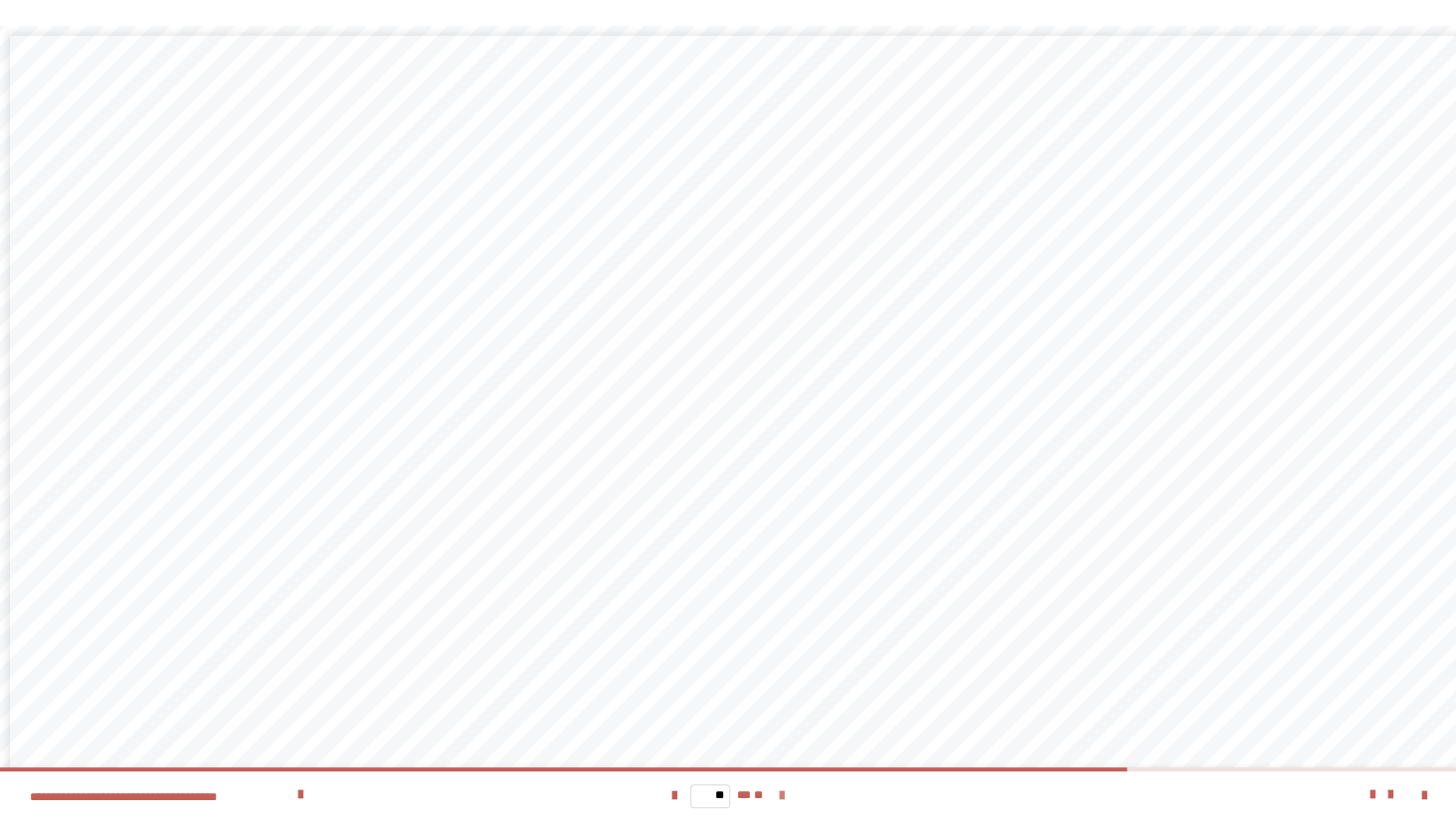 click at bounding box center (782, 796) 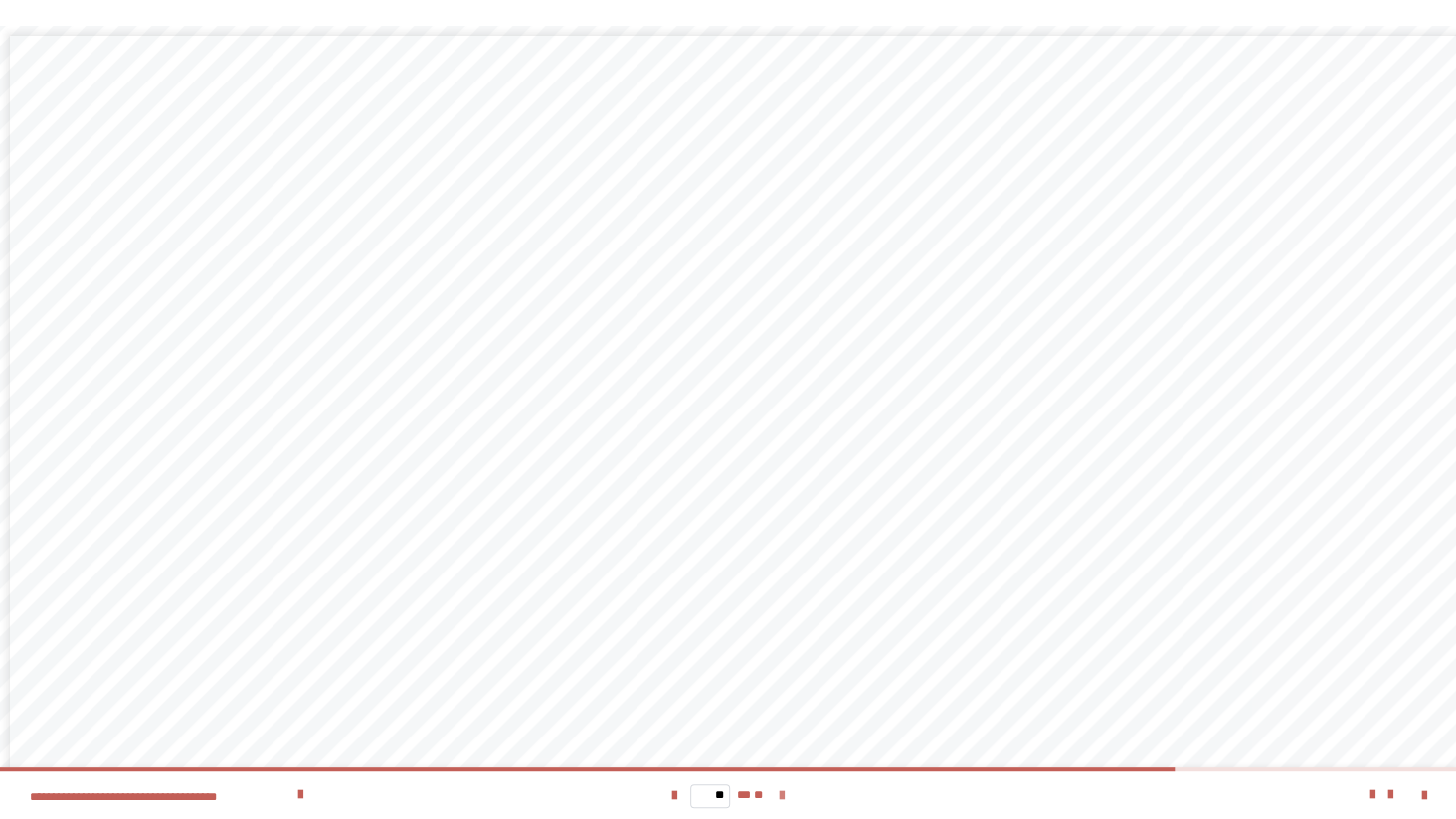 click at bounding box center (782, 796) 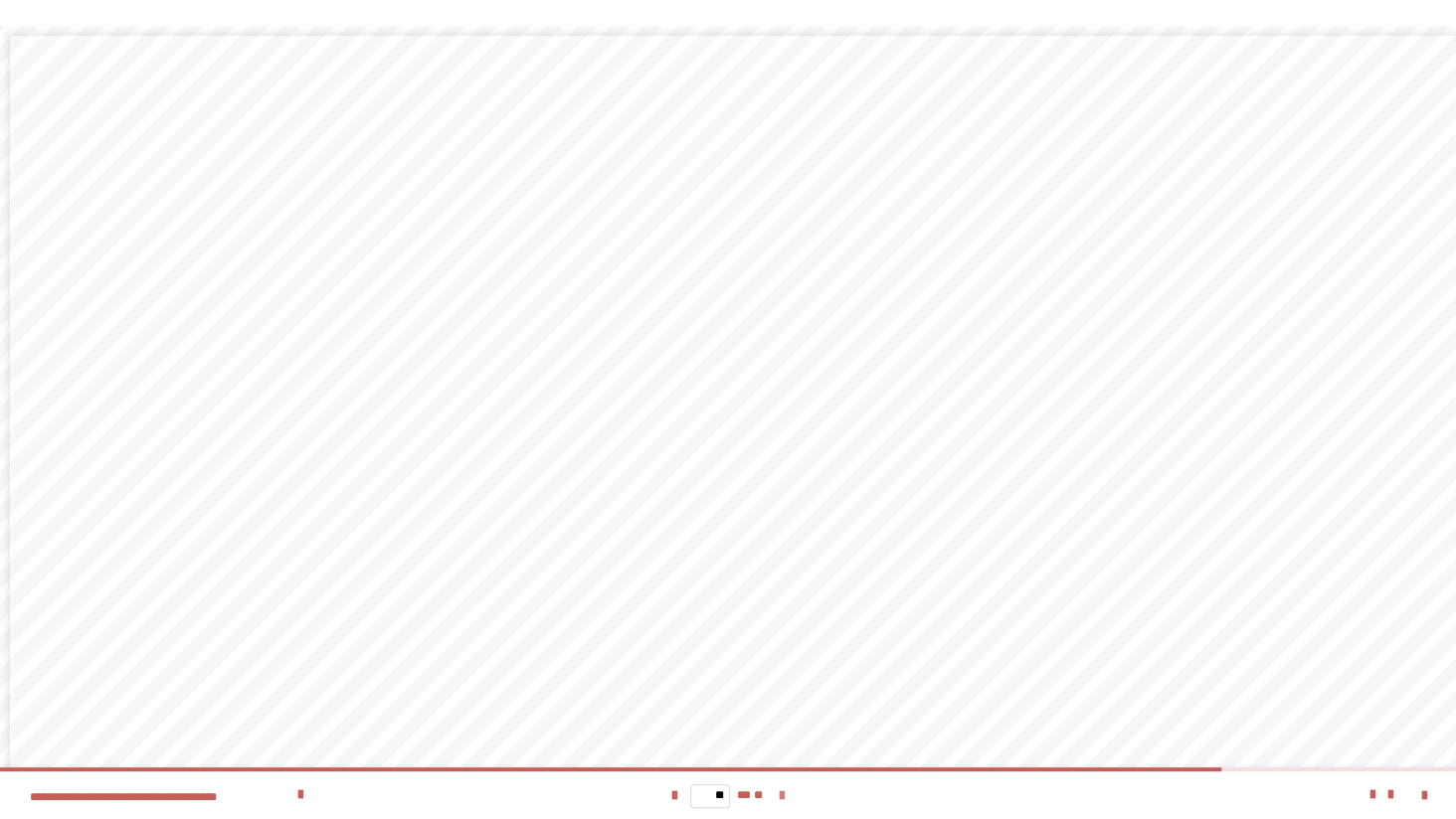 click at bounding box center [782, 796] 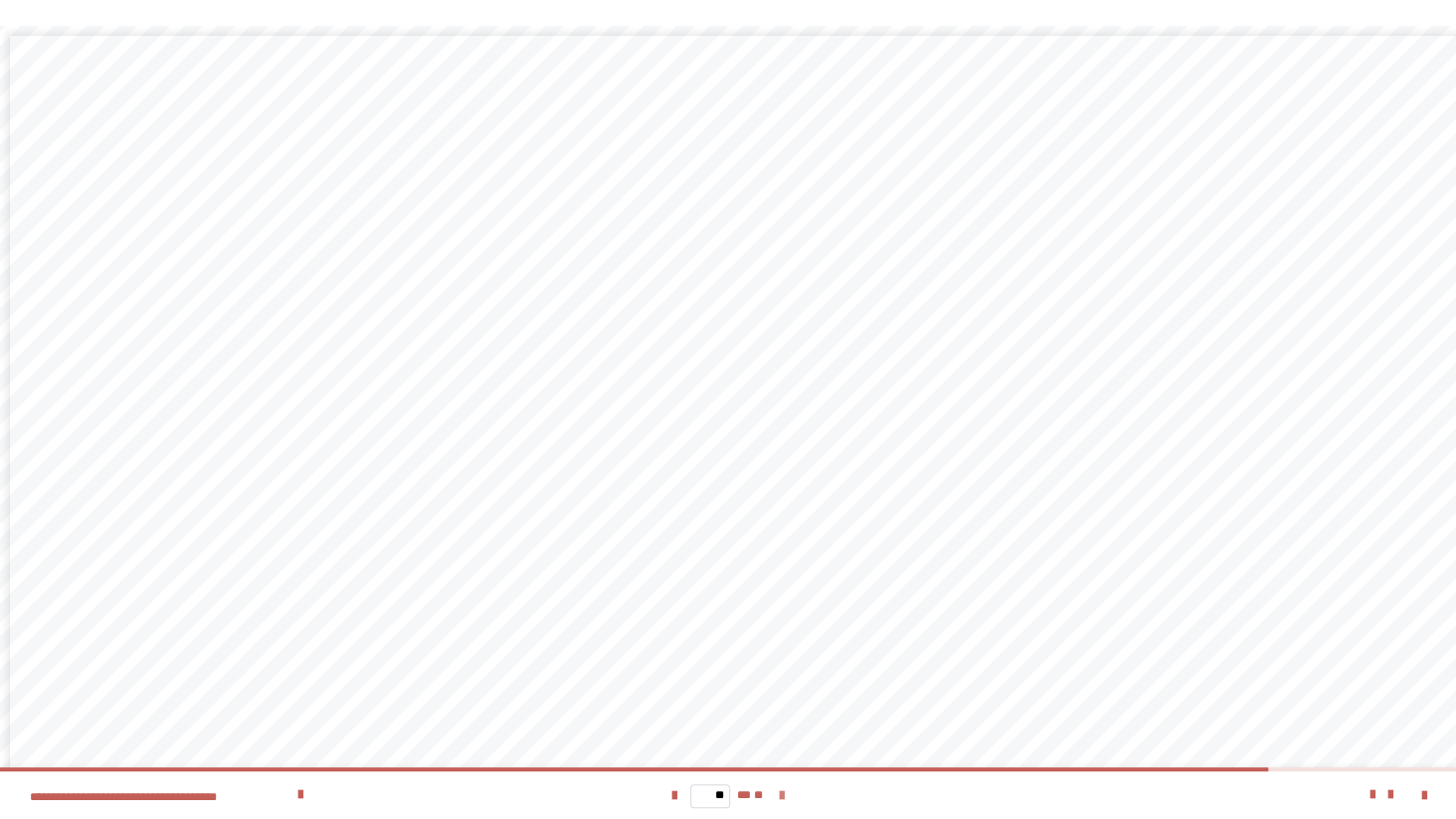 click at bounding box center [782, 796] 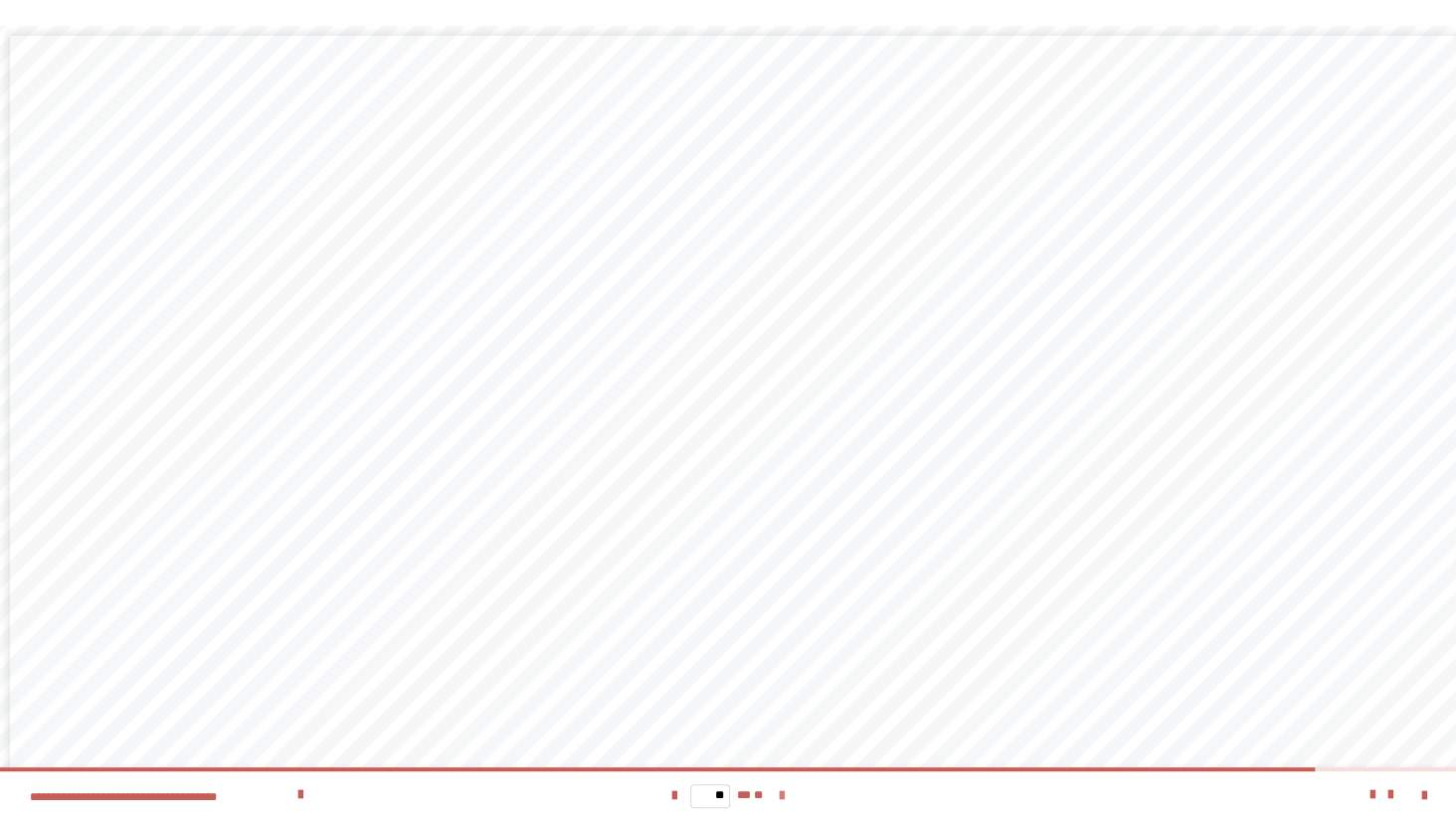 click at bounding box center (782, 796) 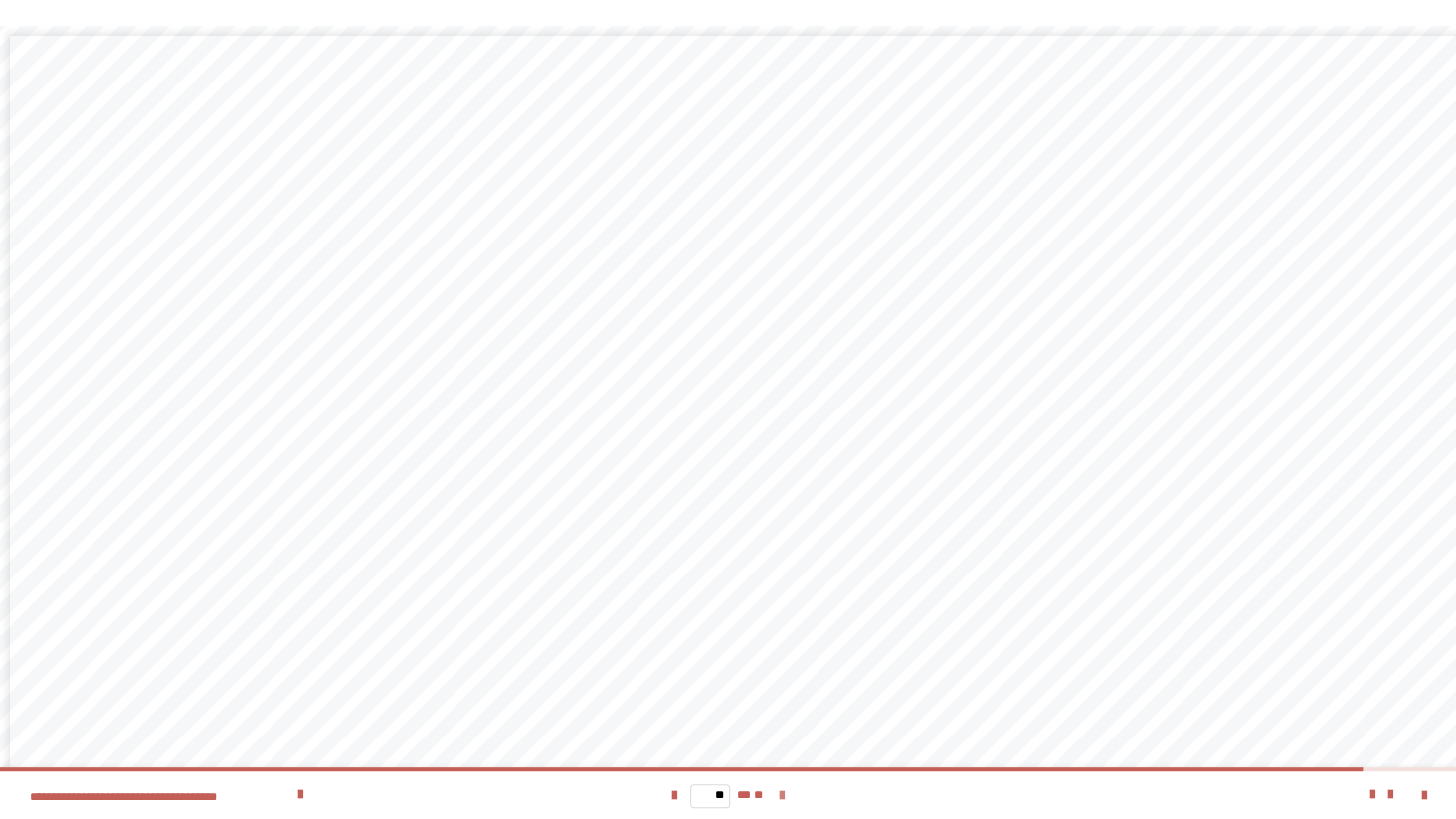 click at bounding box center (782, 796) 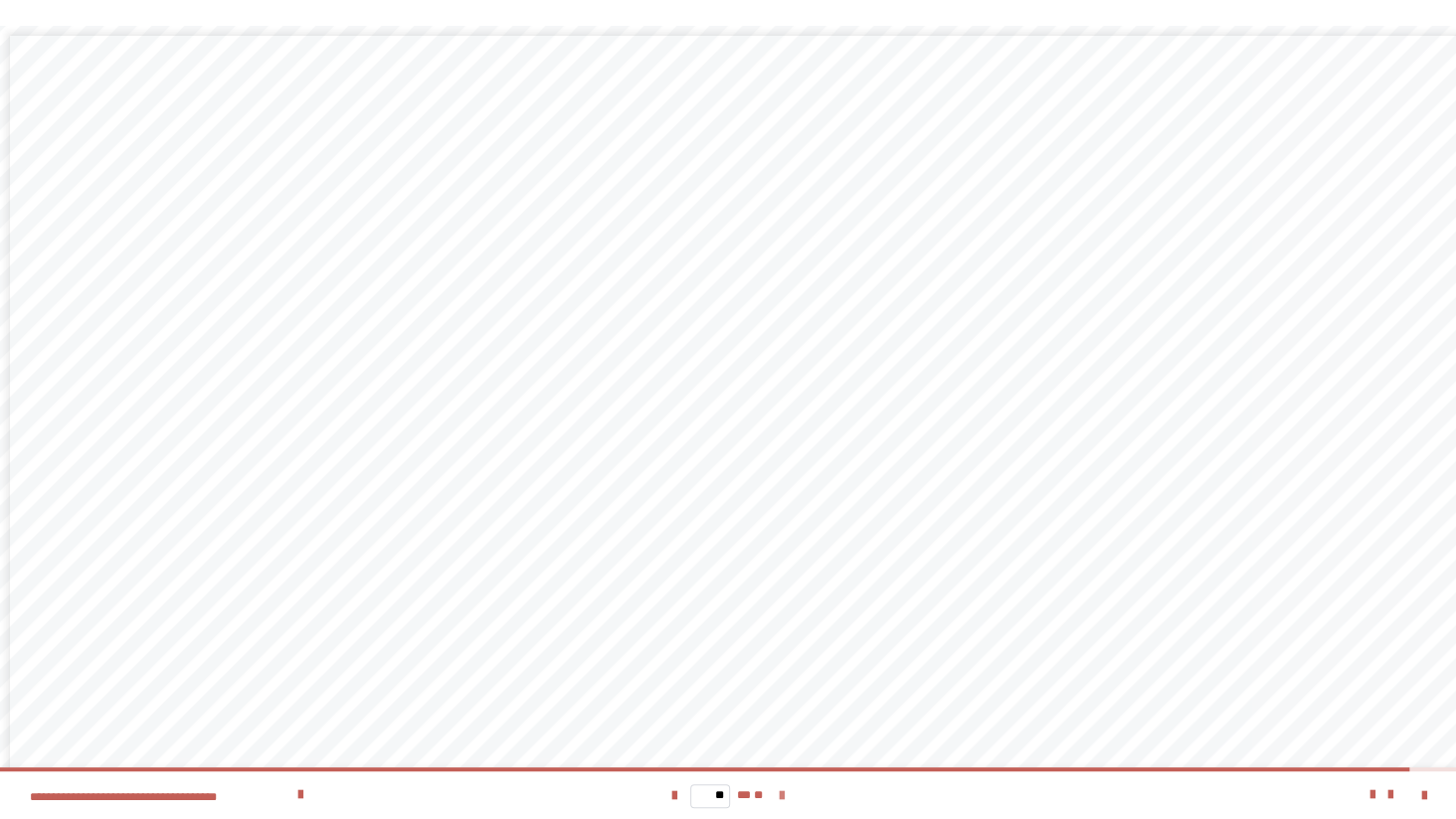 click at bounding box center [782, 796] 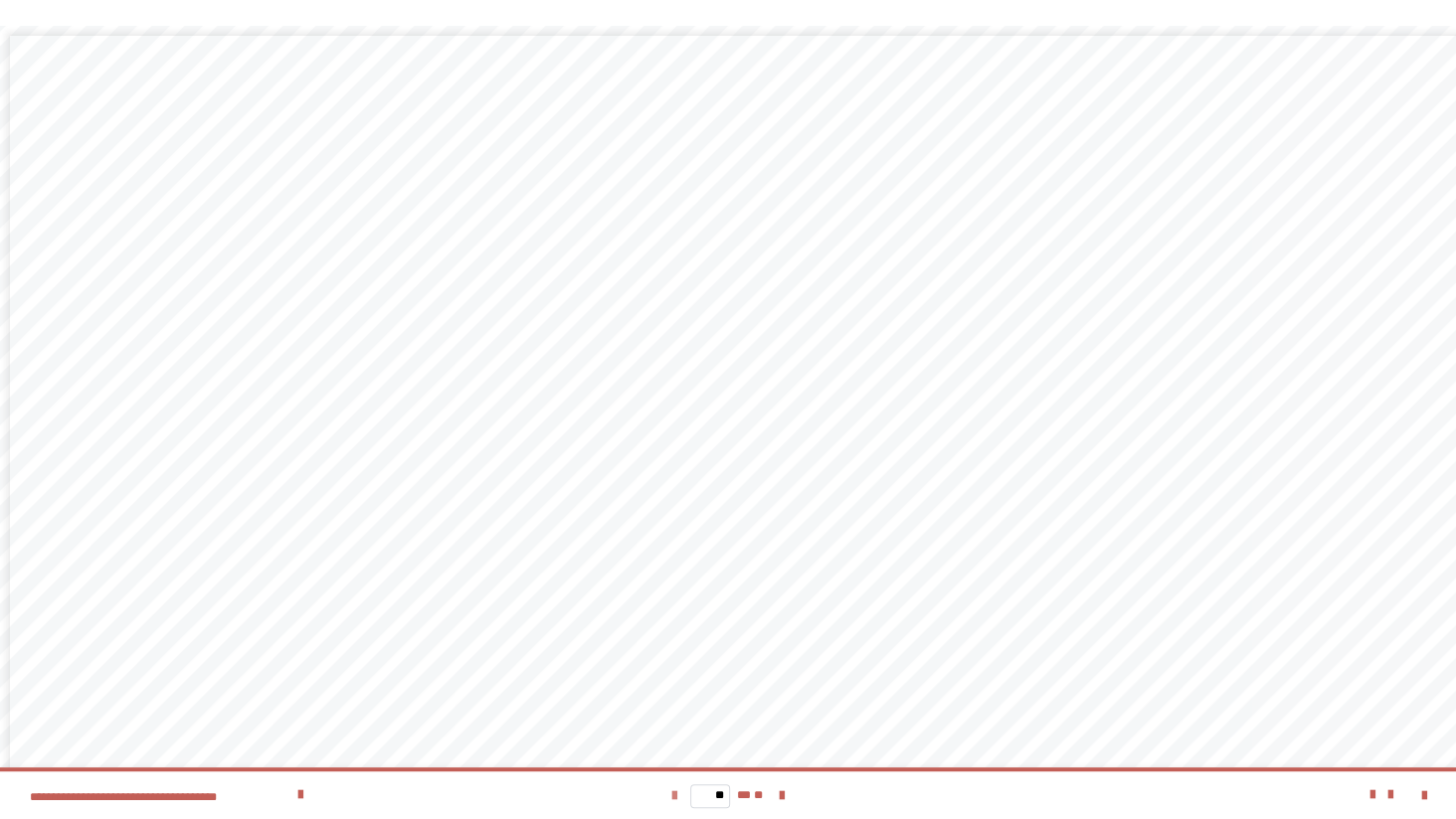 click at bounding box center [674, 796] 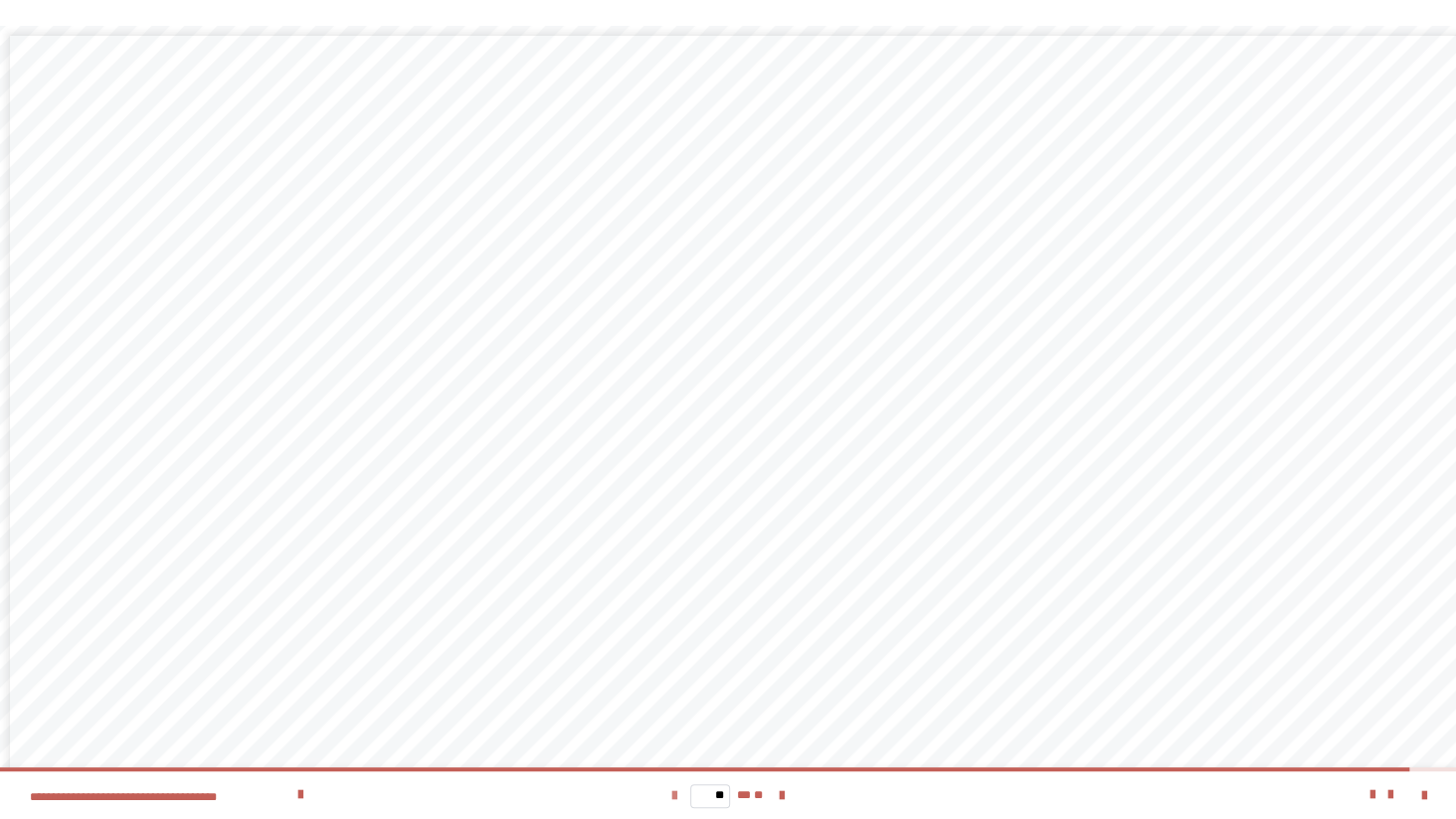 click at bounding box center [674, 796] 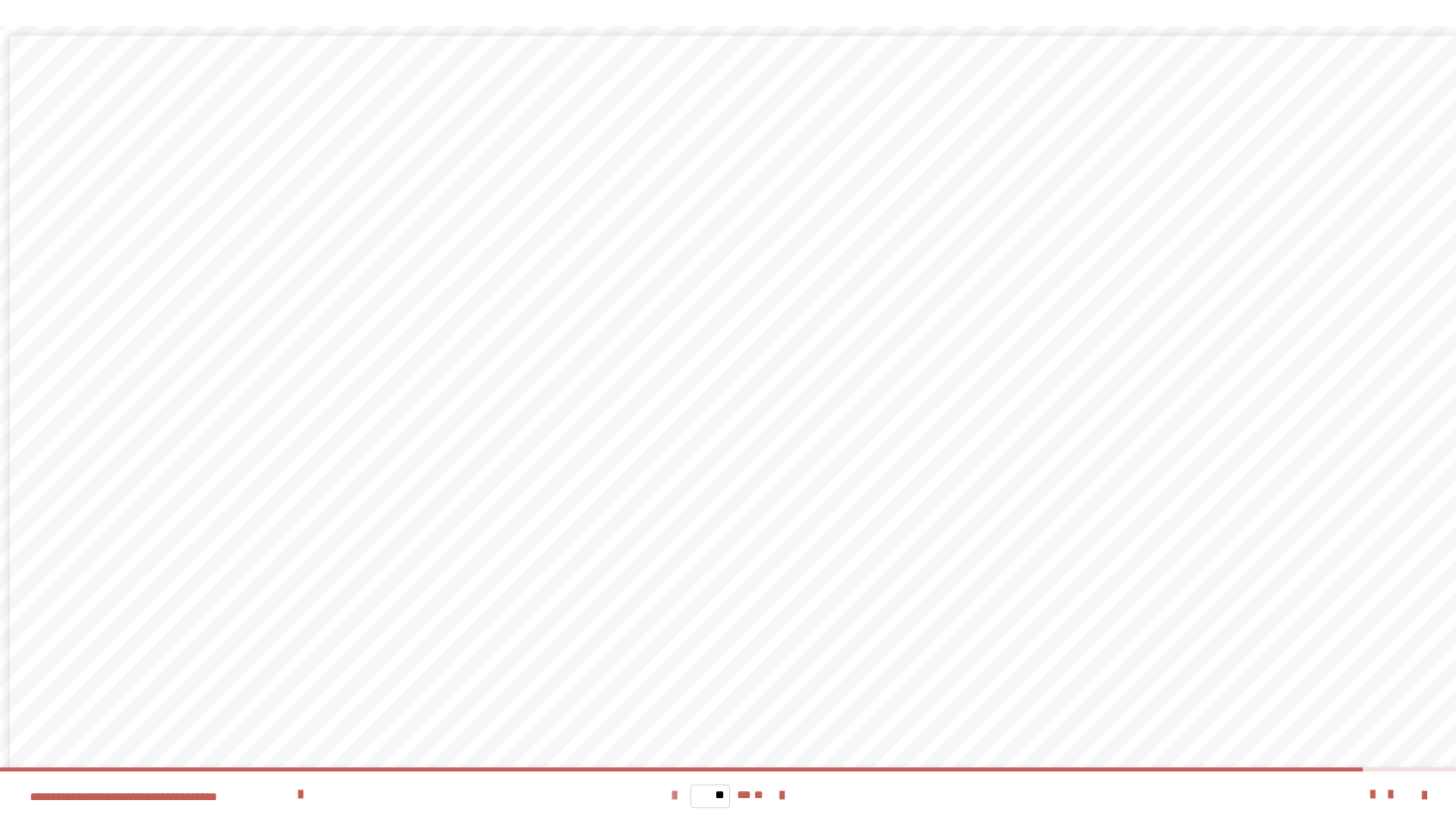 click at bounding box center (674, 796) 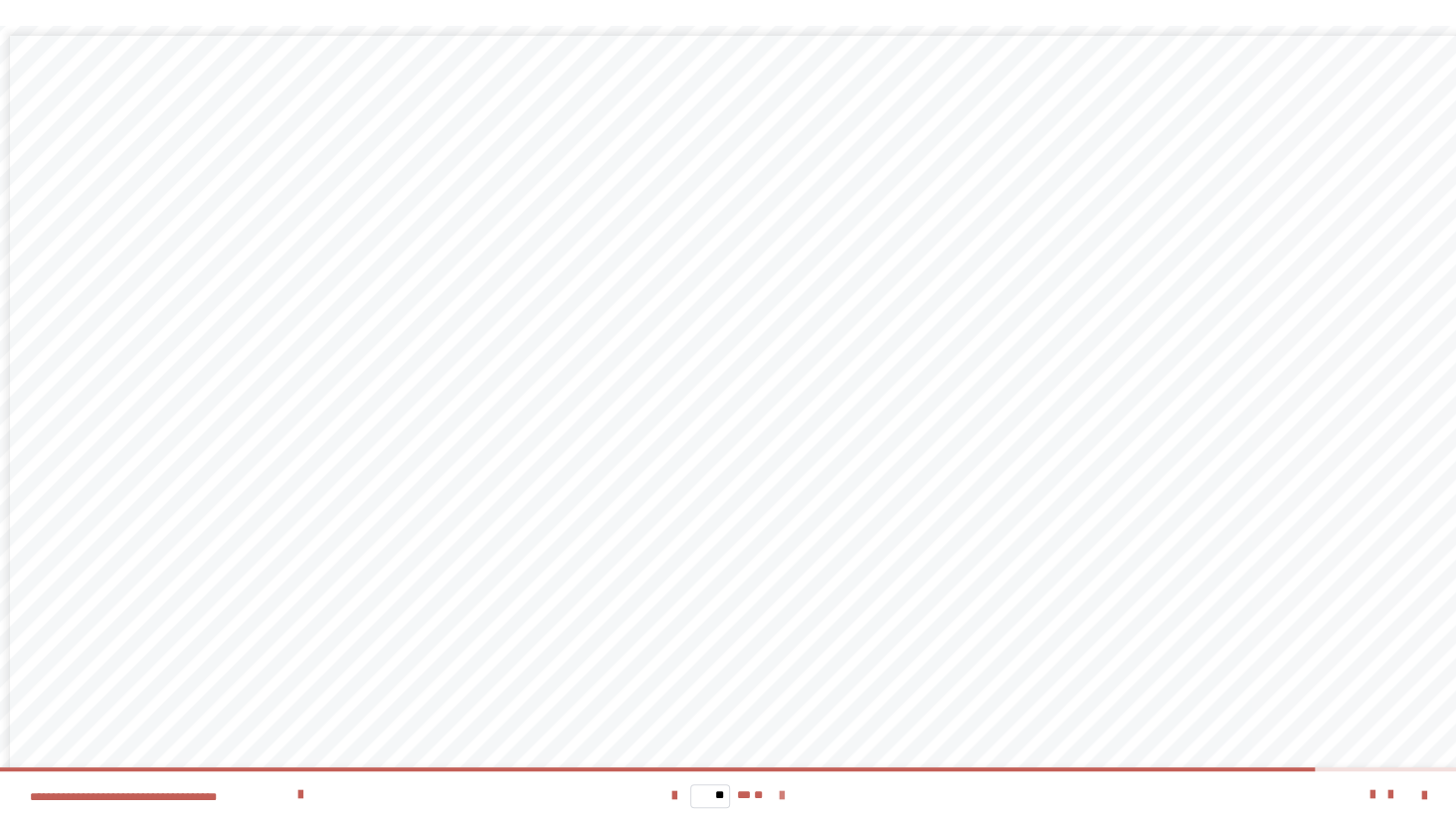 click at bounding box center [782, 796] 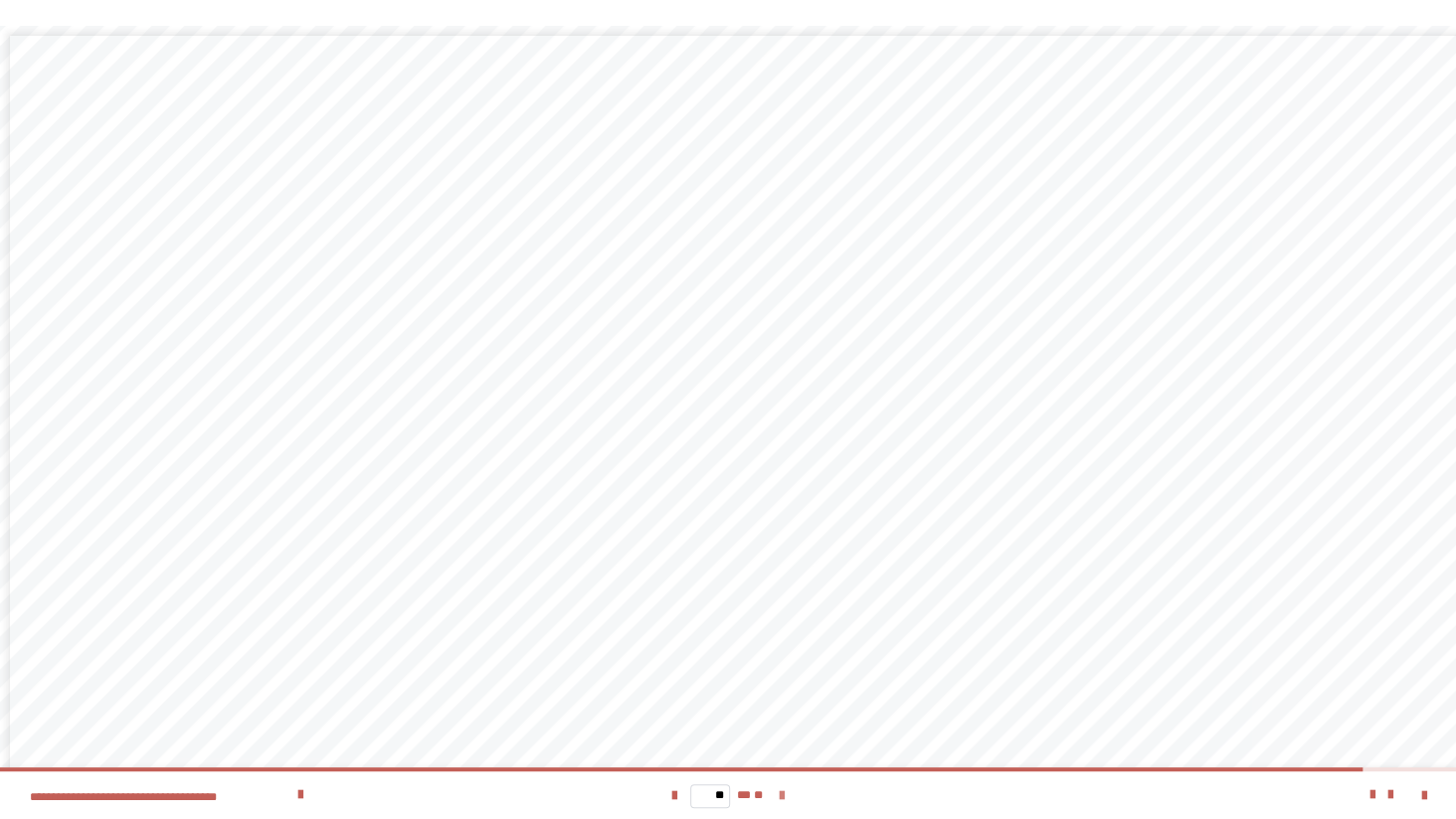 click at bounding box center (782, 796) 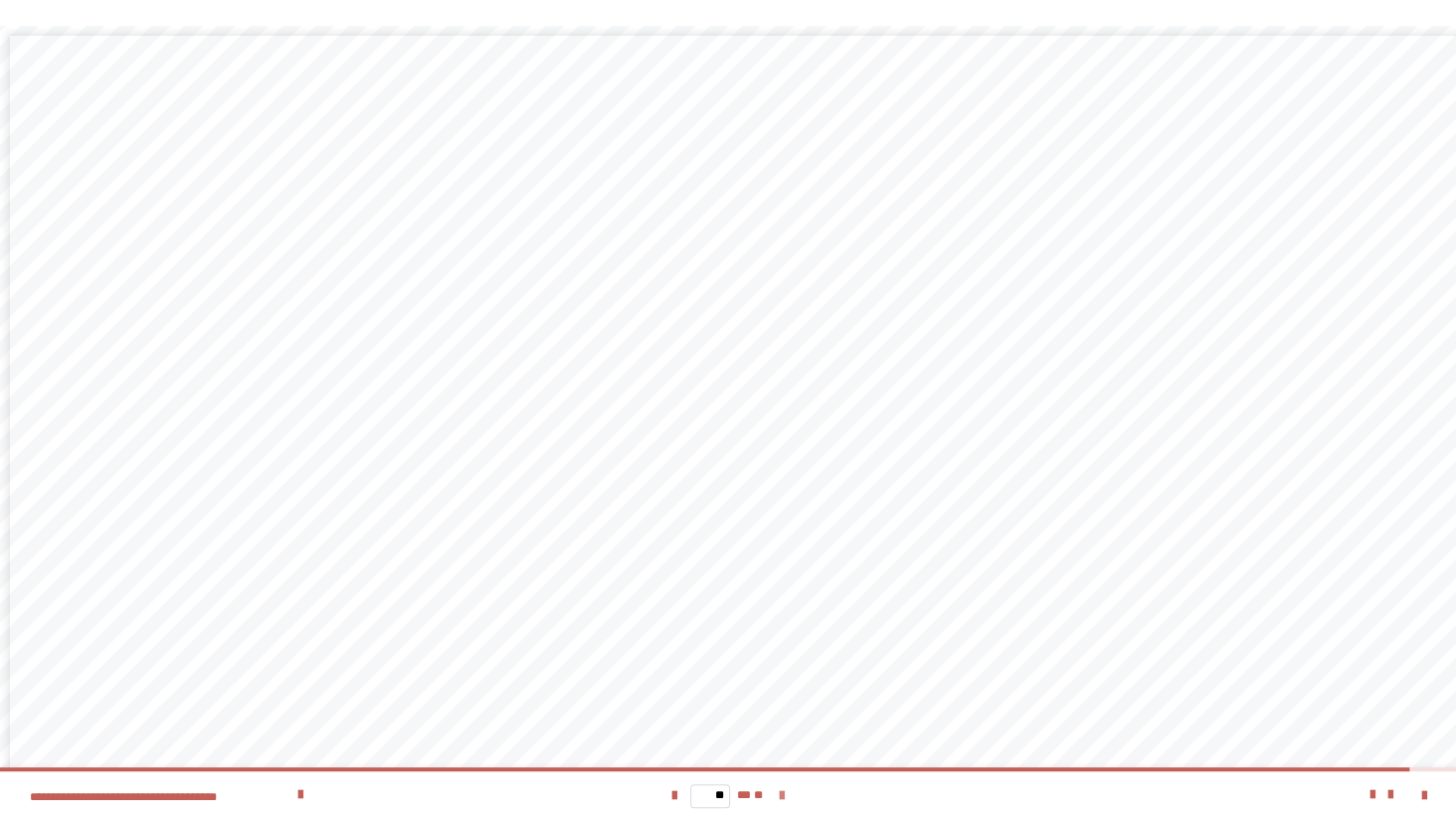 click at bounding box center [782, 796] 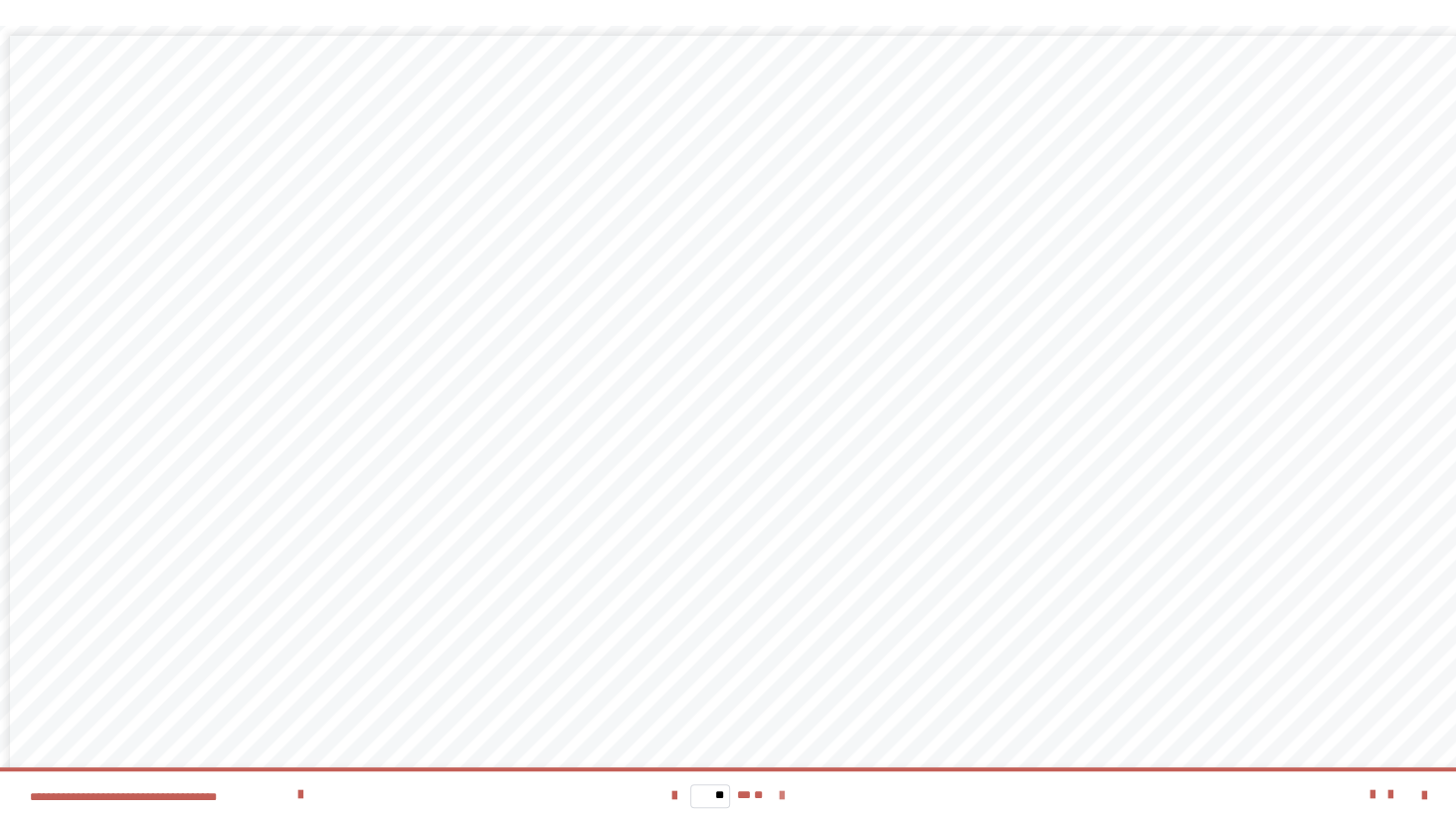 click on "** ** **" at bounding box center [728, 795] 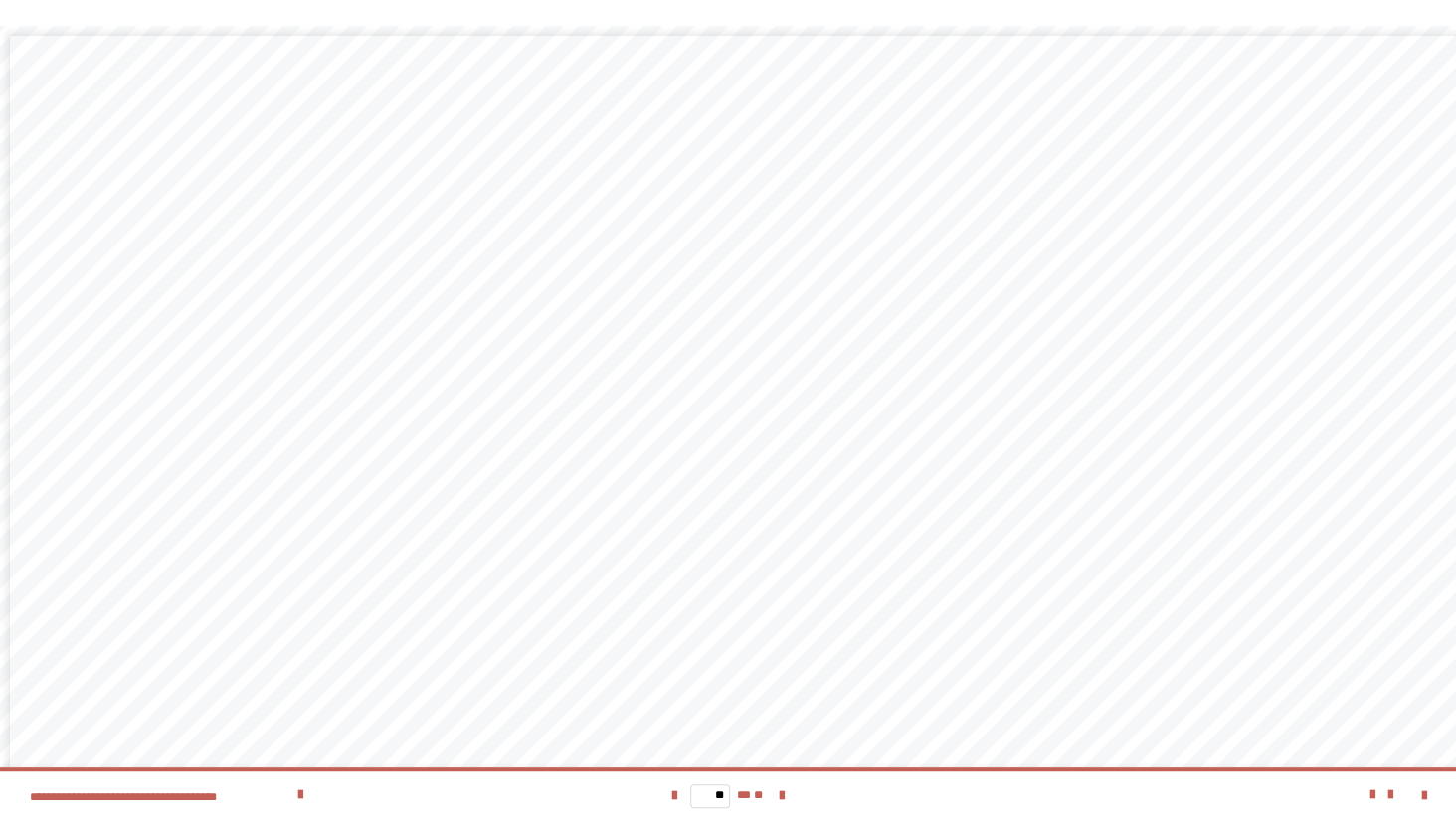 click on "** ** **" at bounding box center [728, 795] 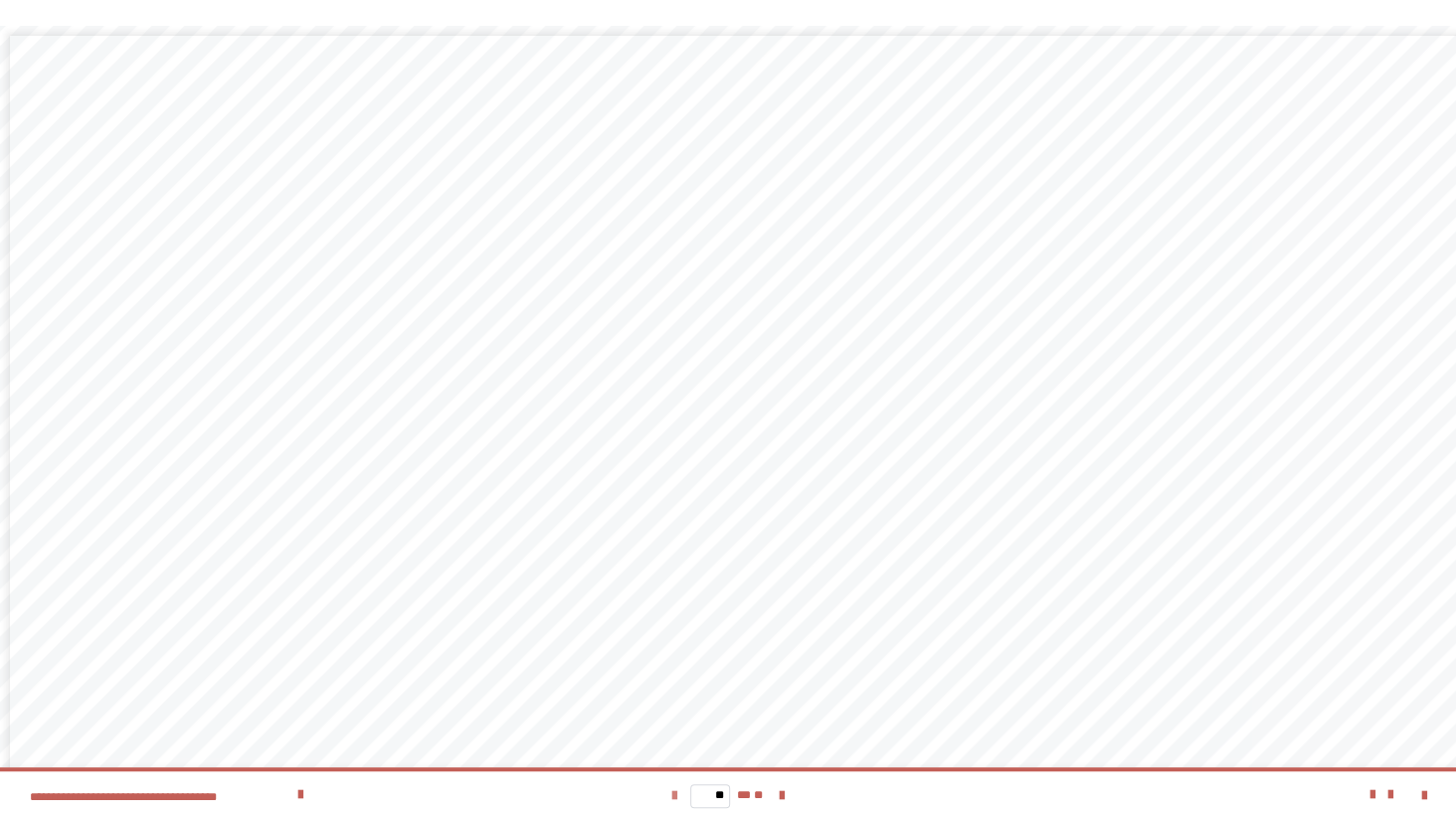 click at bounding box center [674, 796] 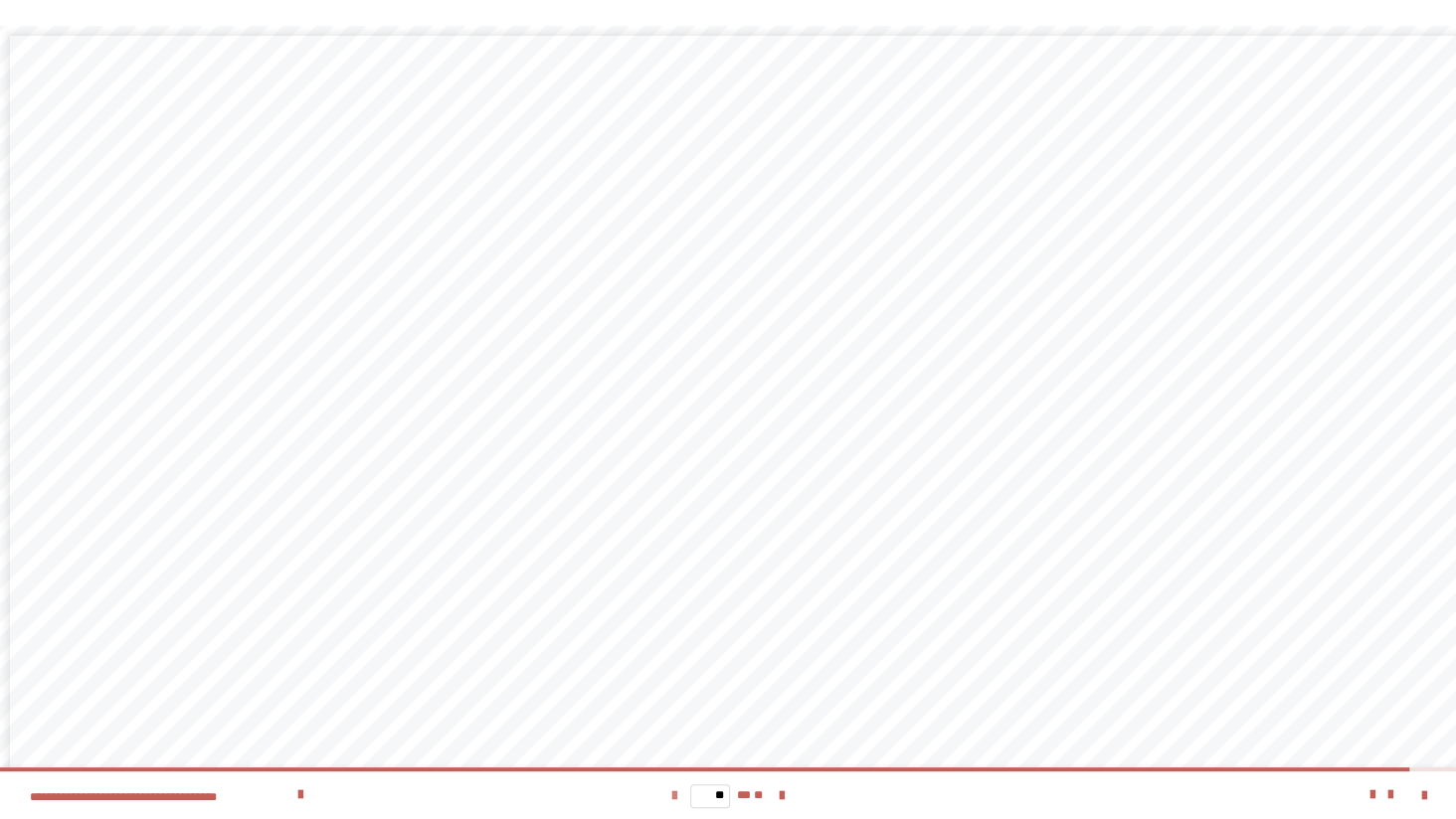 click at bounding box center (674, 796) 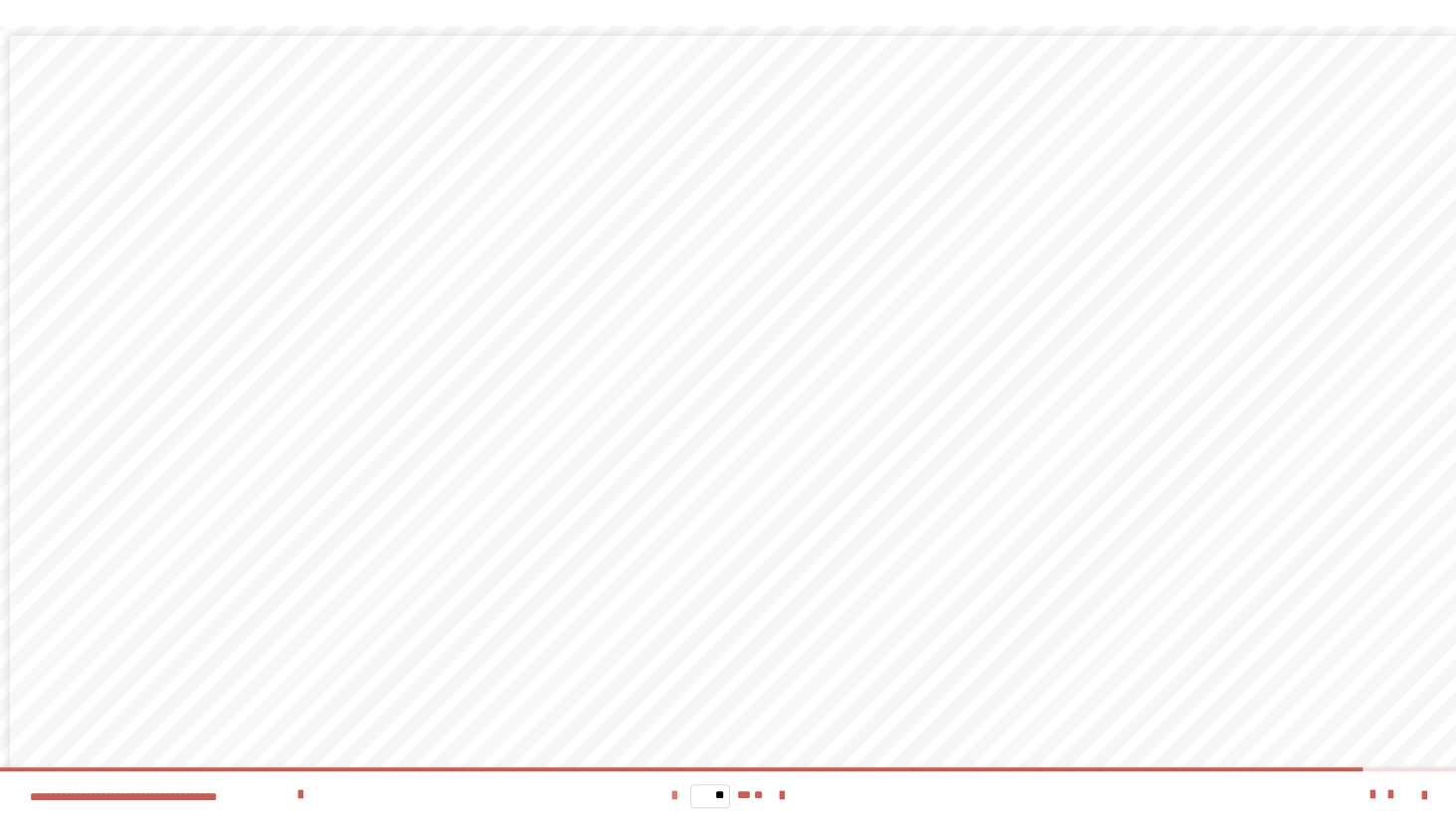 click at bounding box center [674, 796] 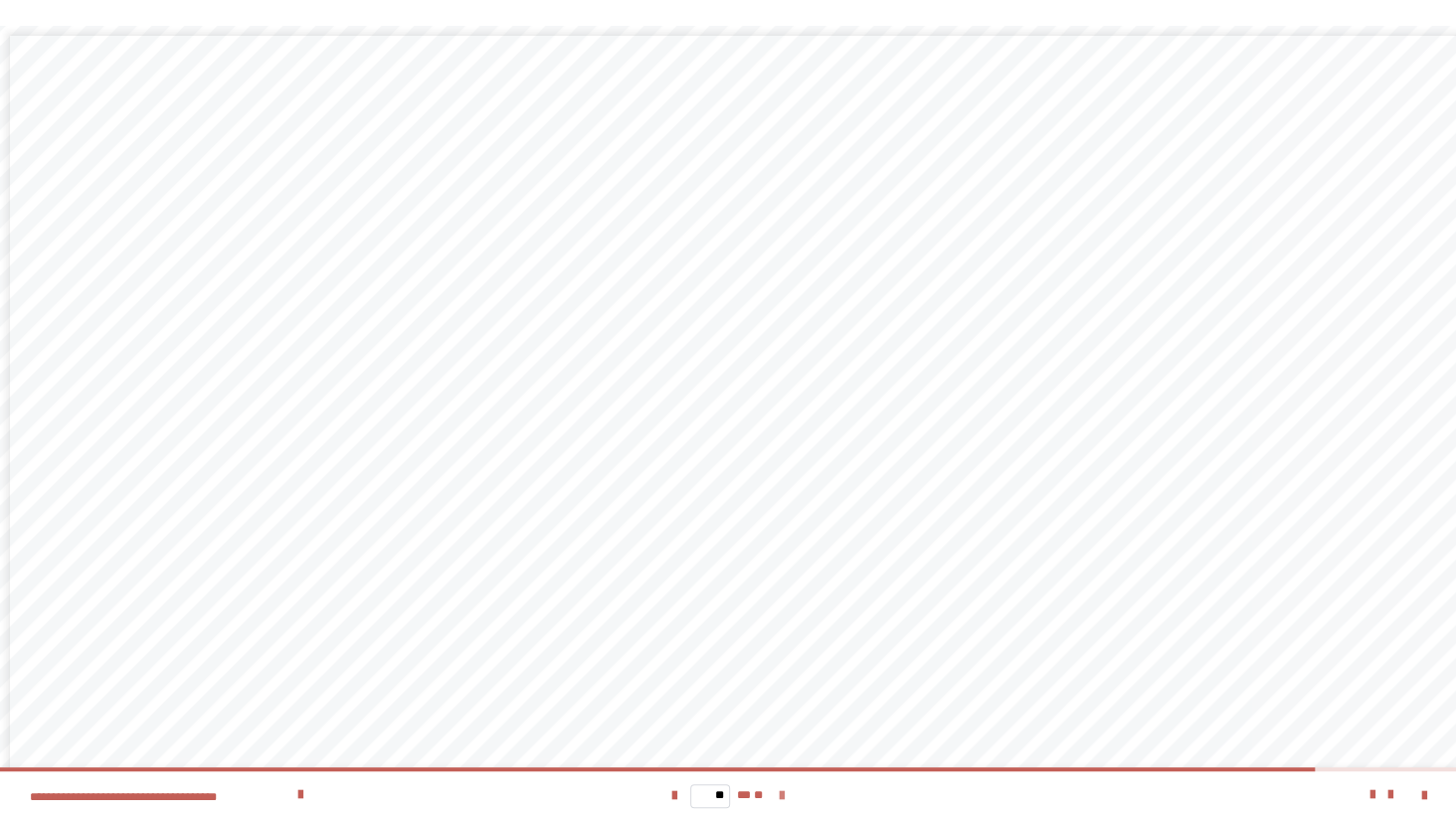 click at bounding box center [782, 796] 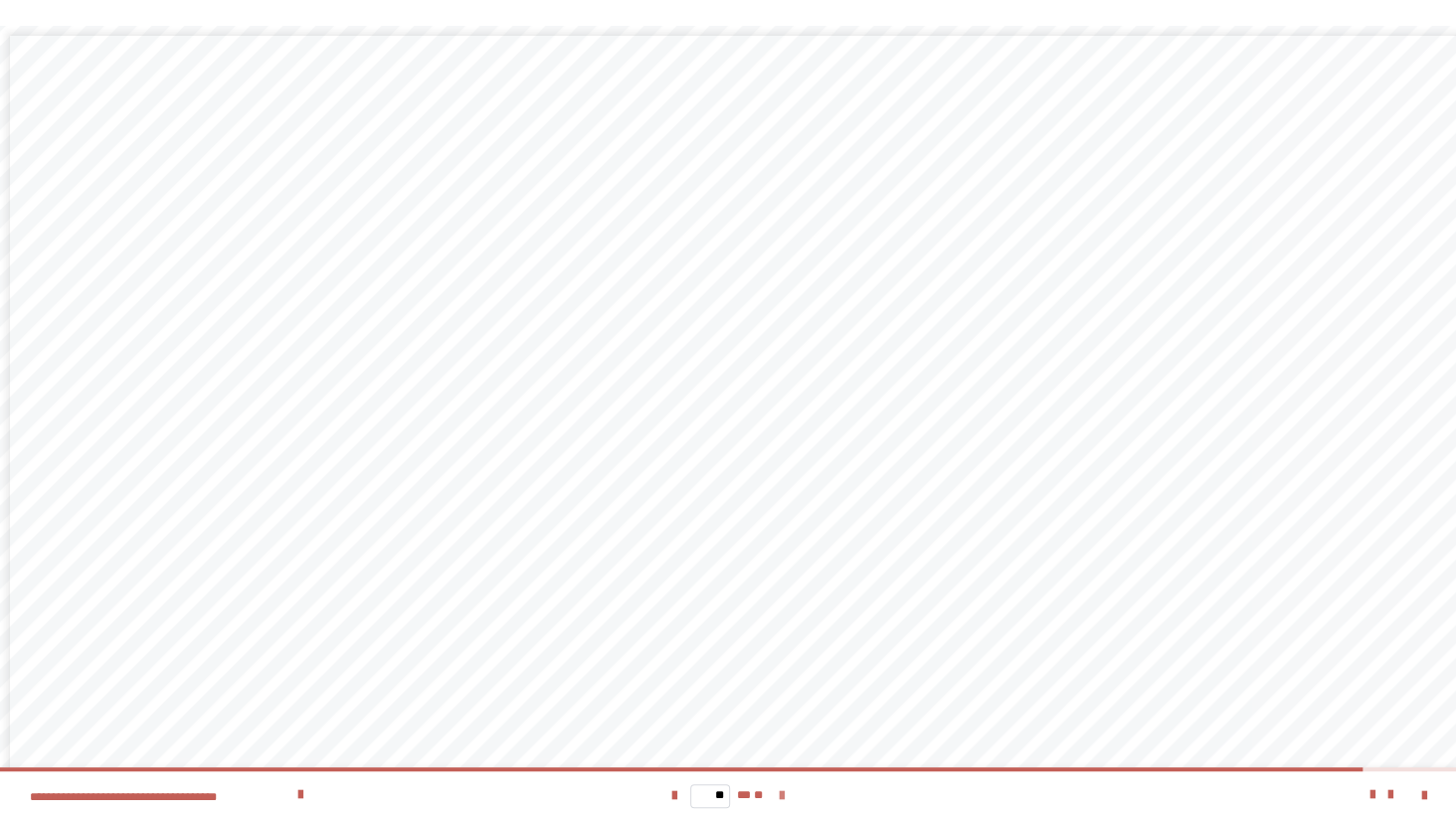 click at bounding box center [782, 796] 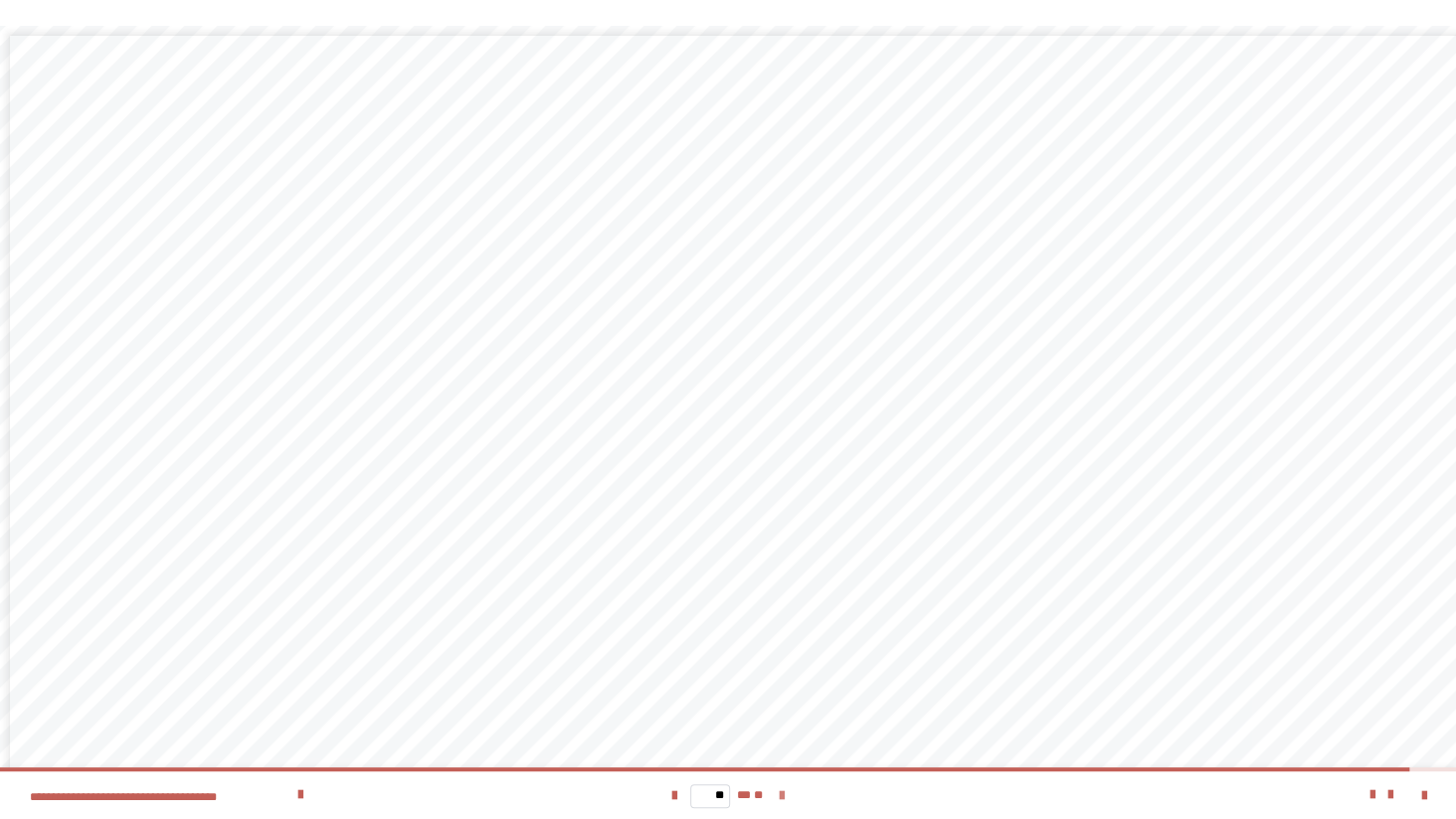click at bounding box center [782, 796] 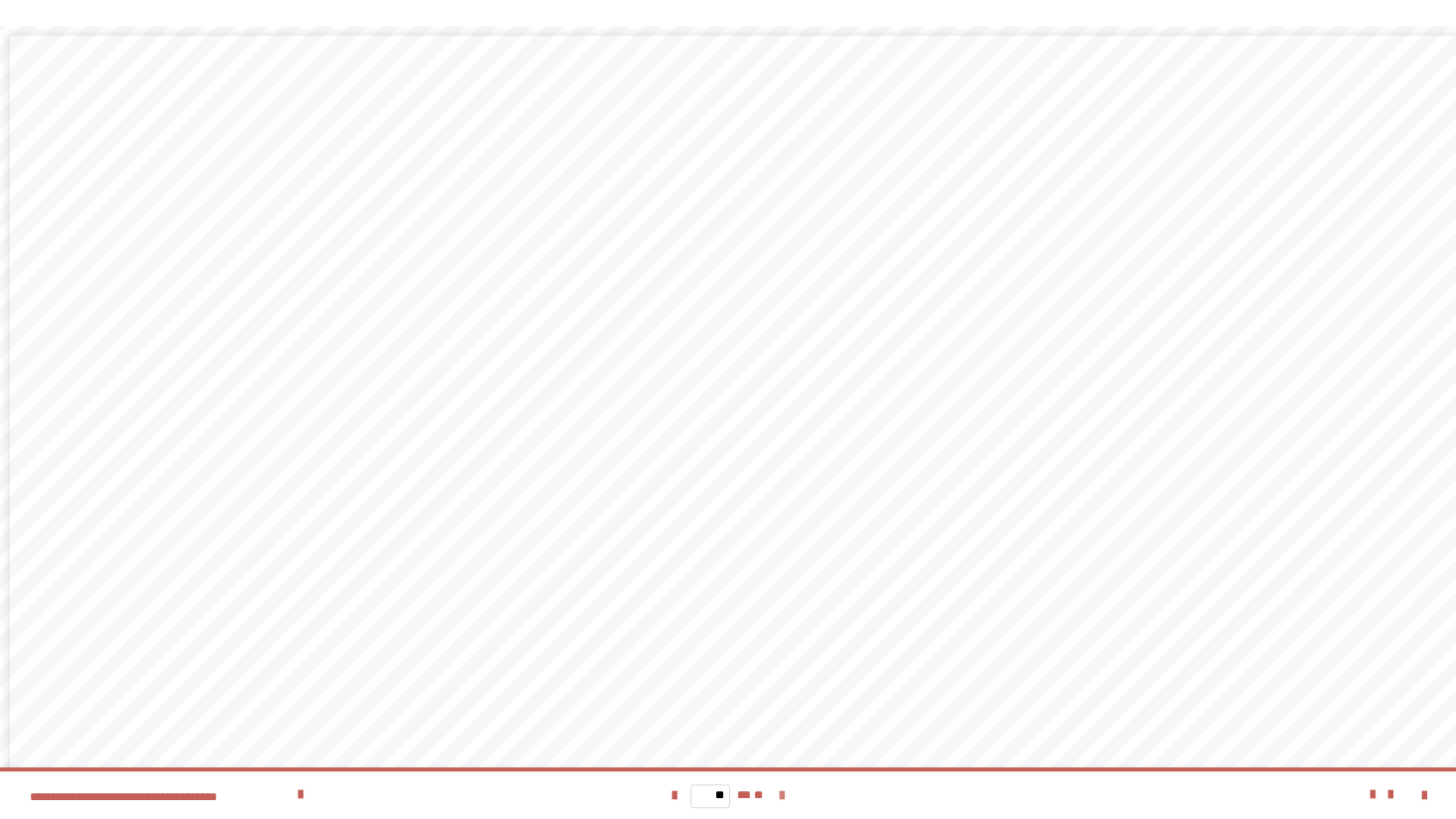 click on "** ** **" at bounding box center (728, 795) 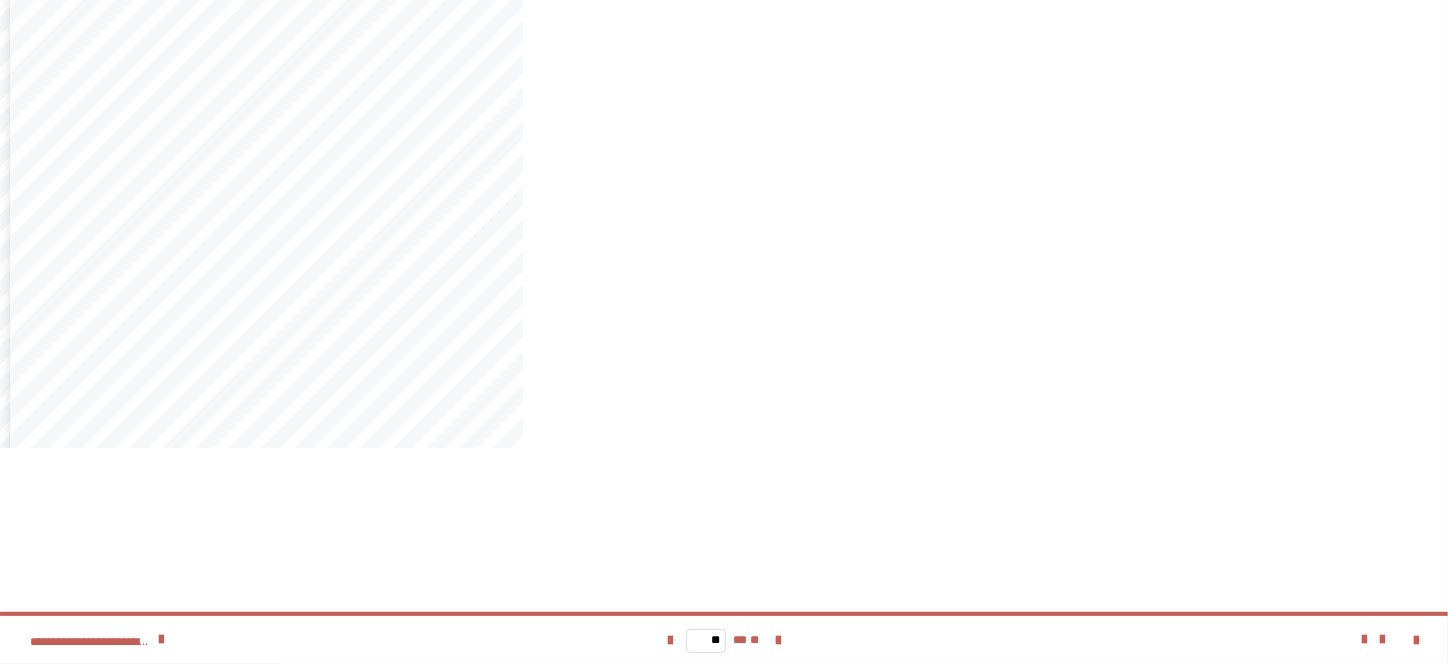 scroll, scrollTop: 800, scrollLeft: 0, axis: vertical 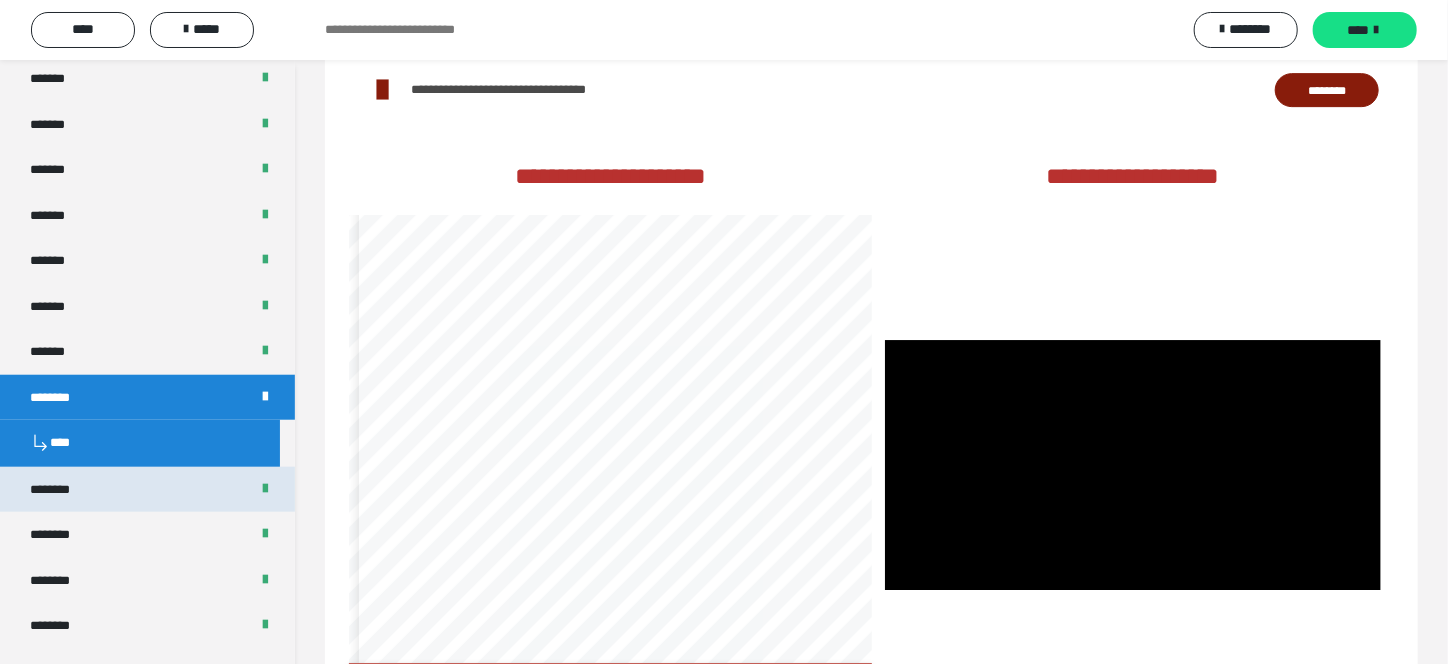 click on "********" at bounding box center (147, 490) 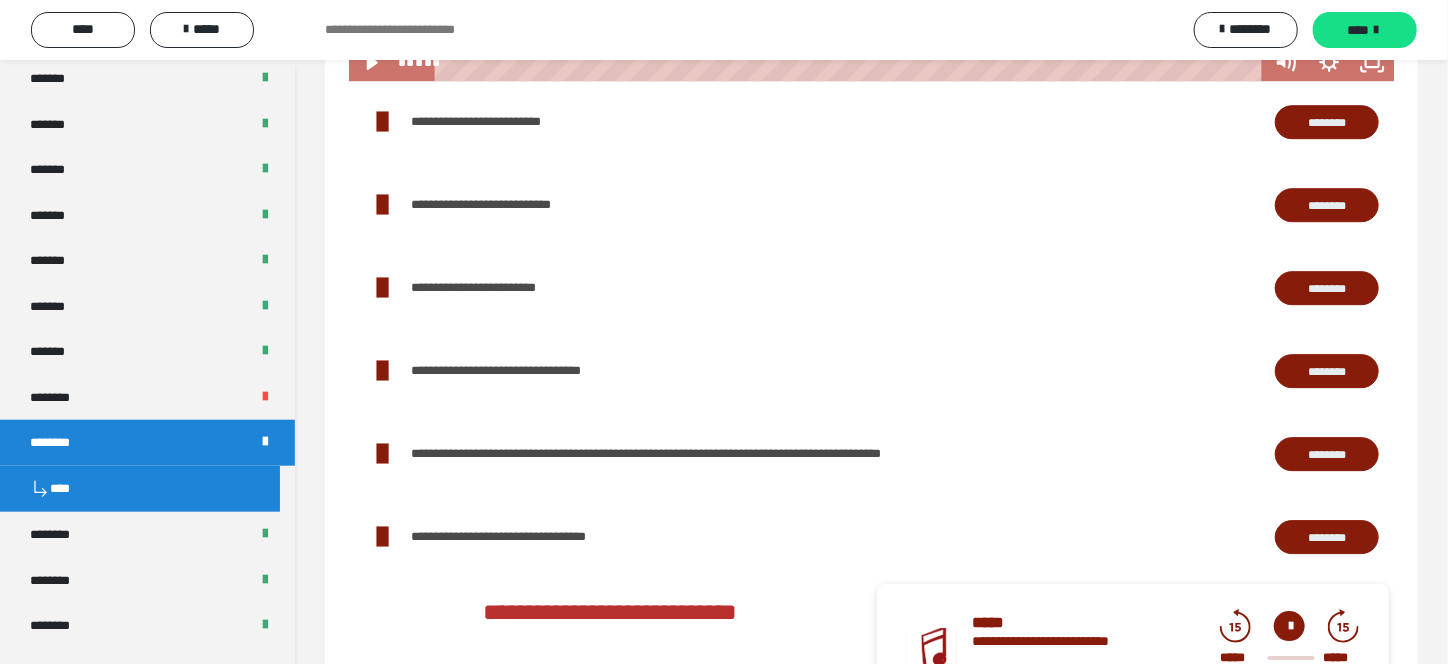scroll, scrollTop: 2649, scrollLeft: 0, axis: vertical 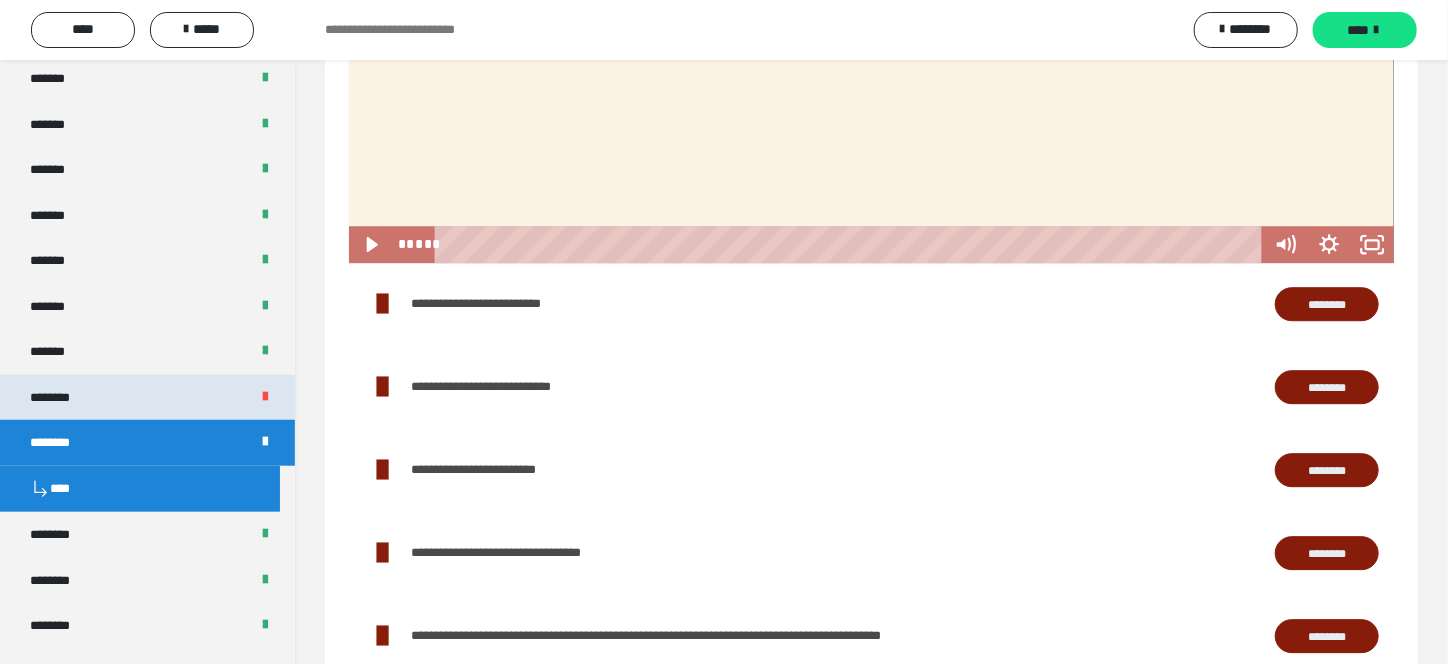 click on "********" at bounding box center [61, 398] 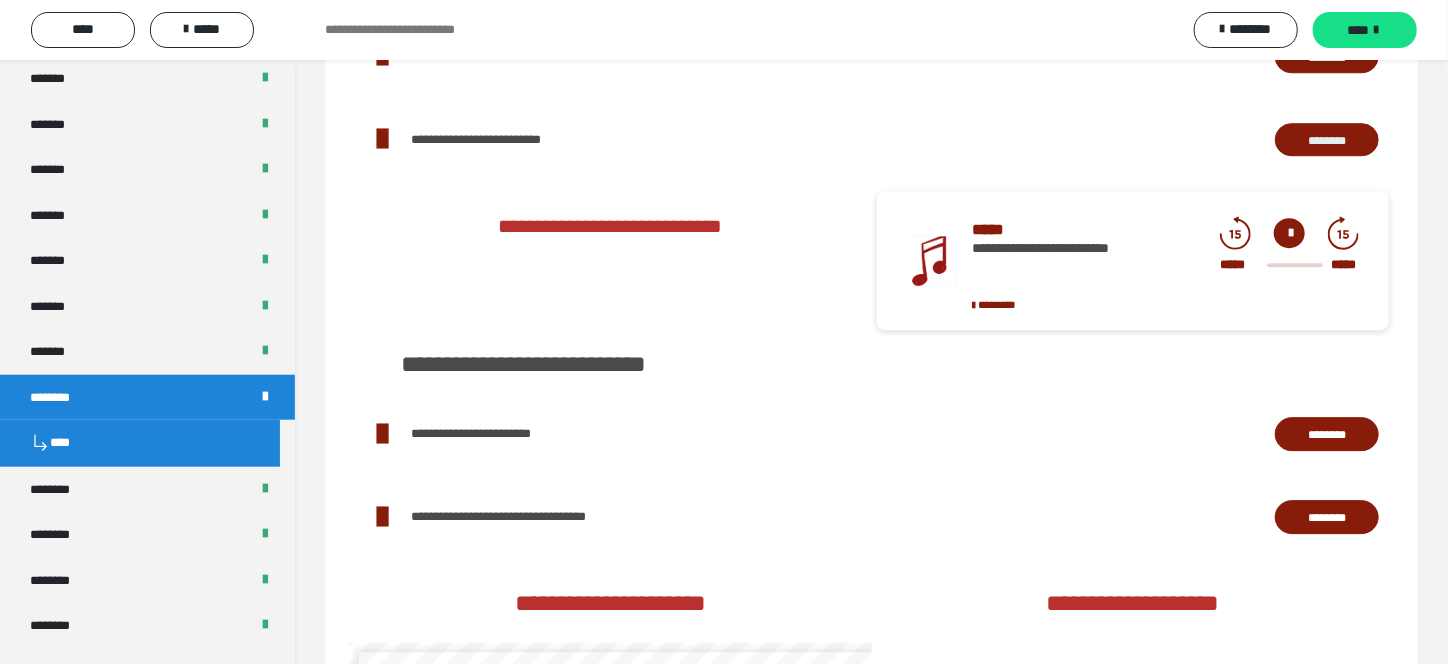scroll, scrollTop: 3045, scrollLeft: 0, axis: vertical 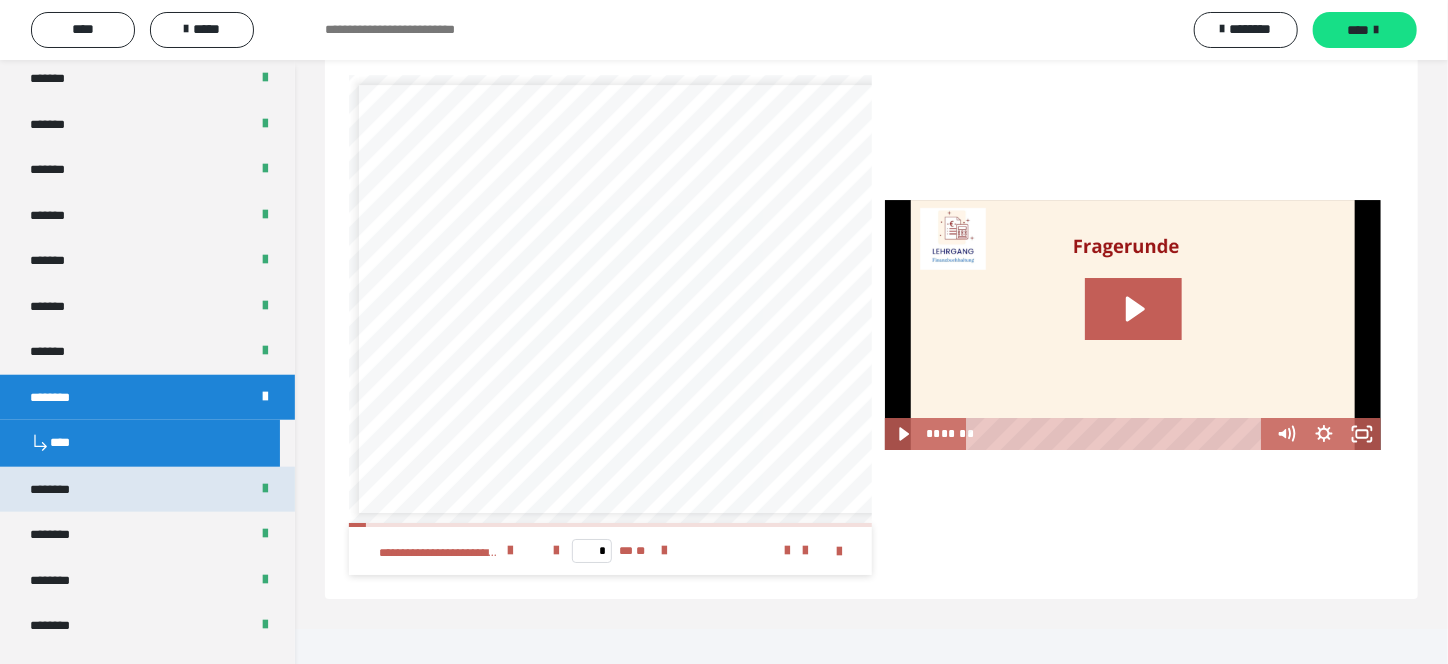 click on "********" at bounding box center [59, 490] 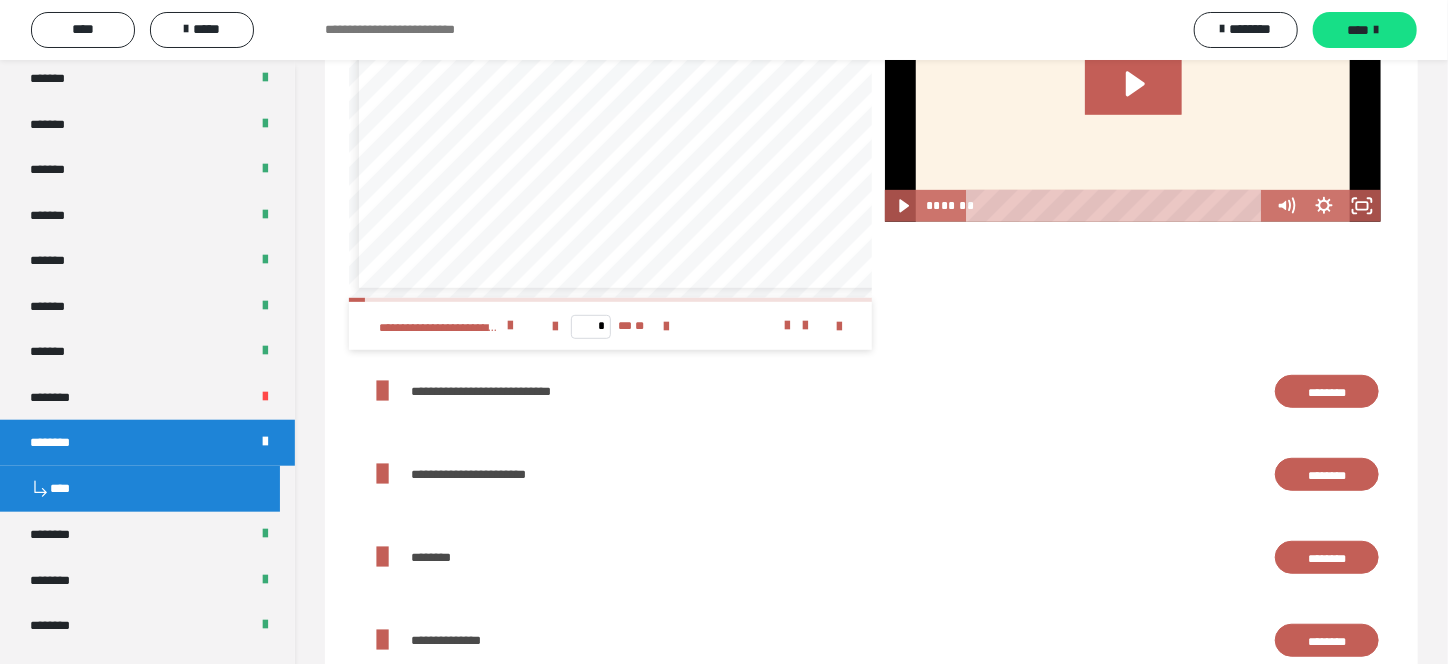scroll, scrollTop: 4316, scrollLeft: 0, axis: vertical 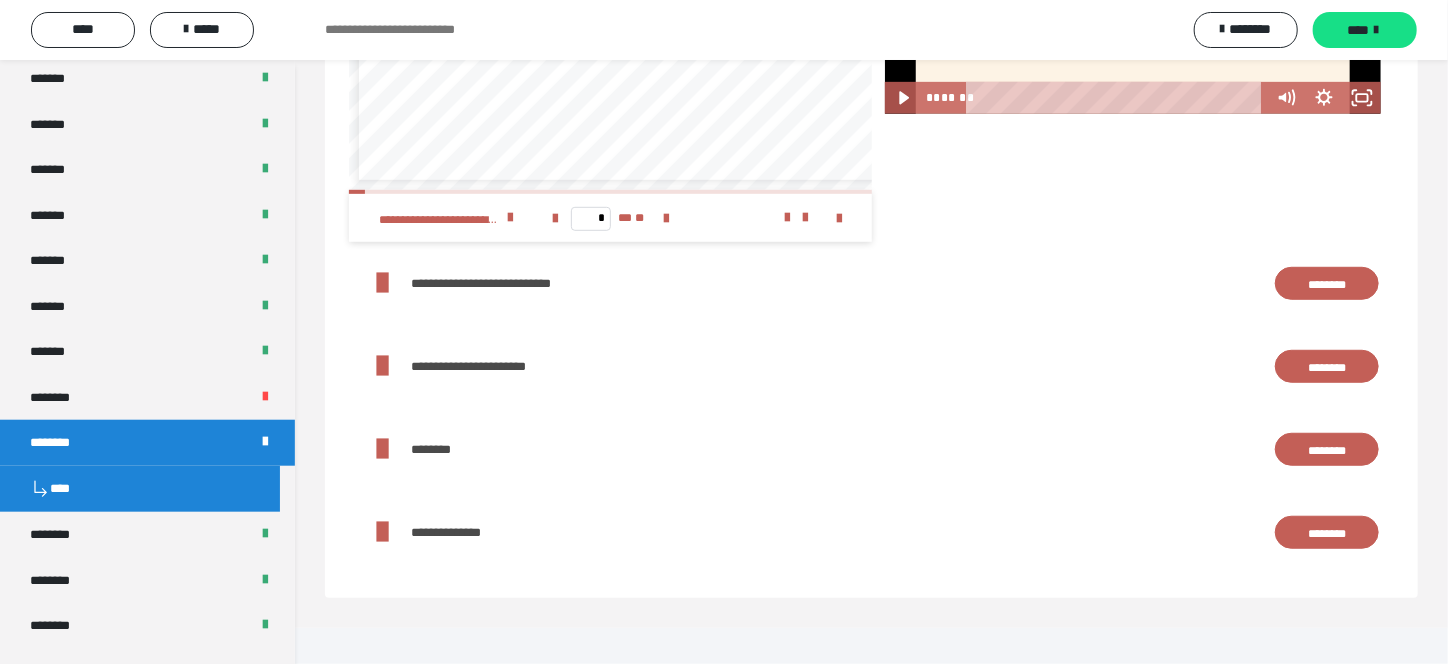 click on "********" at bounding box center [1327, 284] 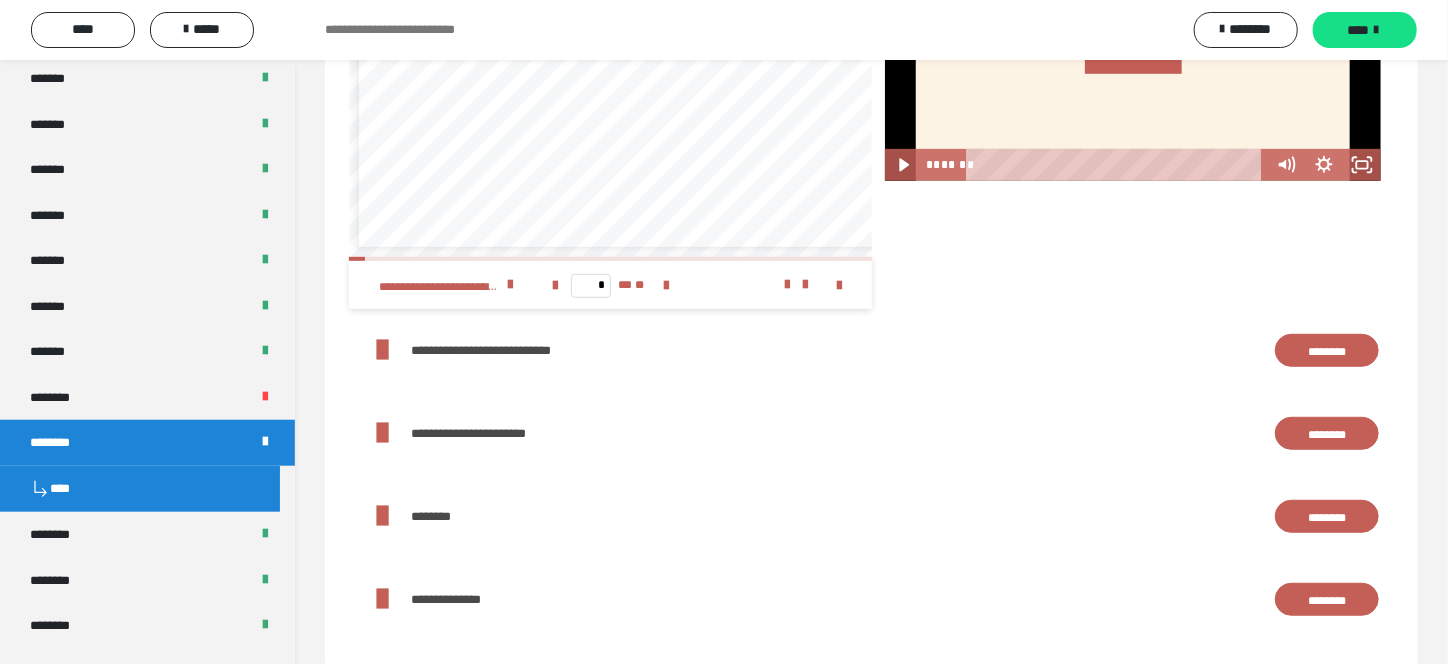 scroll, scrollTop: 4216, scrollLeft: 0, axis: vertical 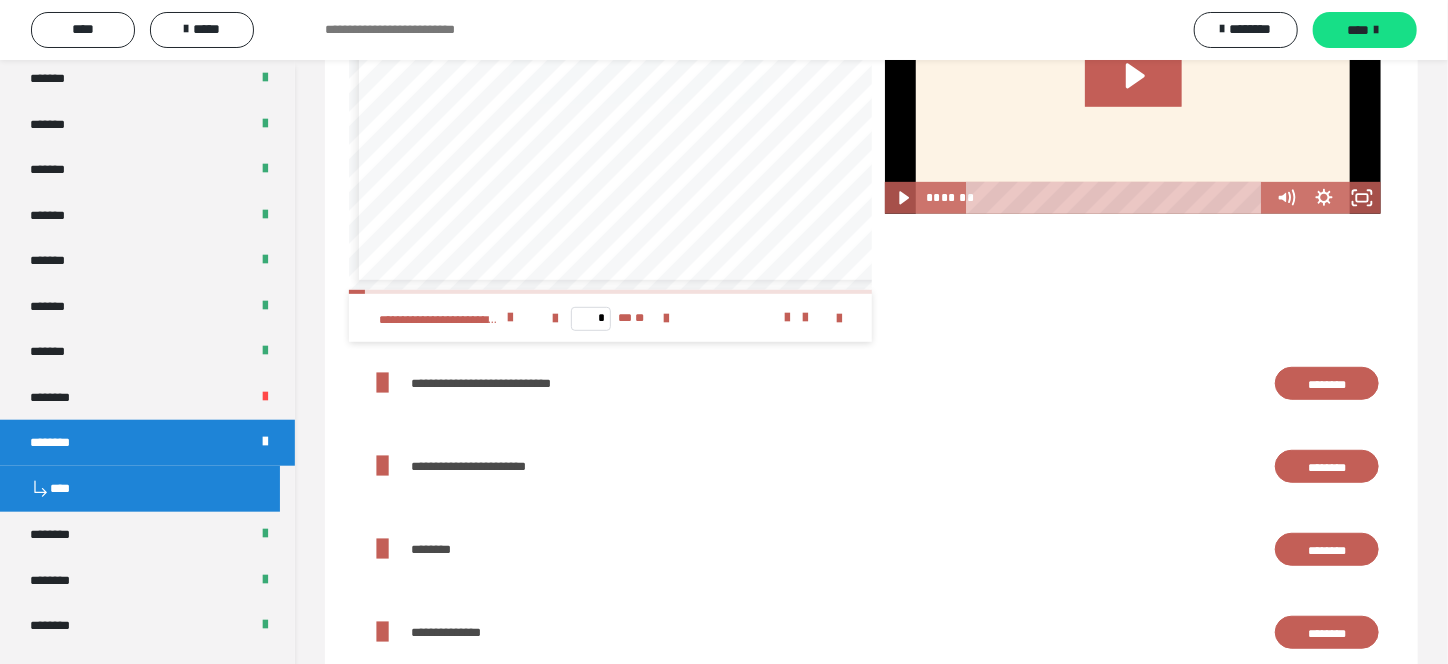 click on "********" at bounding box center (1327, 384) 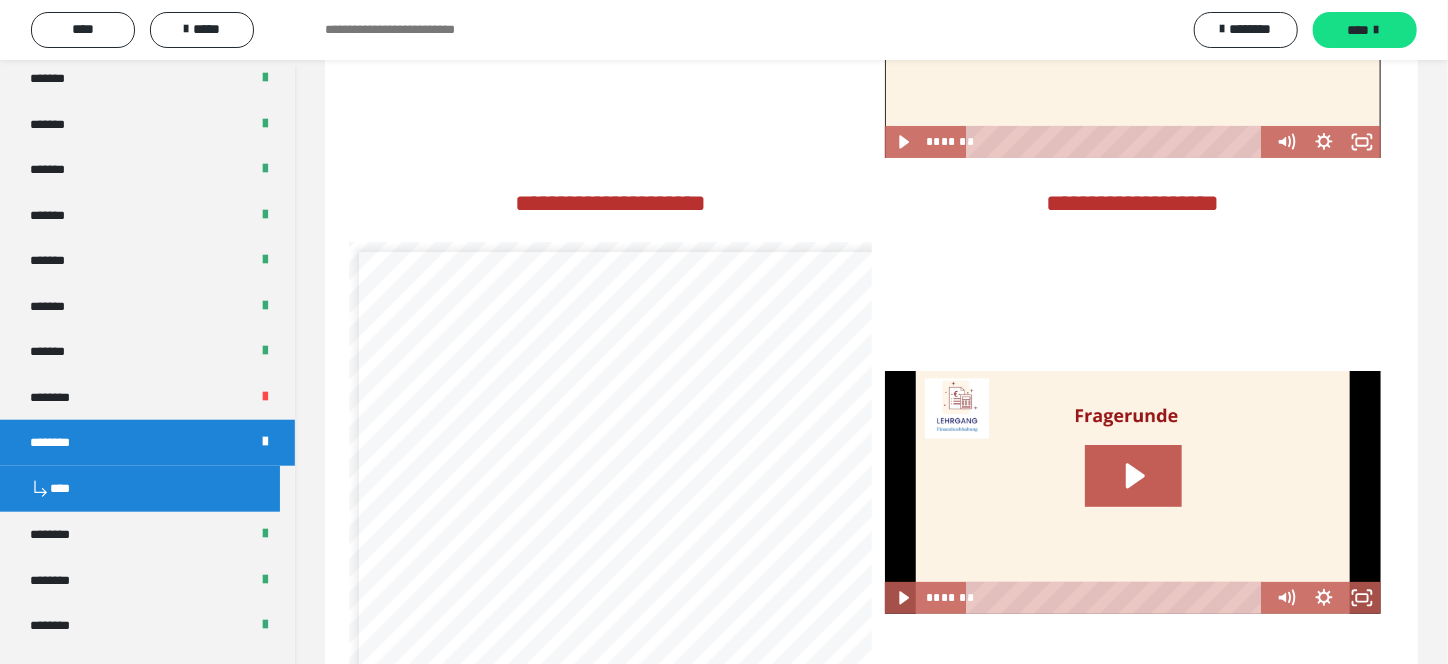 scroll, scrollTop: 7, scrollLeft: 0, axis: vertical 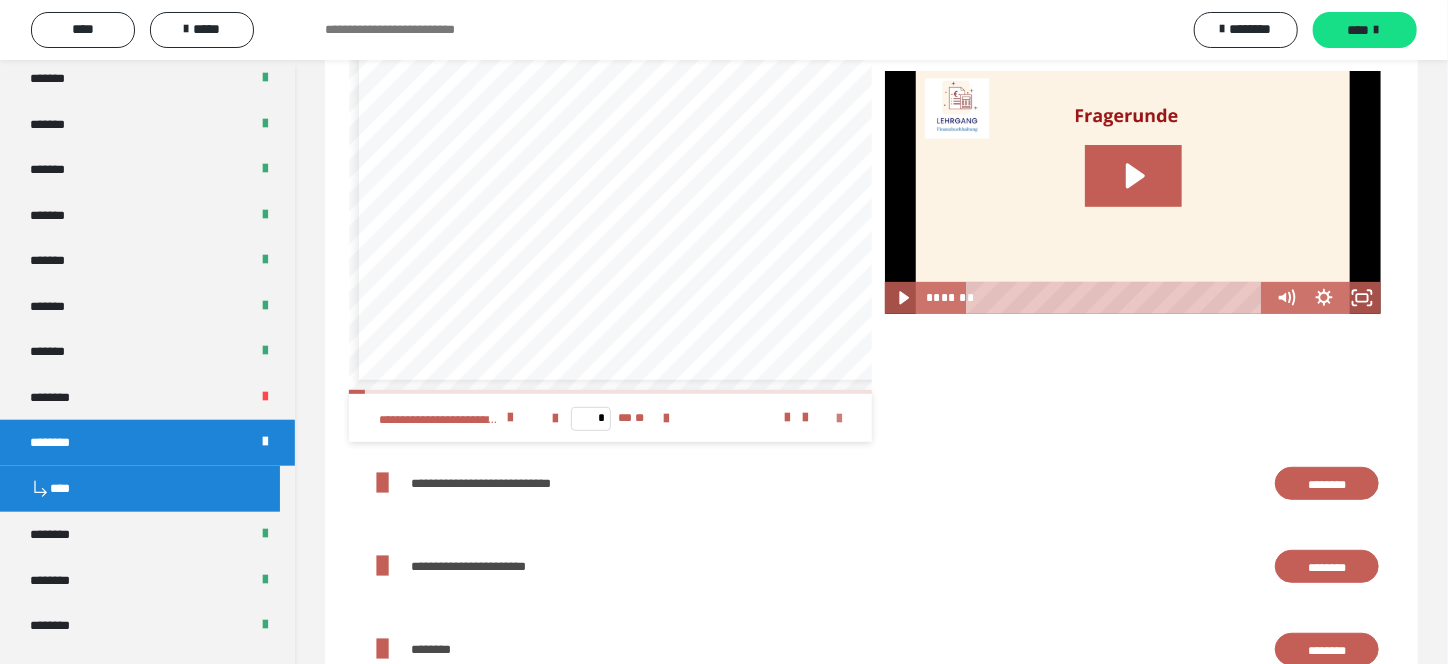 click at bounding box center [840, 419] 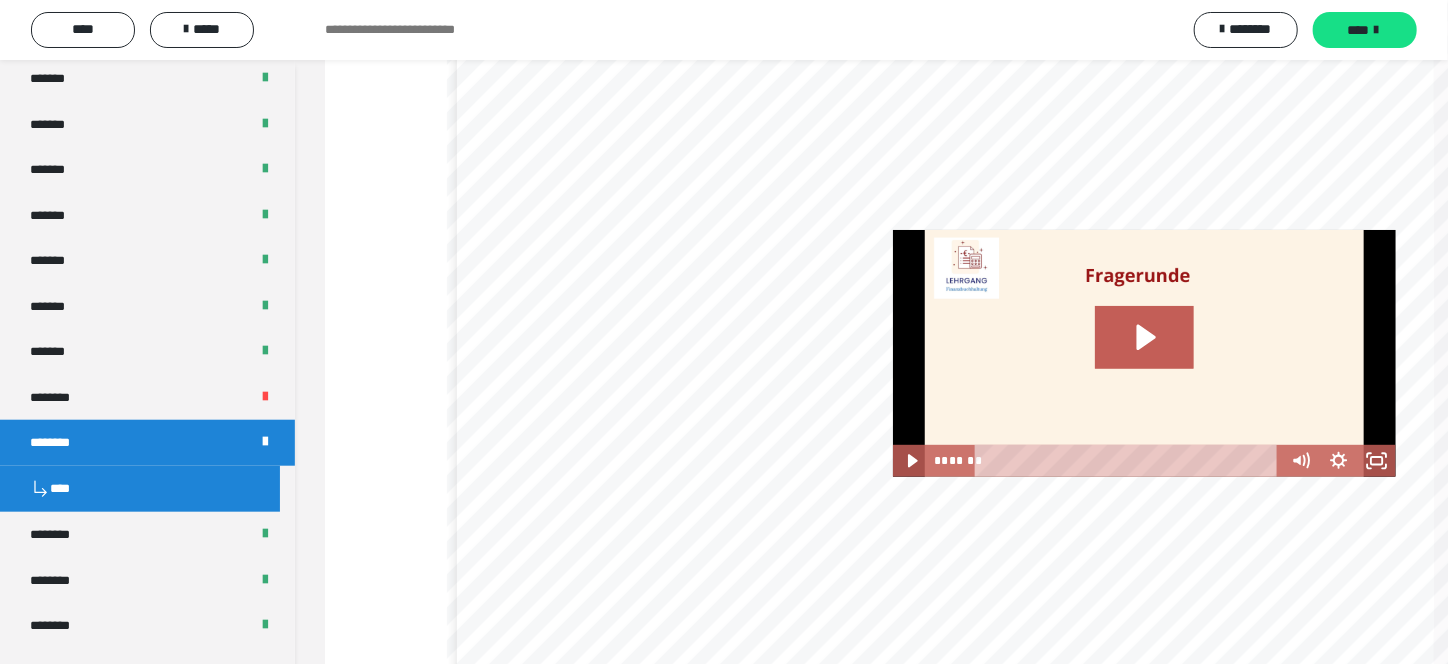scroll, scrollTop: 0, scrollLeft: 0, axis: both 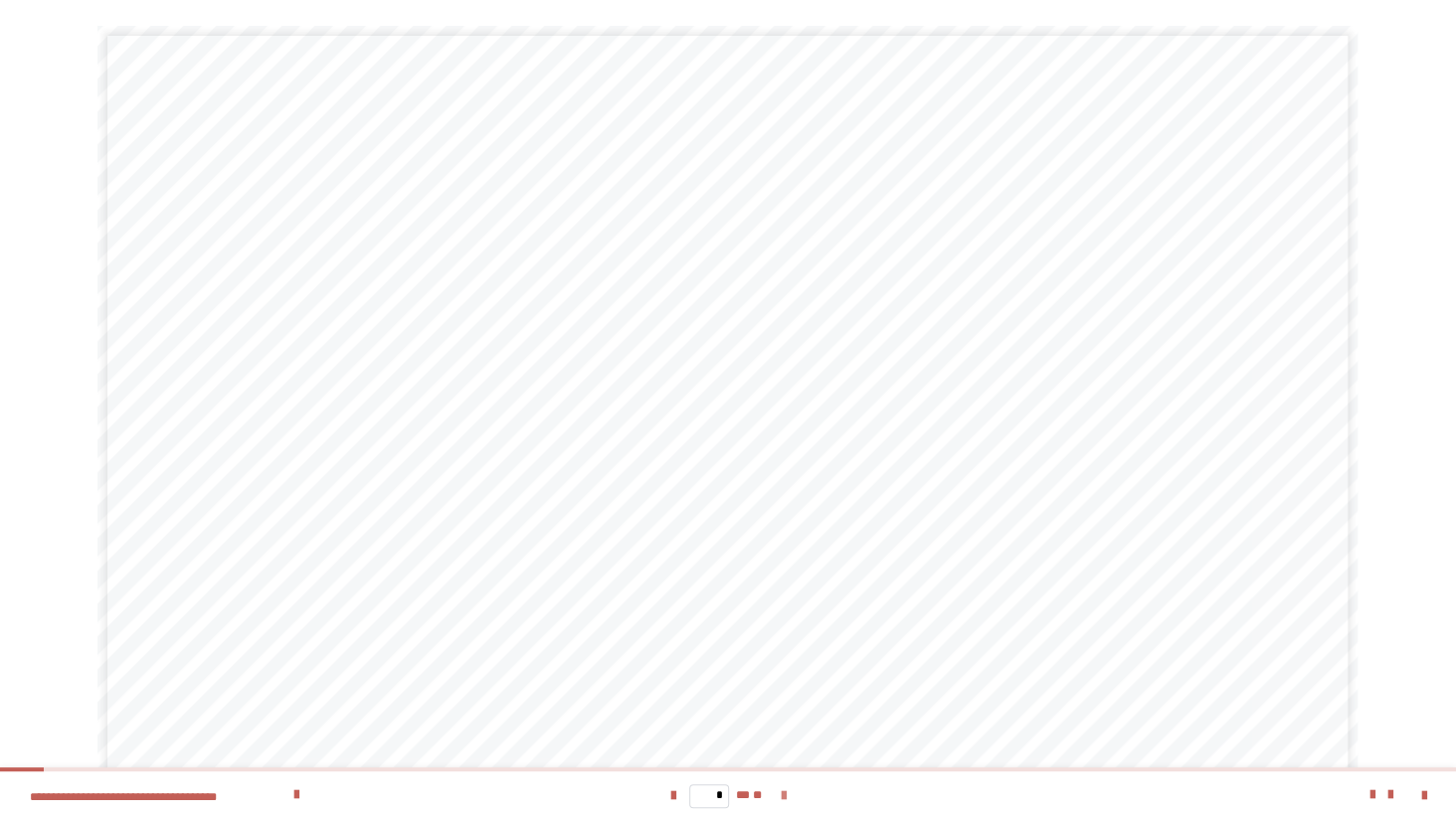 click at bounding box center (783, 796) 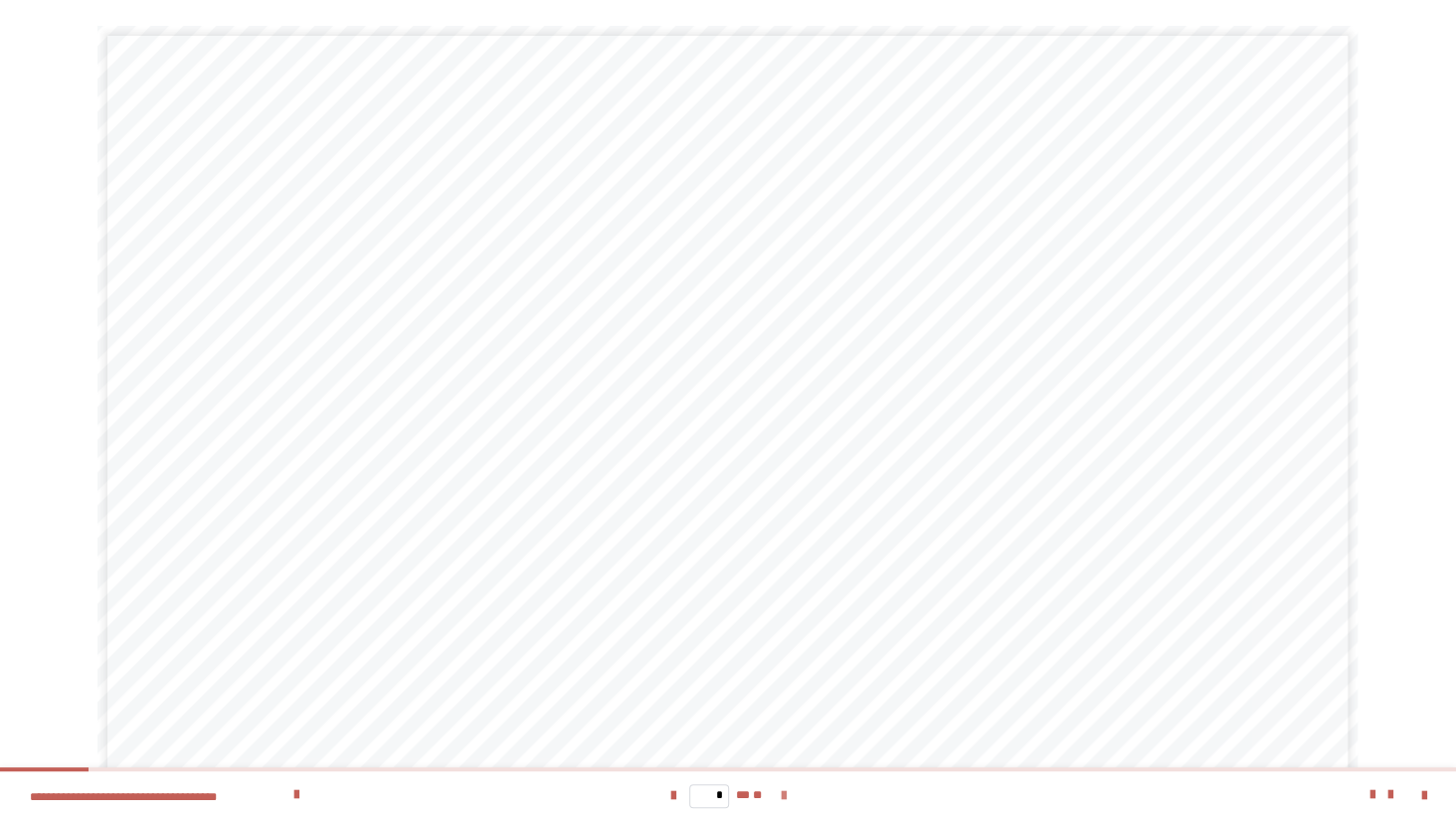 click at bounding box center (783, 796) 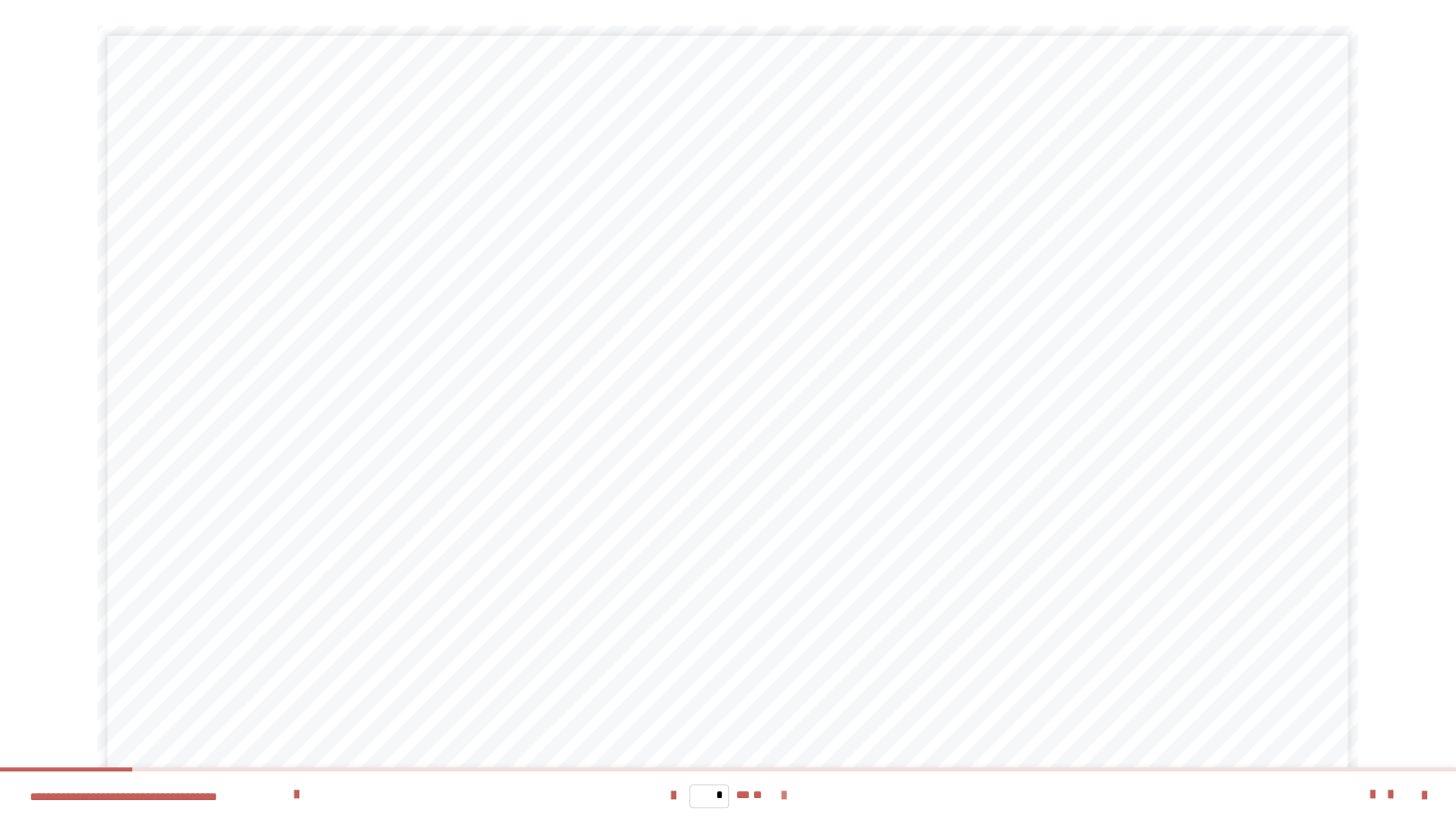click at bounding box center [783, 796] 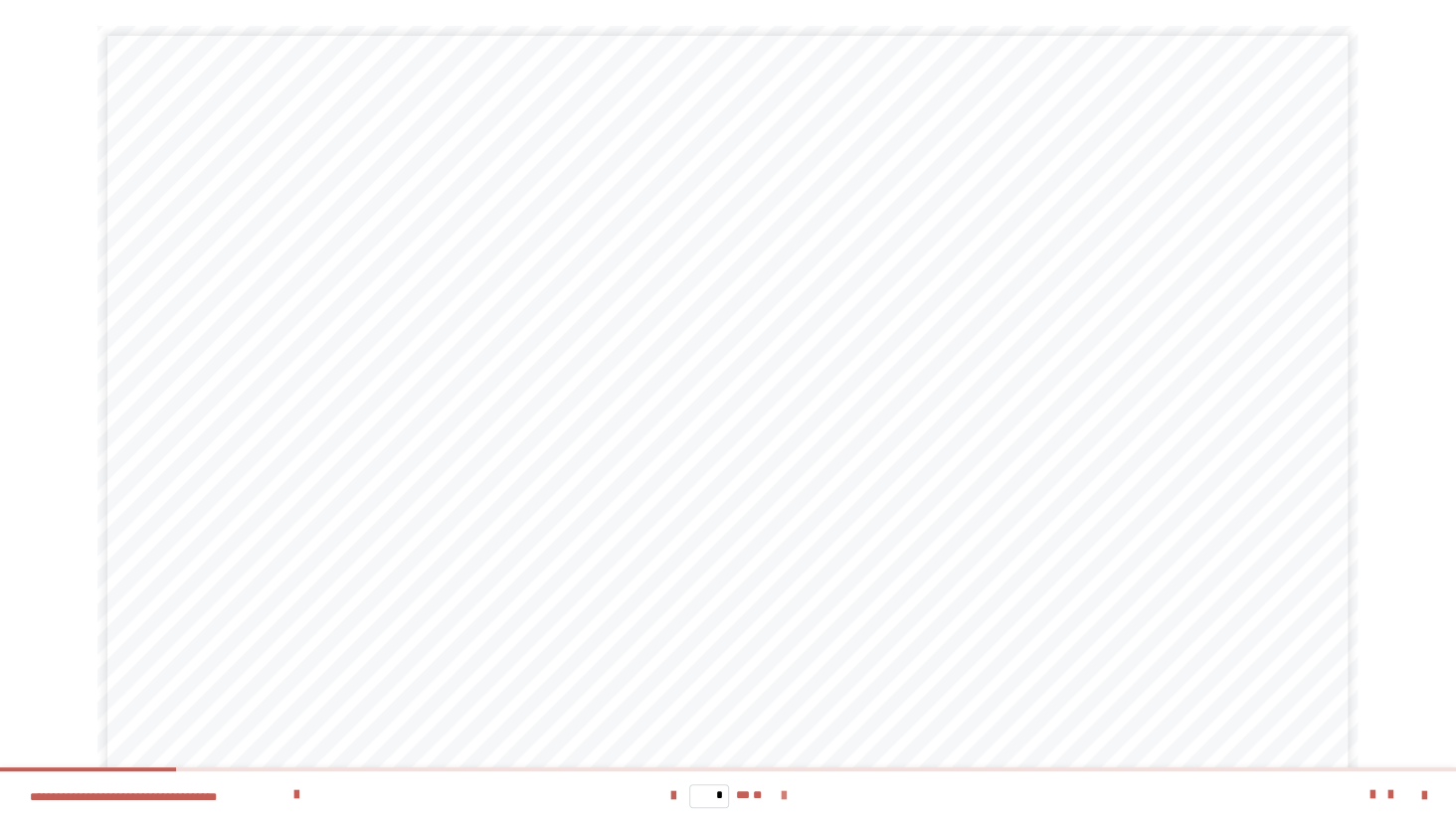 click at bounding box center (783, 796) 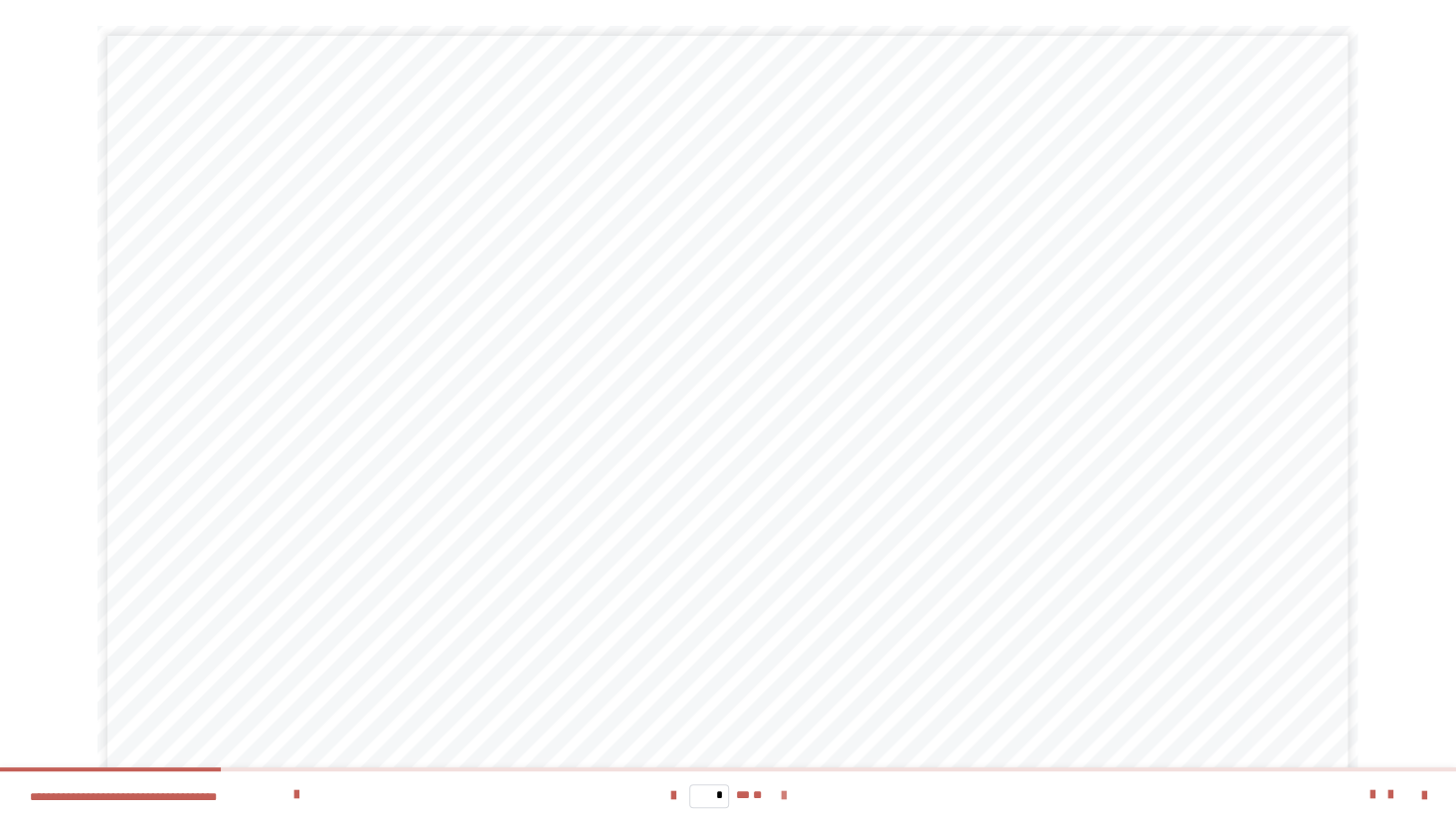 click at bounding box center (783, 796) 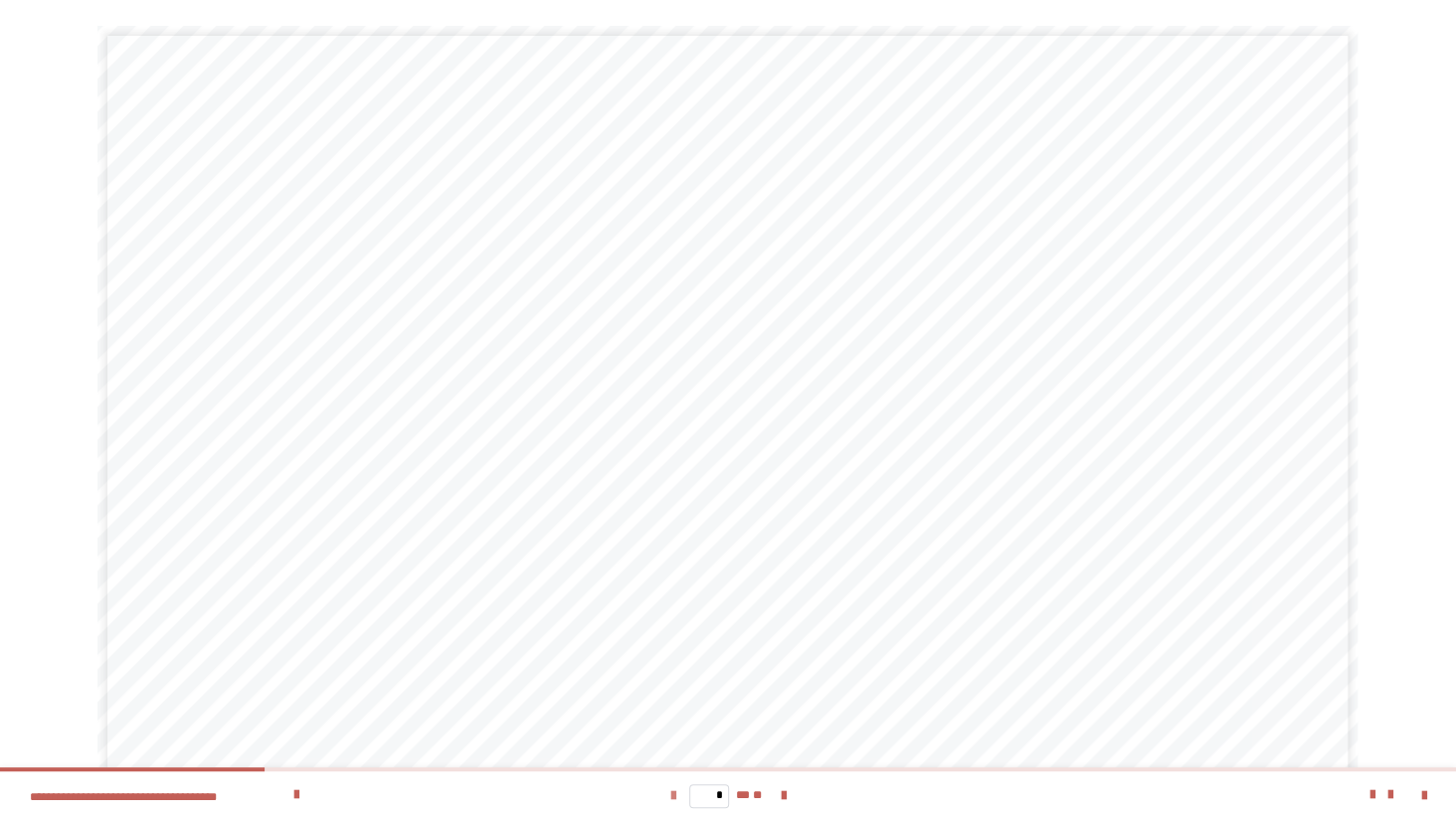 click at bounding box center [673, 796] 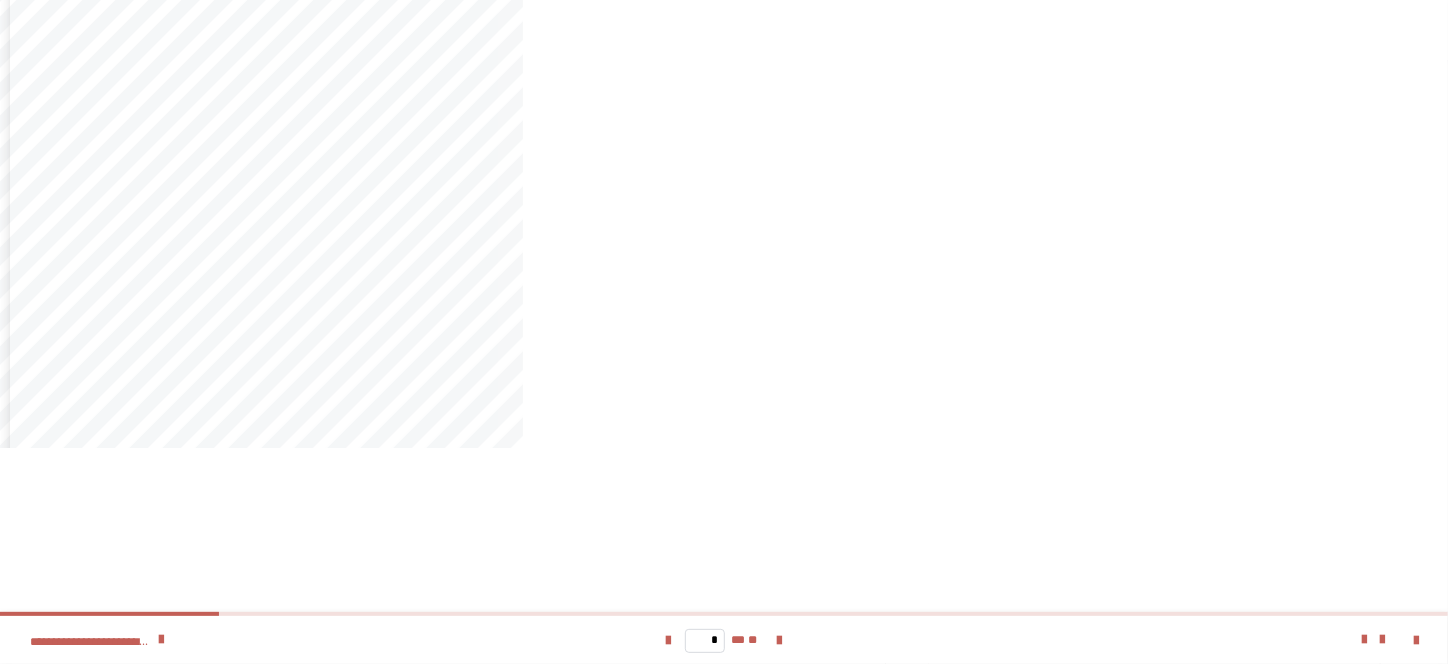 scroll, scrollTop: 2816, scrollLeft: 0, axis: vertical 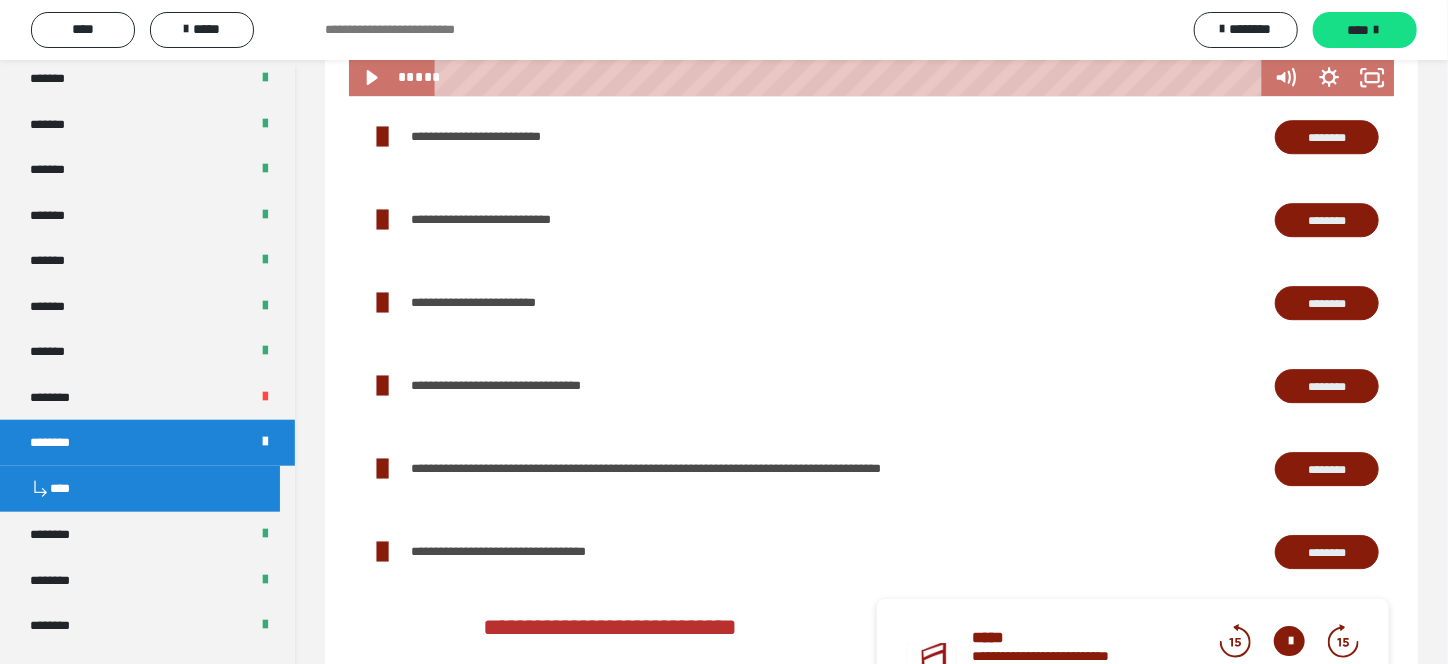 click on "********" at bounding box center (1327, 137) 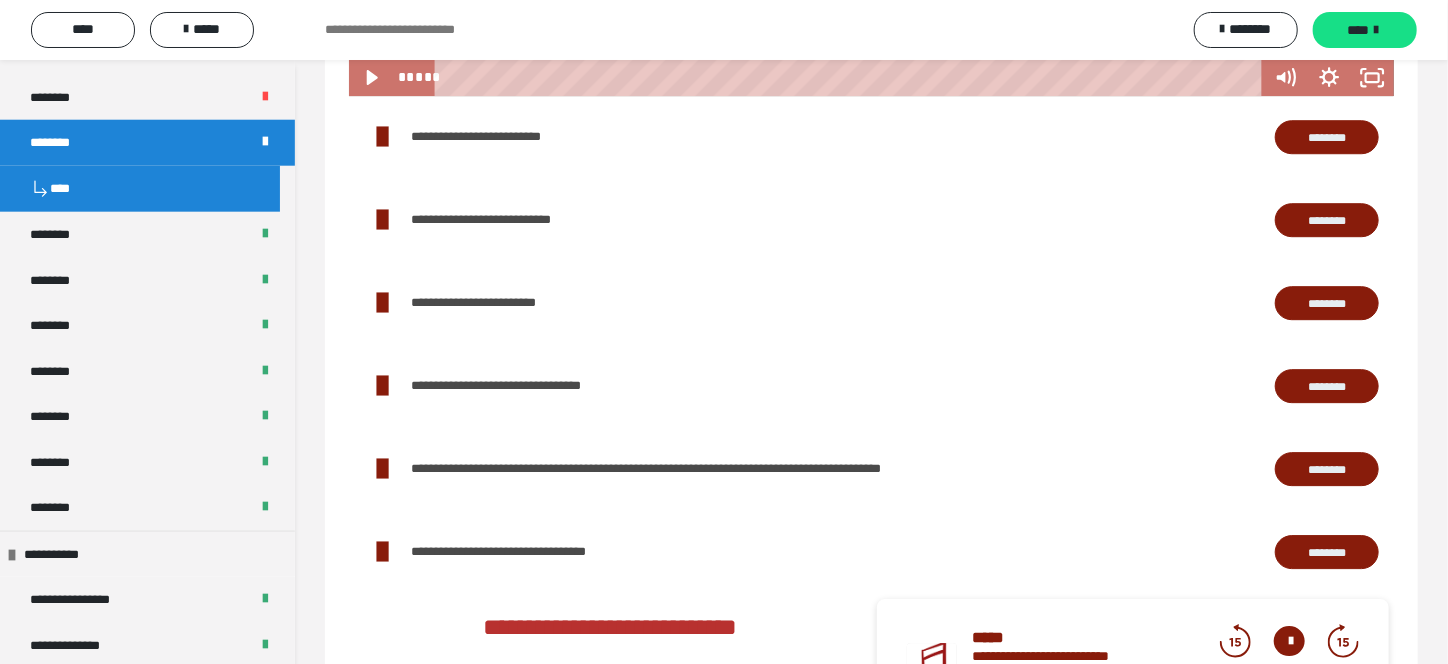 scroll, scrollTop: 1400, scrollLeft: 0, axis: vertical 